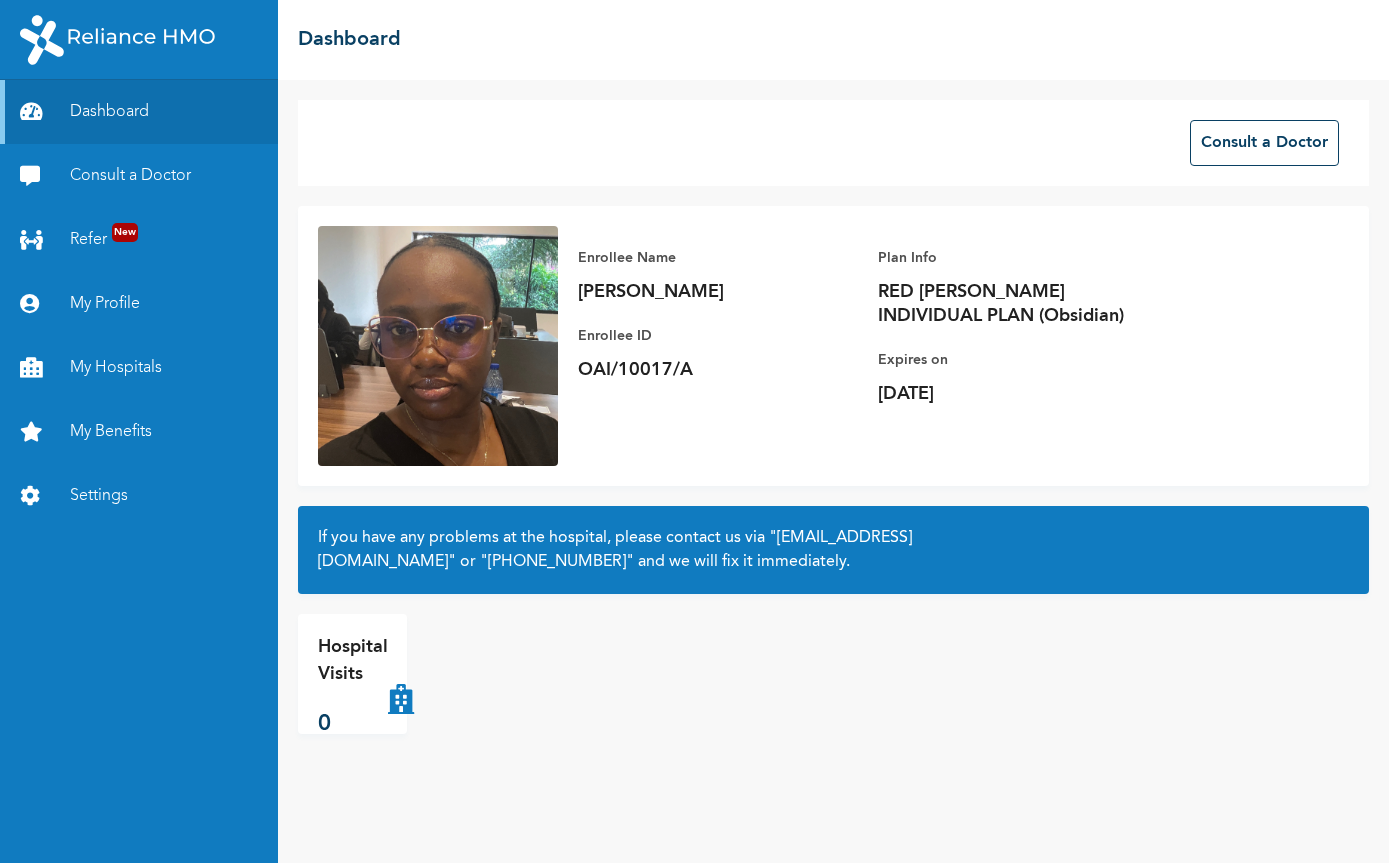 scroll, scrollTop: 0, scrollLeft: 0, axis: both 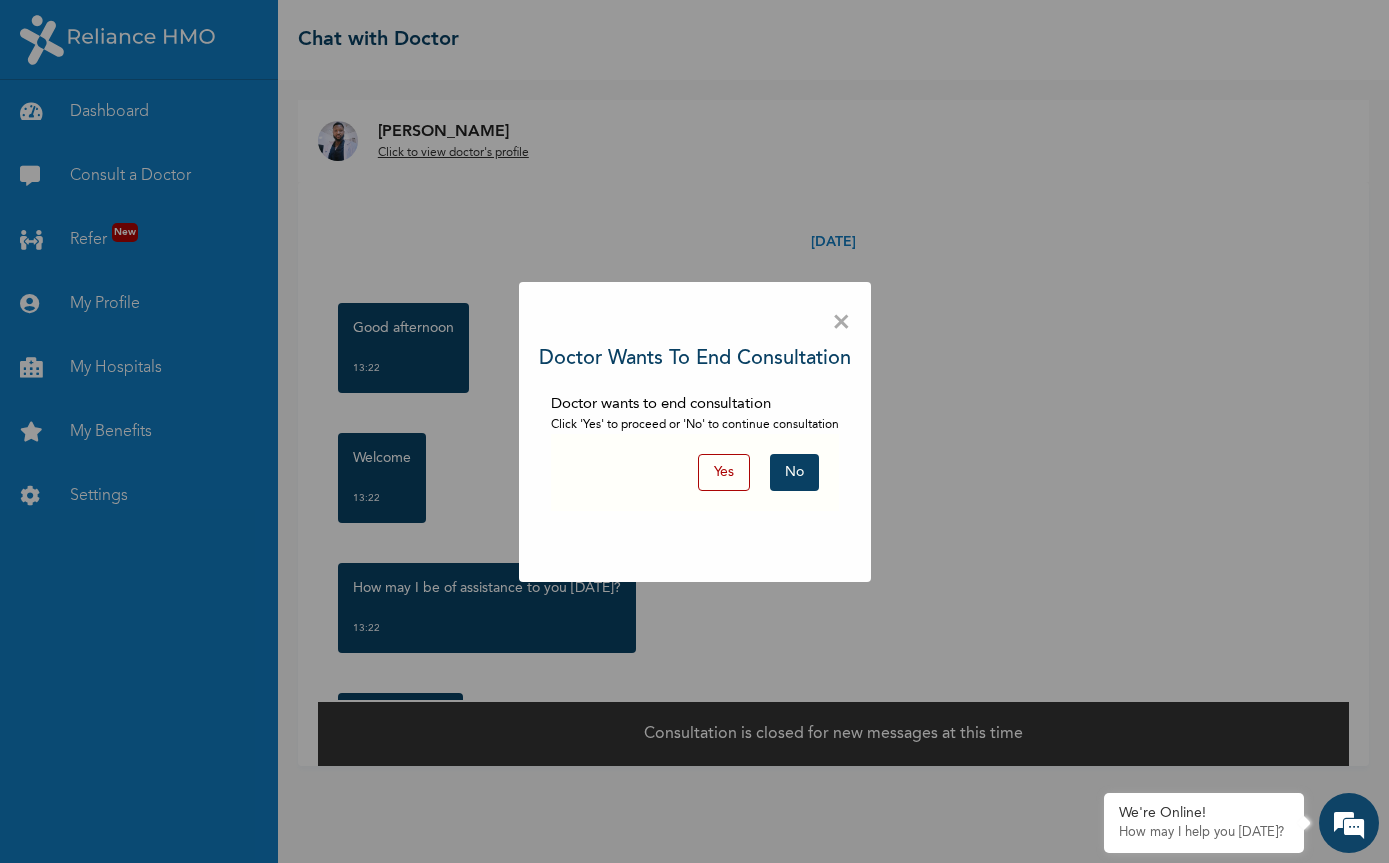 click on "No" at bounding box center [794, 472] 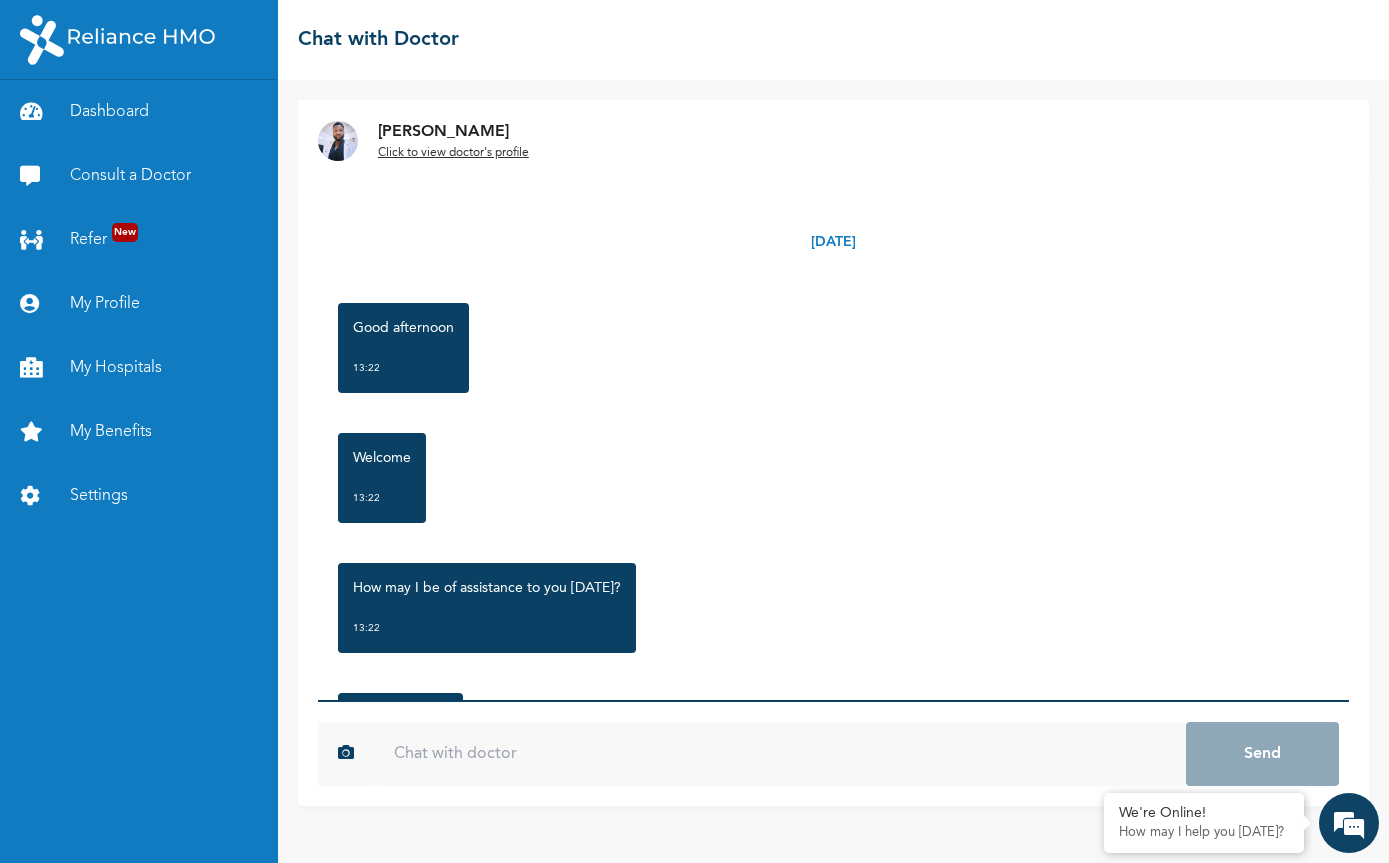 scroll, scrollTop: 2, scrollLeft: 0, axis: vertical 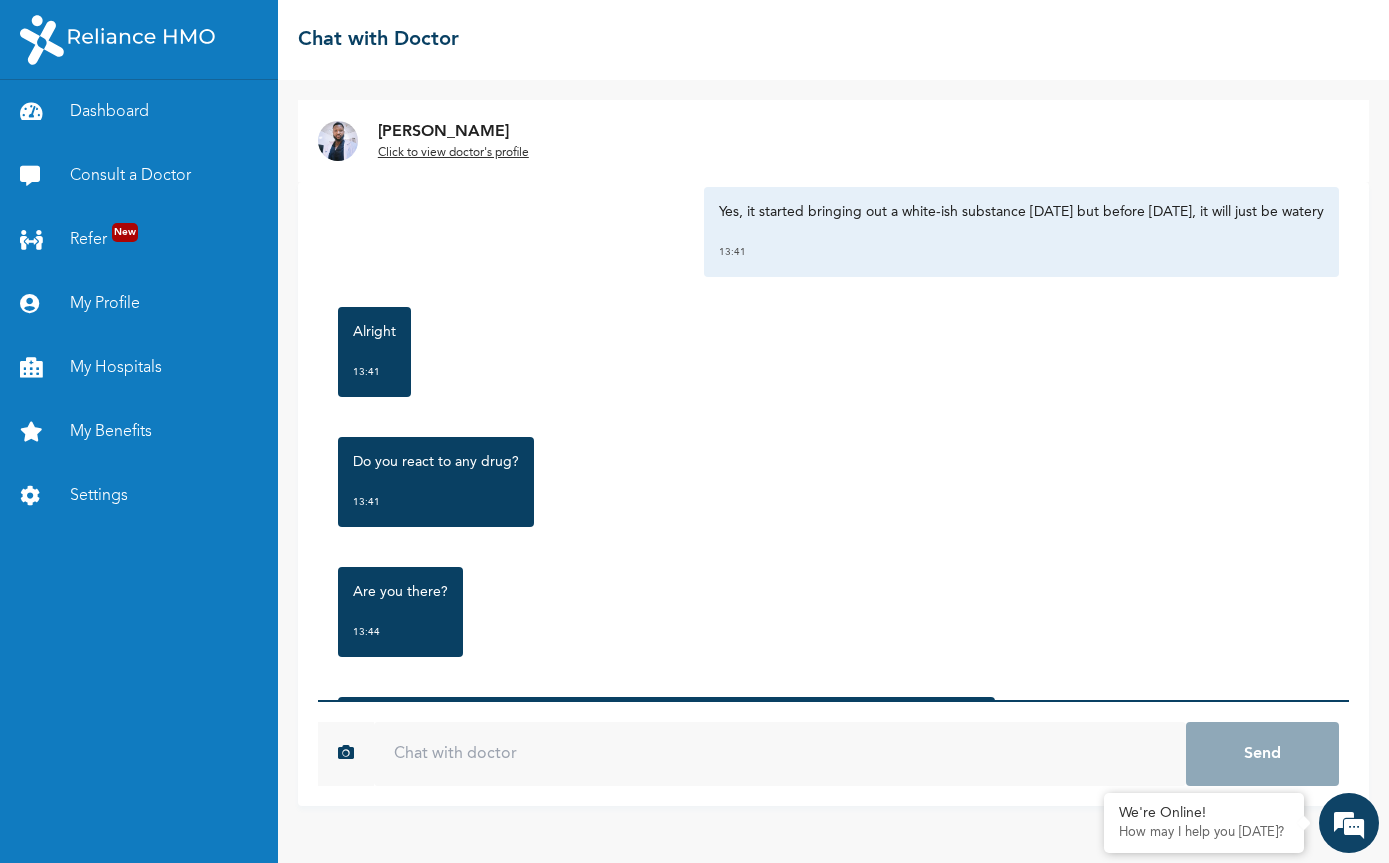 click at bounding box center [780, 754] 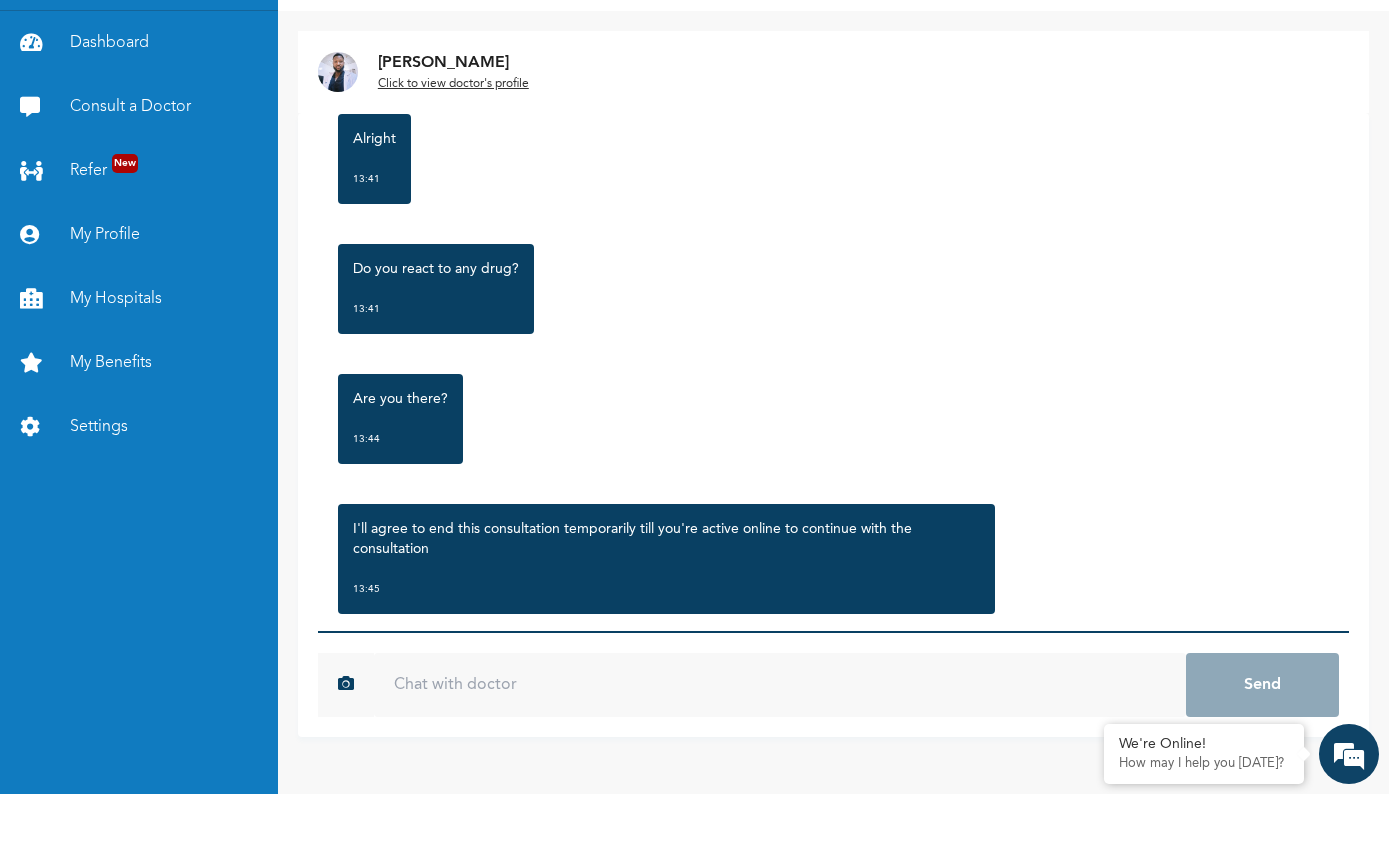 scroll, scrollTop: 2119, scrollLeft: 0, axis: vertical 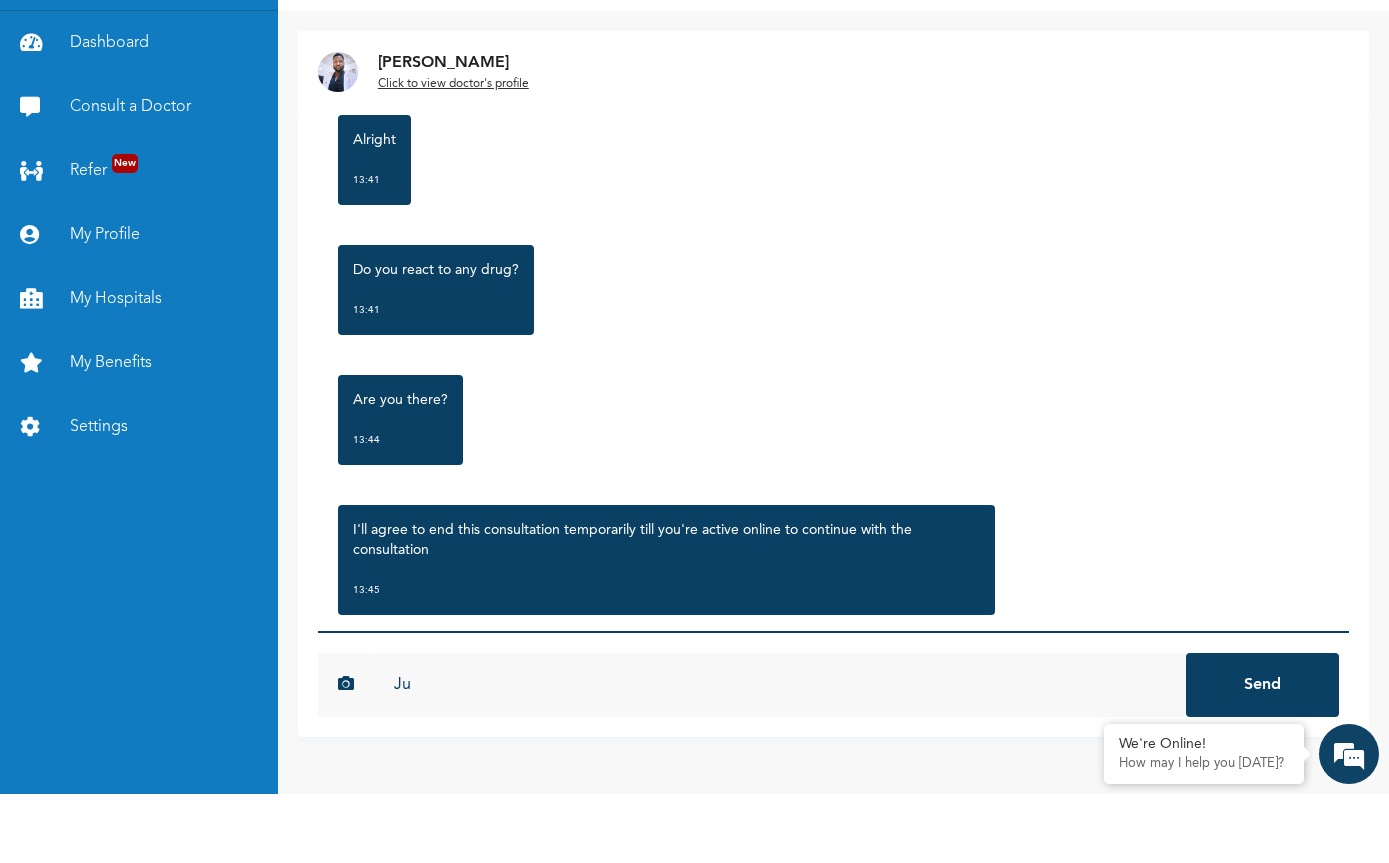 type on "J" 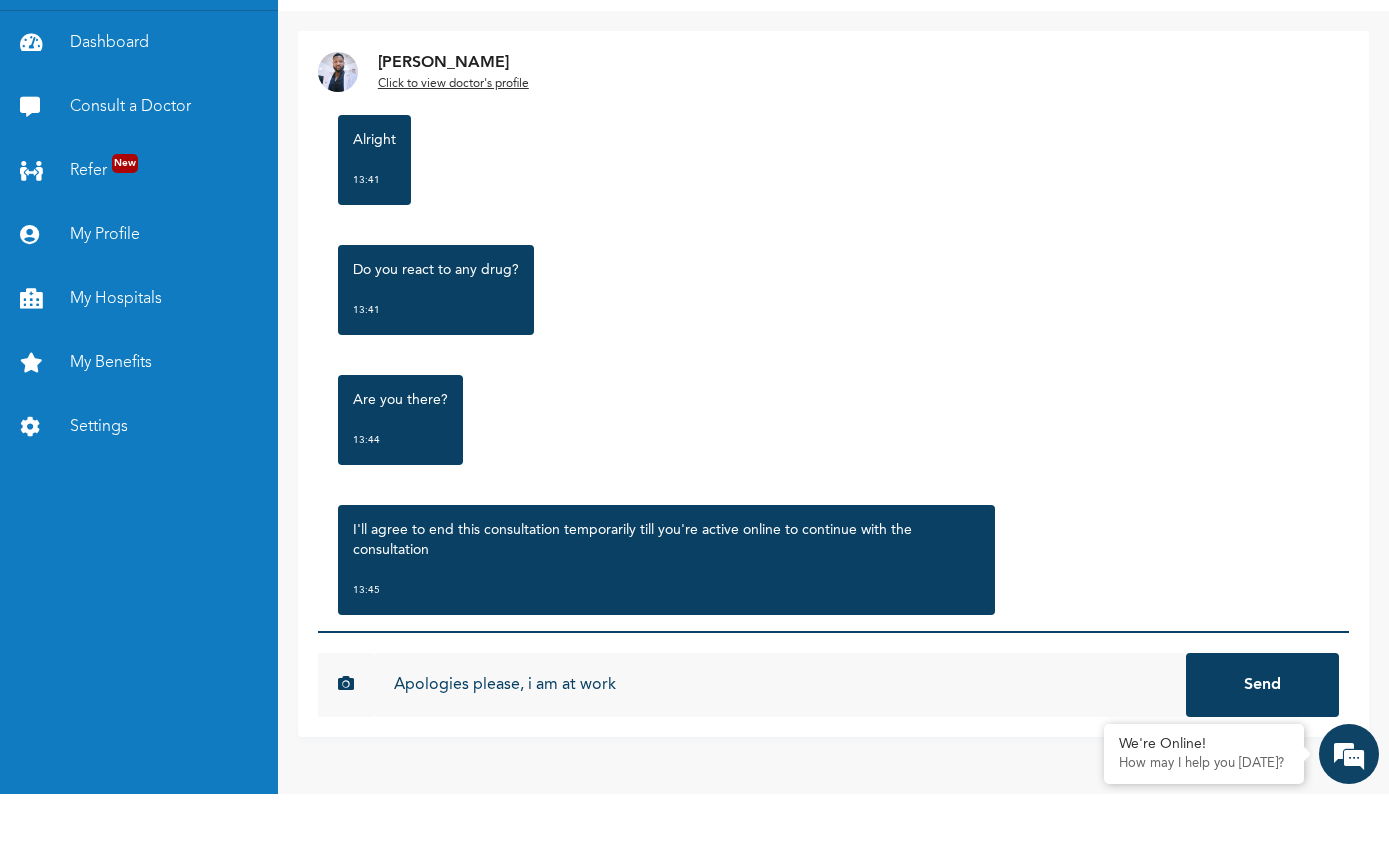 type on "Apologies please, i am at work" 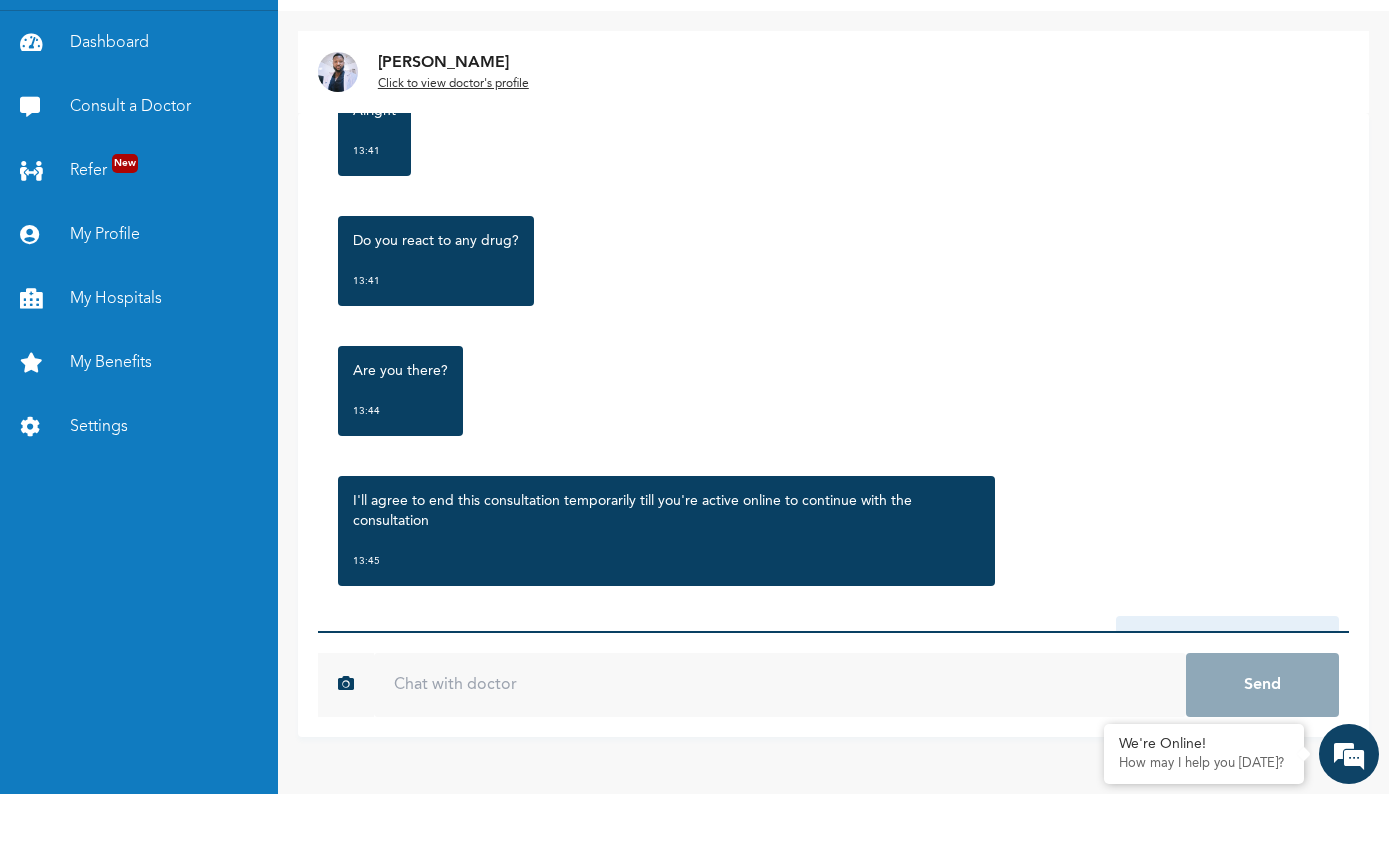 scroll, scrollTop: 2123, scrollLeft: 0, axis: vertical 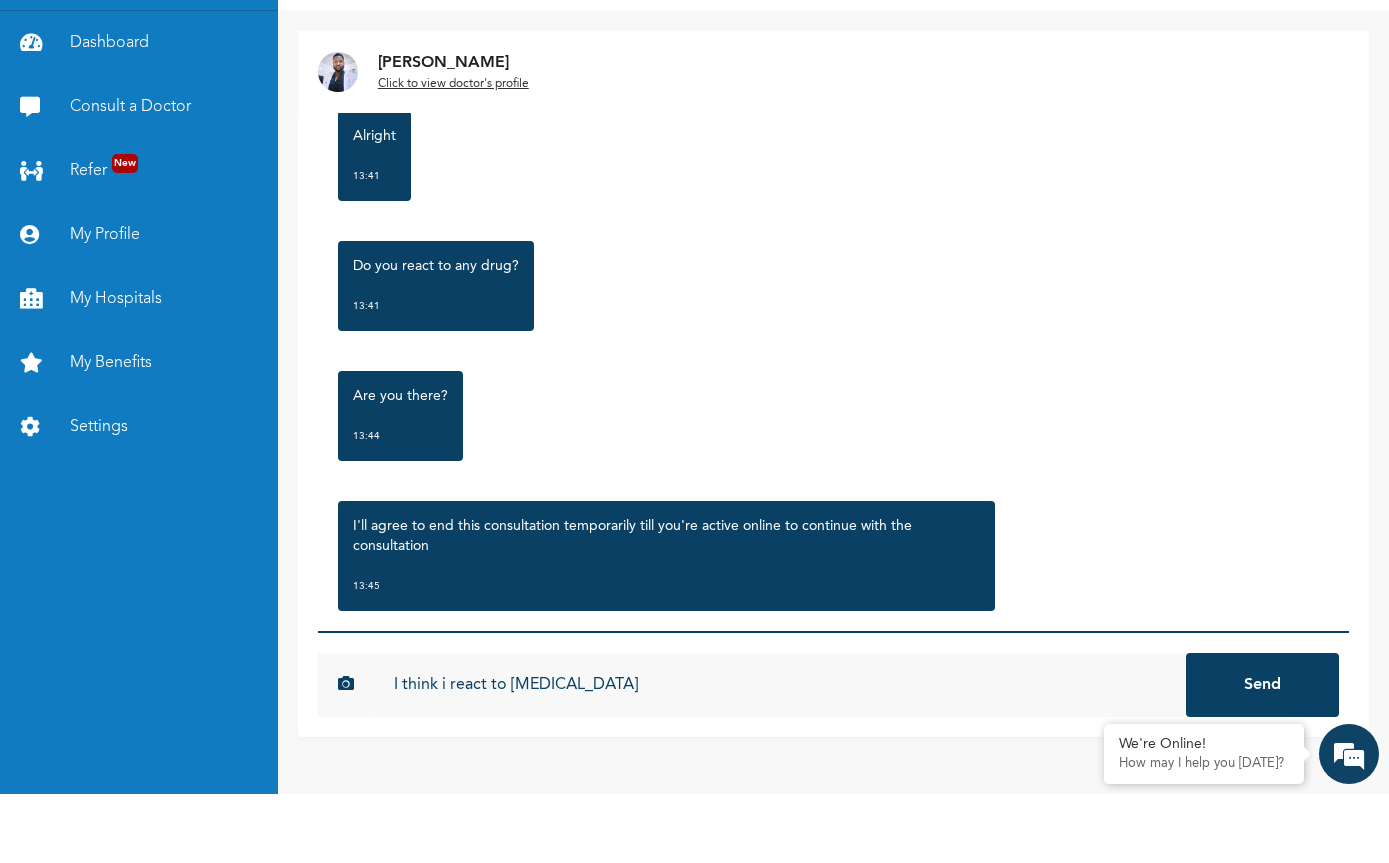 type on "I think i react to [MEDICAL_DATA]" 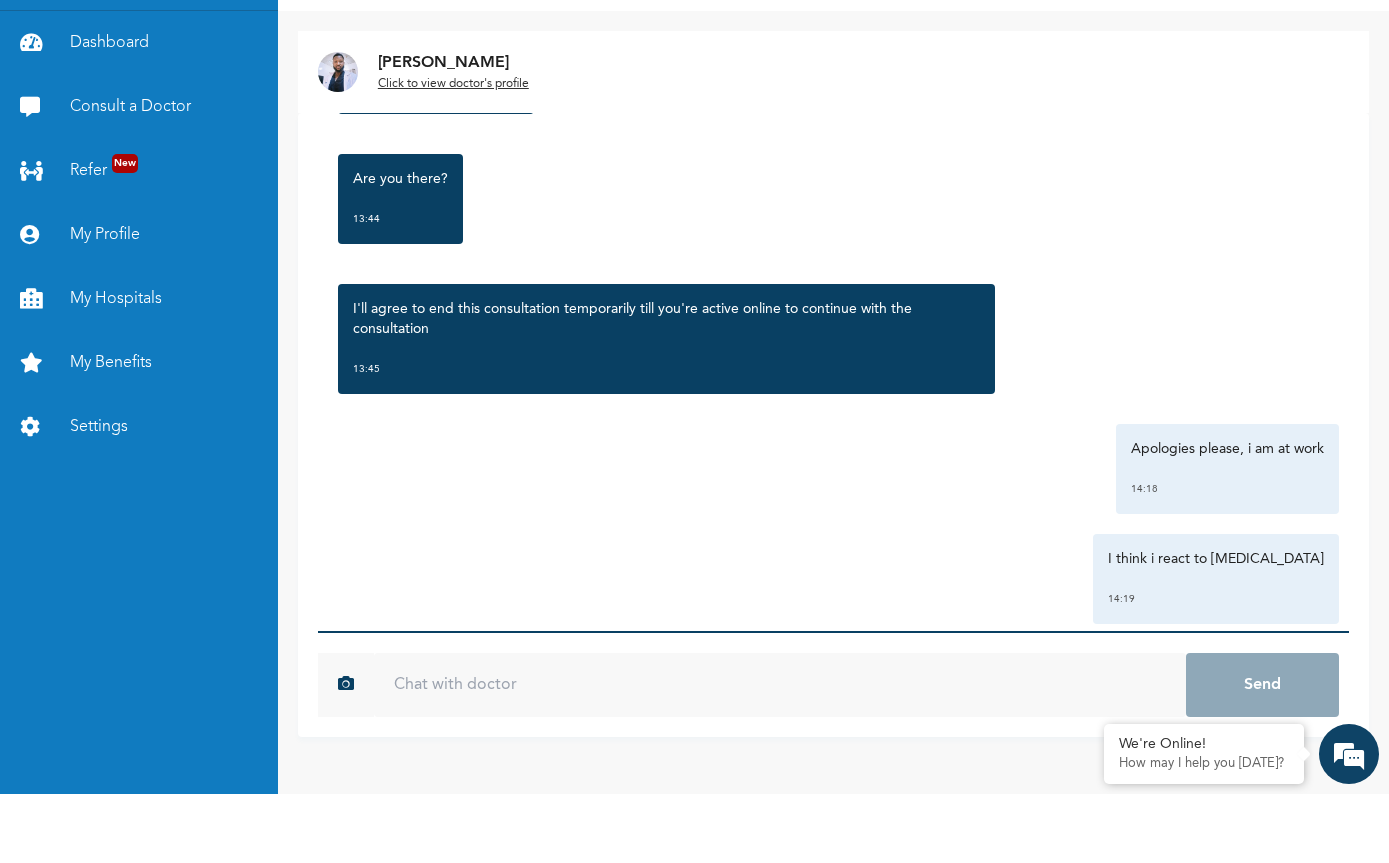scroll, scrollTop: 2339, scrollLeft: 0, axis: vertical 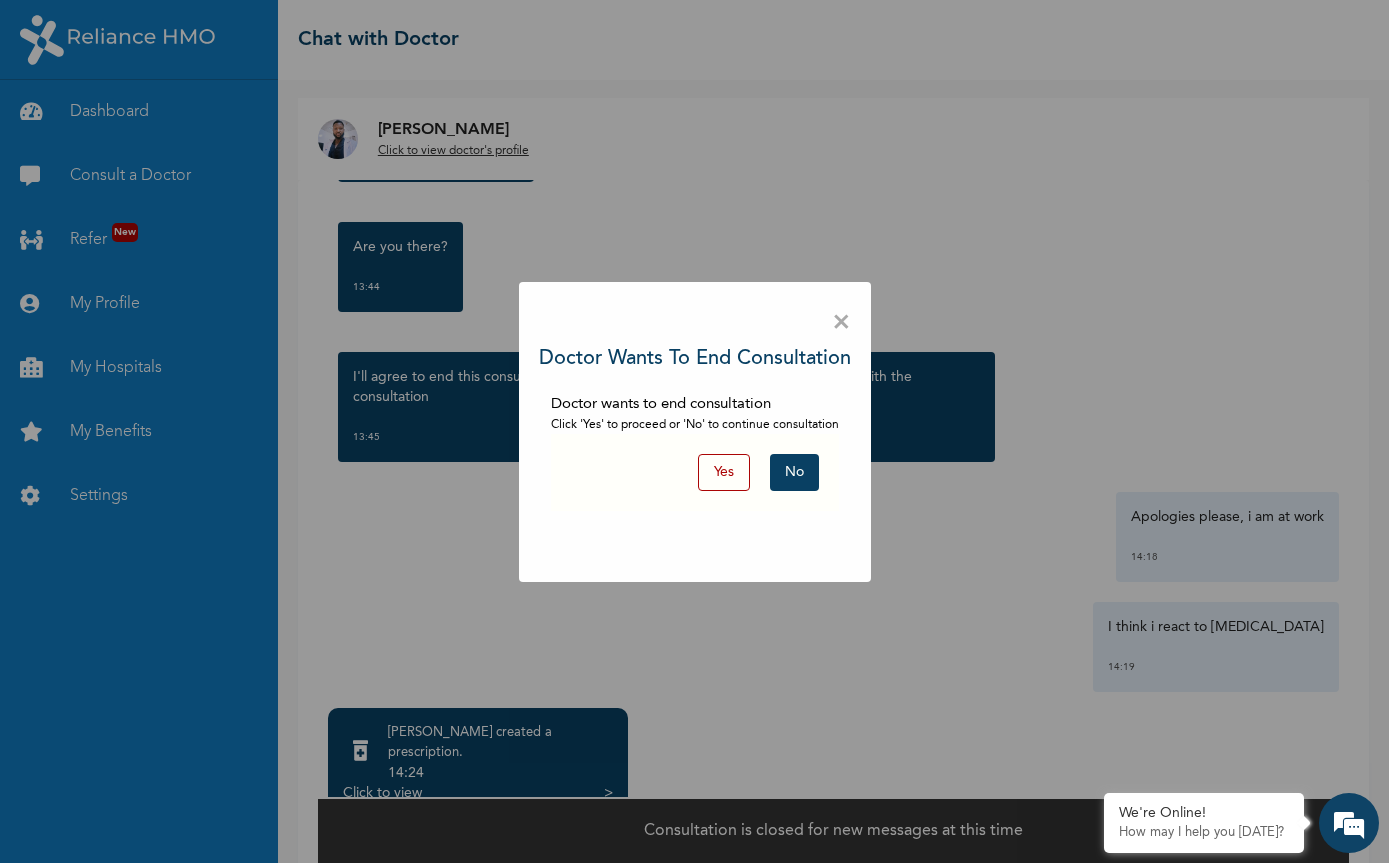click on "No" at bounding box center [794, 472] 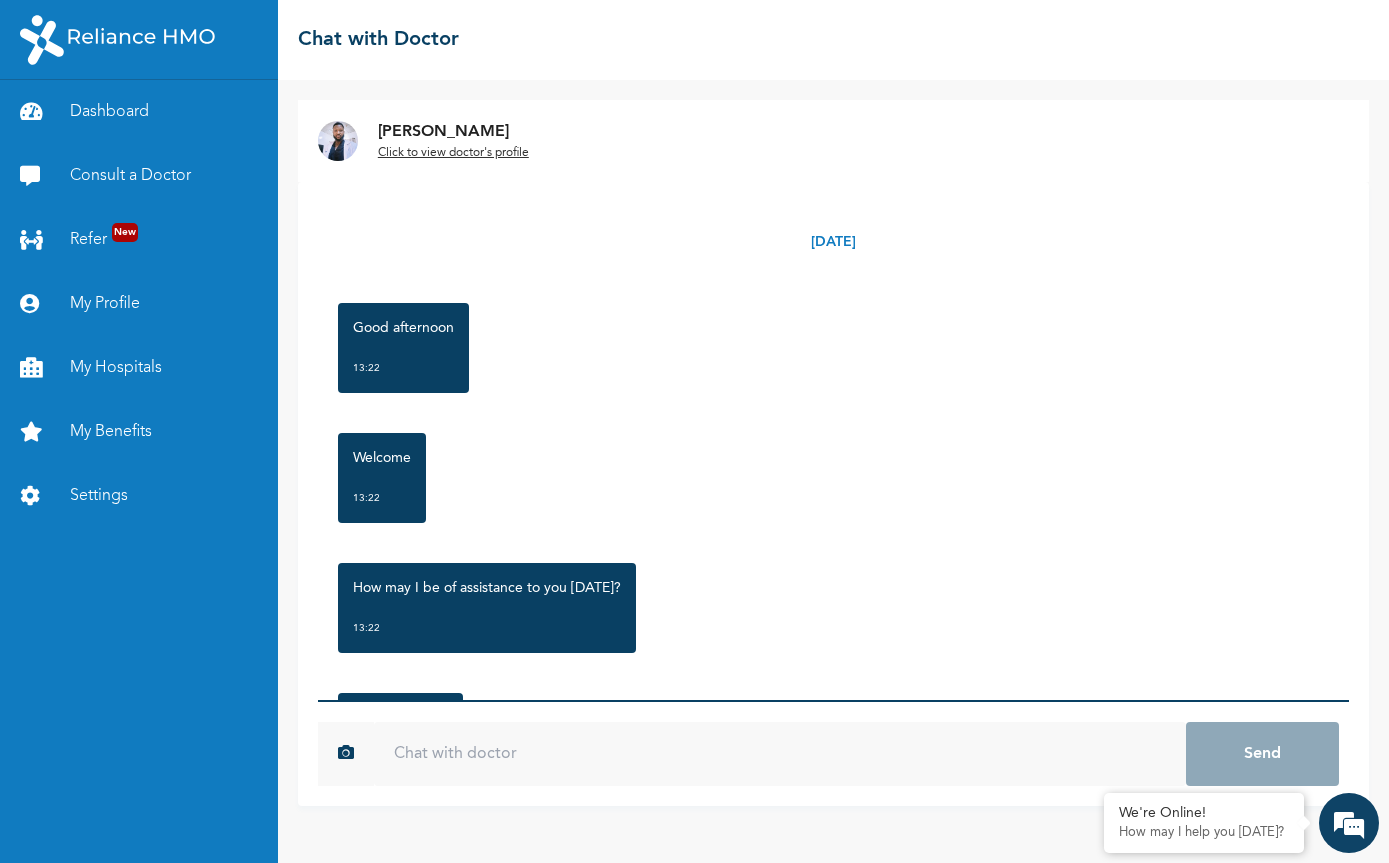 scroll, scrollTop: 2, scrollLeft: 0, axis: vertical 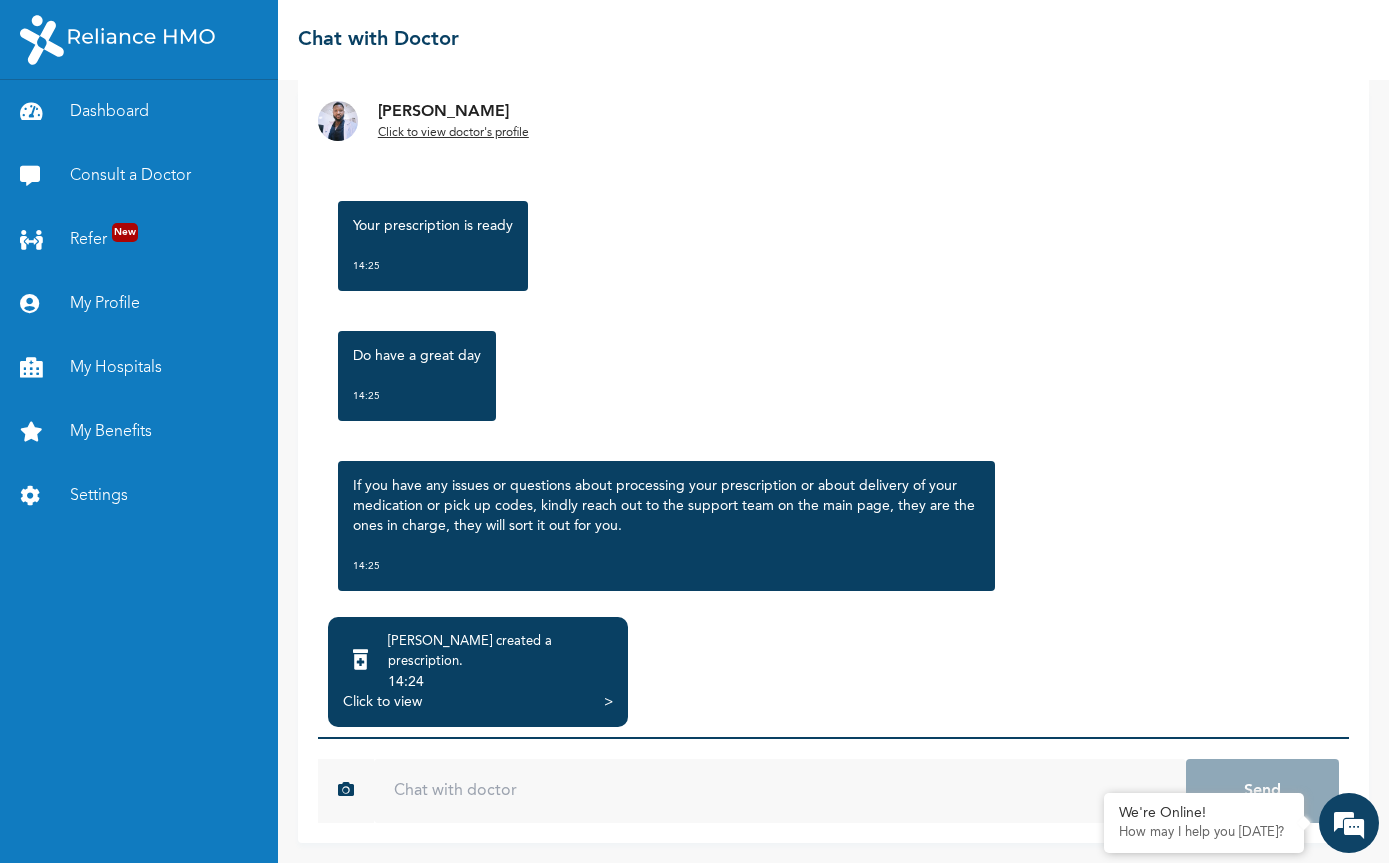 click on "14:24" at bounding box center (500, 682) 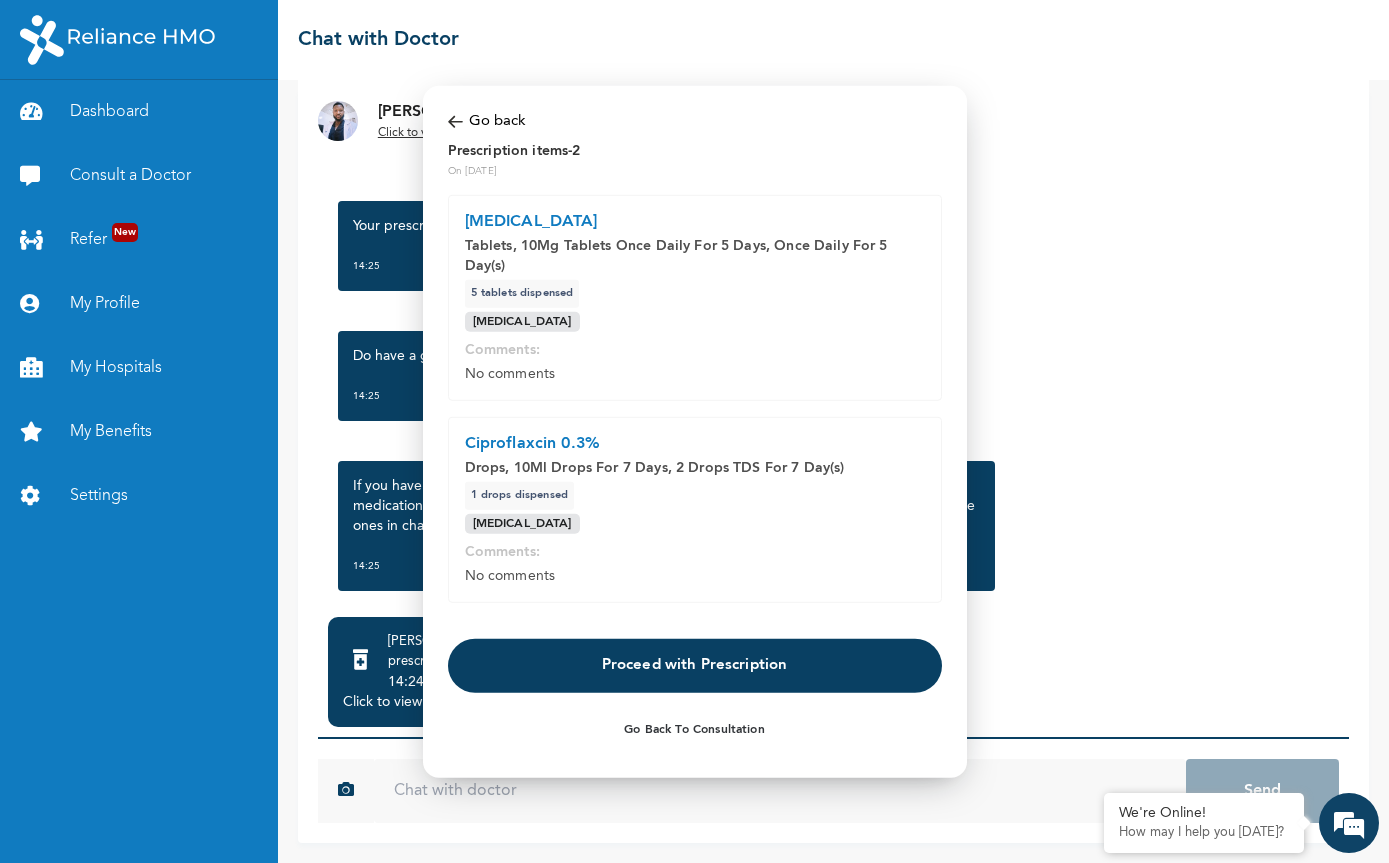 click on "Proceed with Prescription" at bounding box center [695, 666] 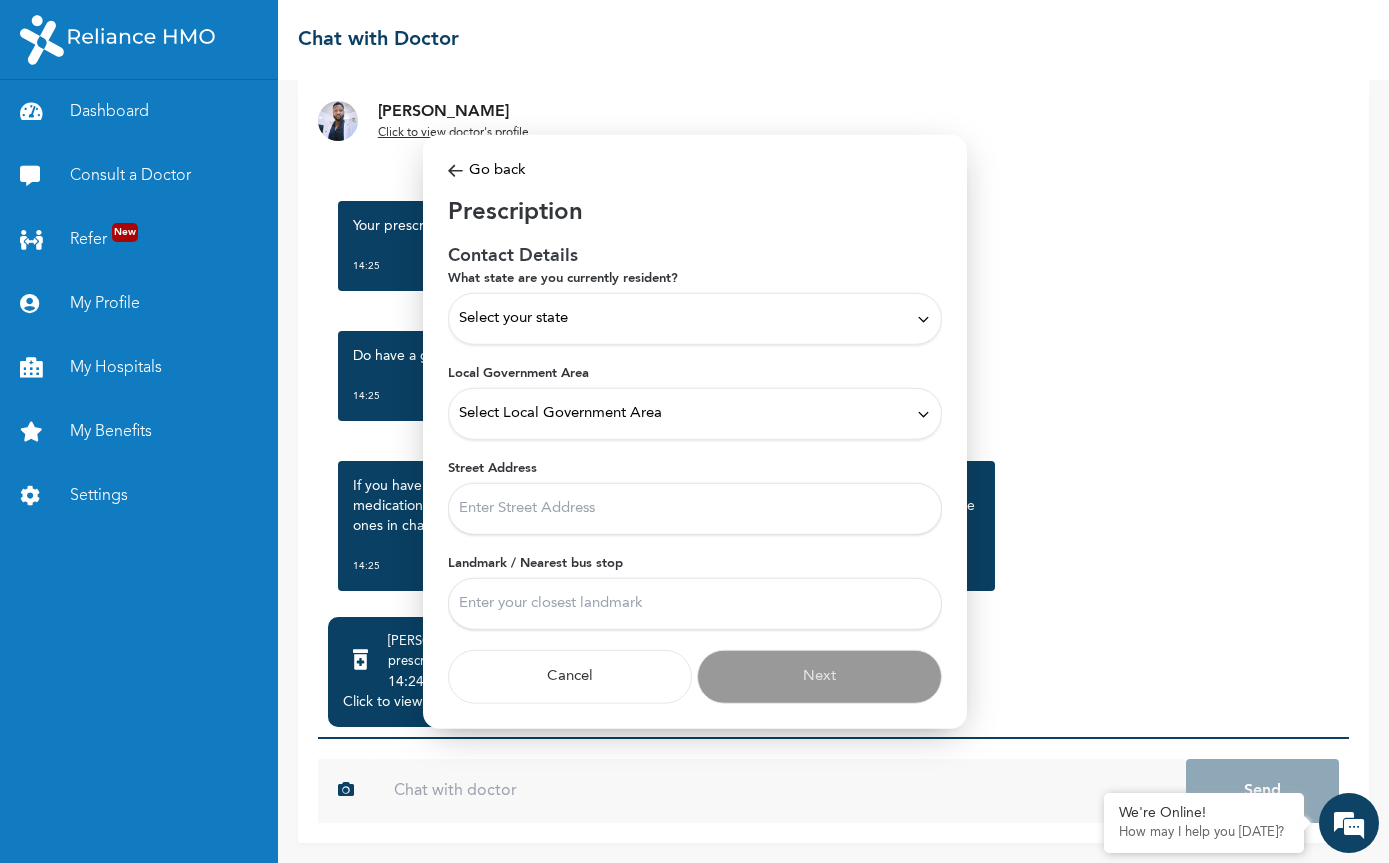 click on "Select your state" at bounding box center [695, 319] 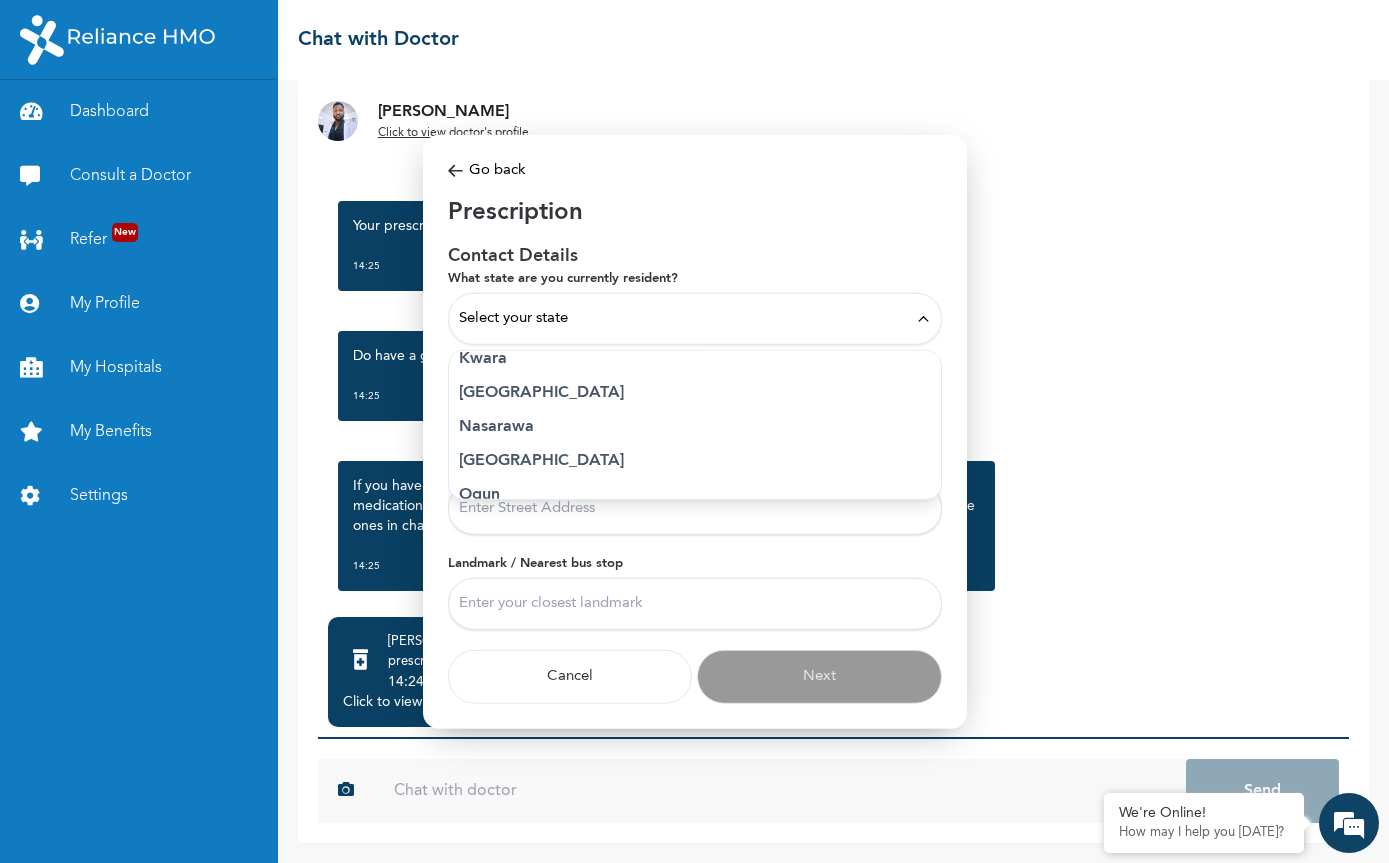 scroll, scrollTop: 802, scrollLeft: 0, axis: vertical 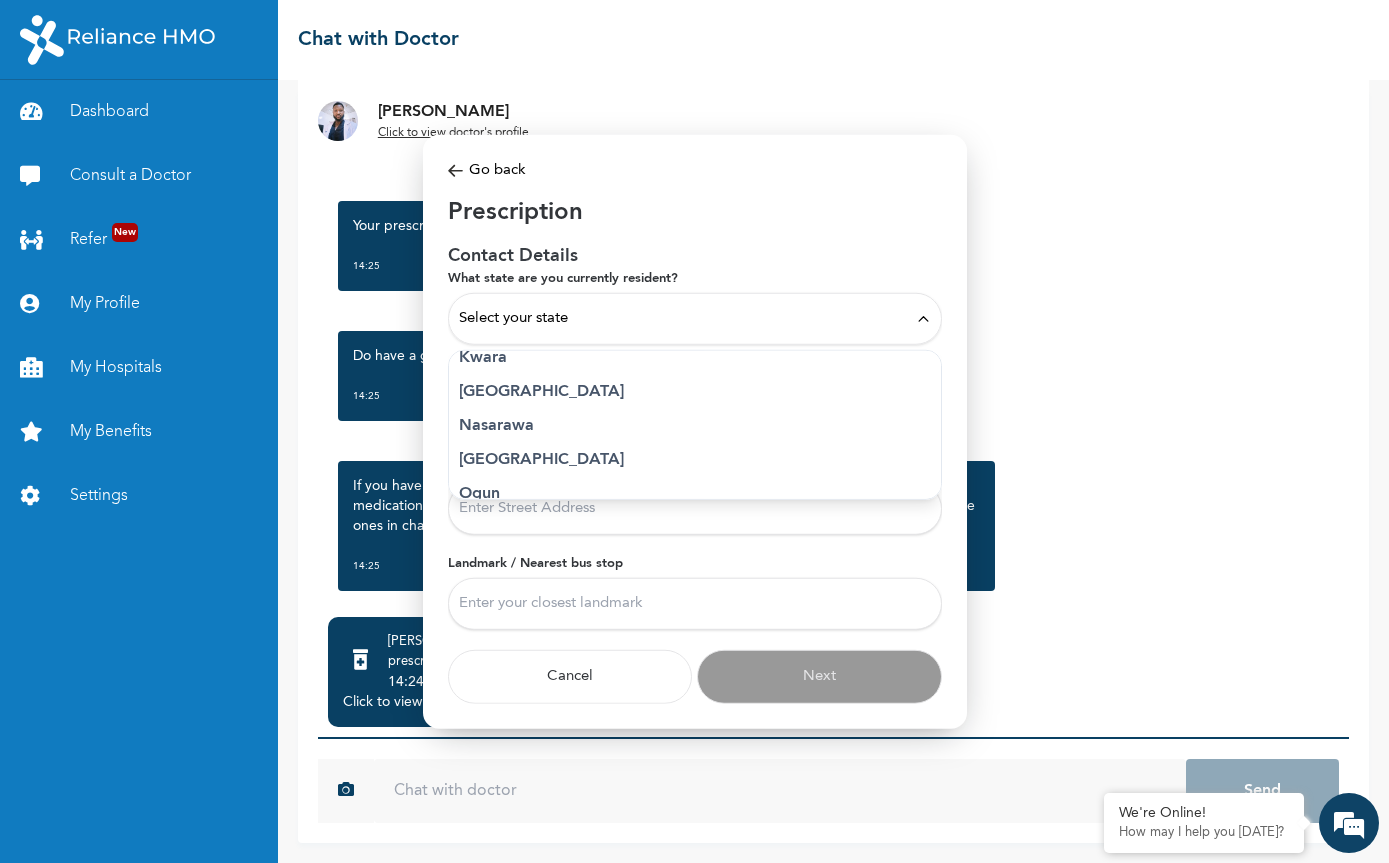 click on "Lagos" at bounding box center (695, 392) 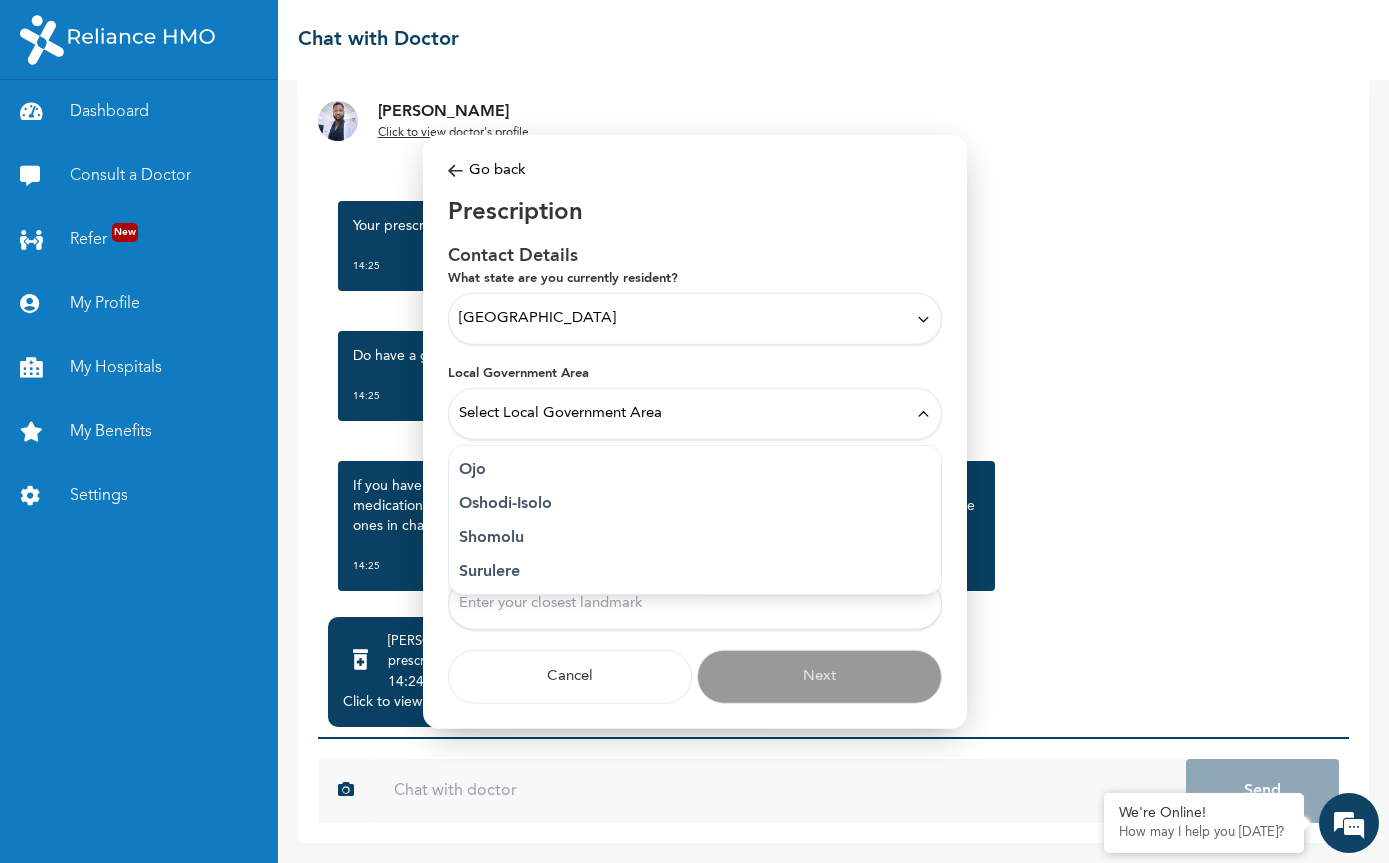 click on "Surulere" at bounding box center (695, 572) 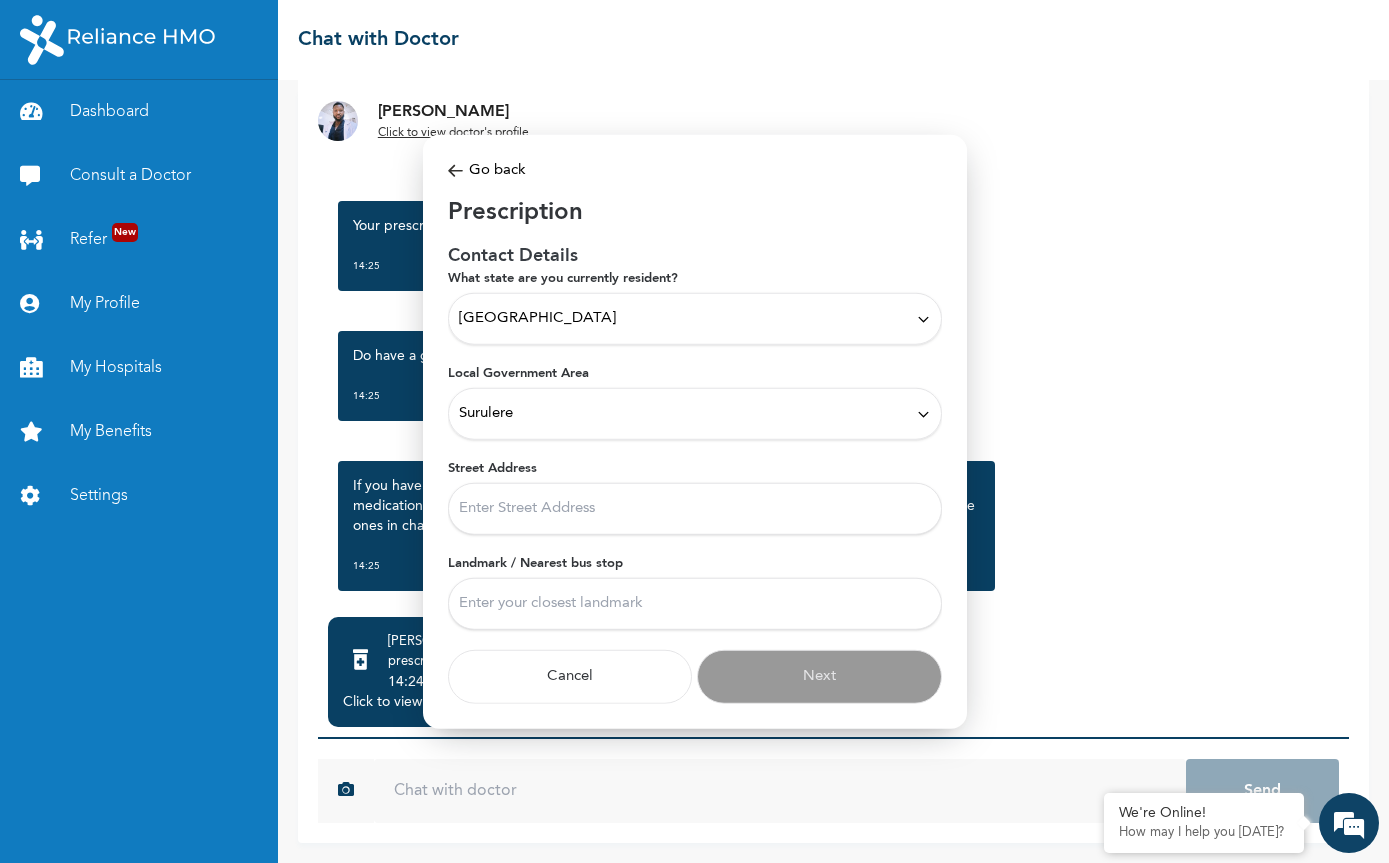click on "Street Address" at bounding box center [695, 509] 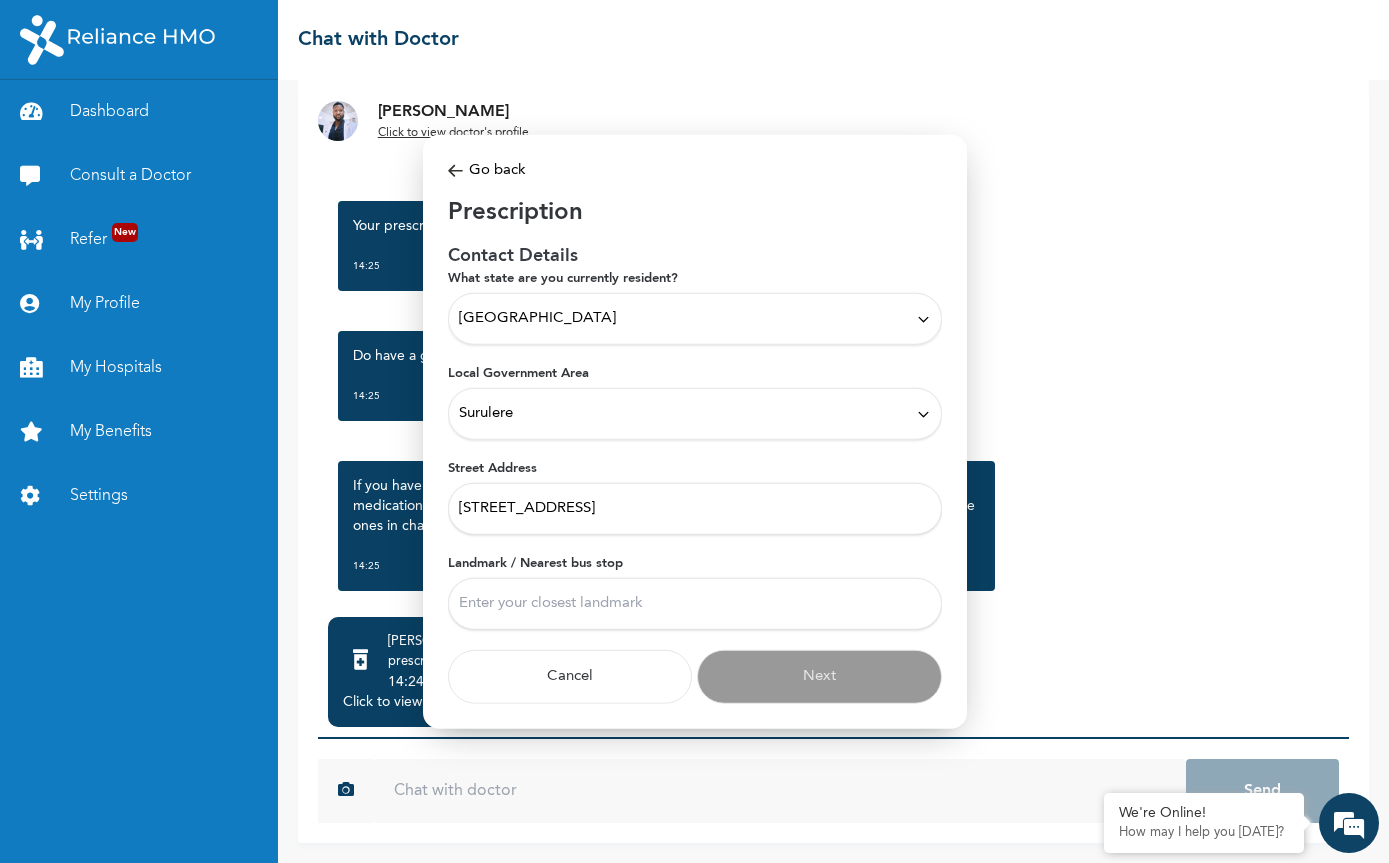 type on "22 Oyenuga street, Ijeshatedo Surulere" 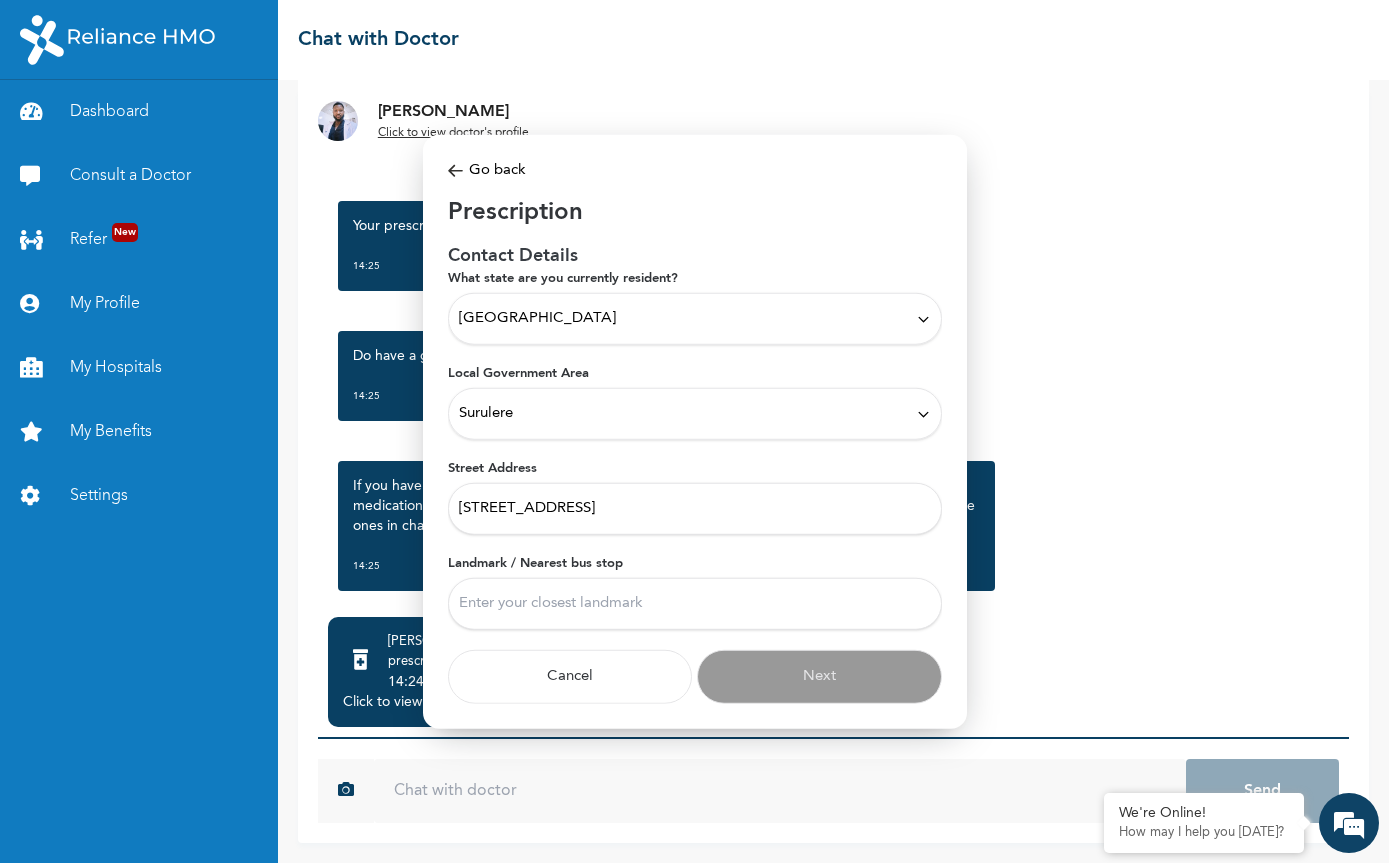 click on "Landmark / Nearest bus stop" at bounding box center [695, 604] 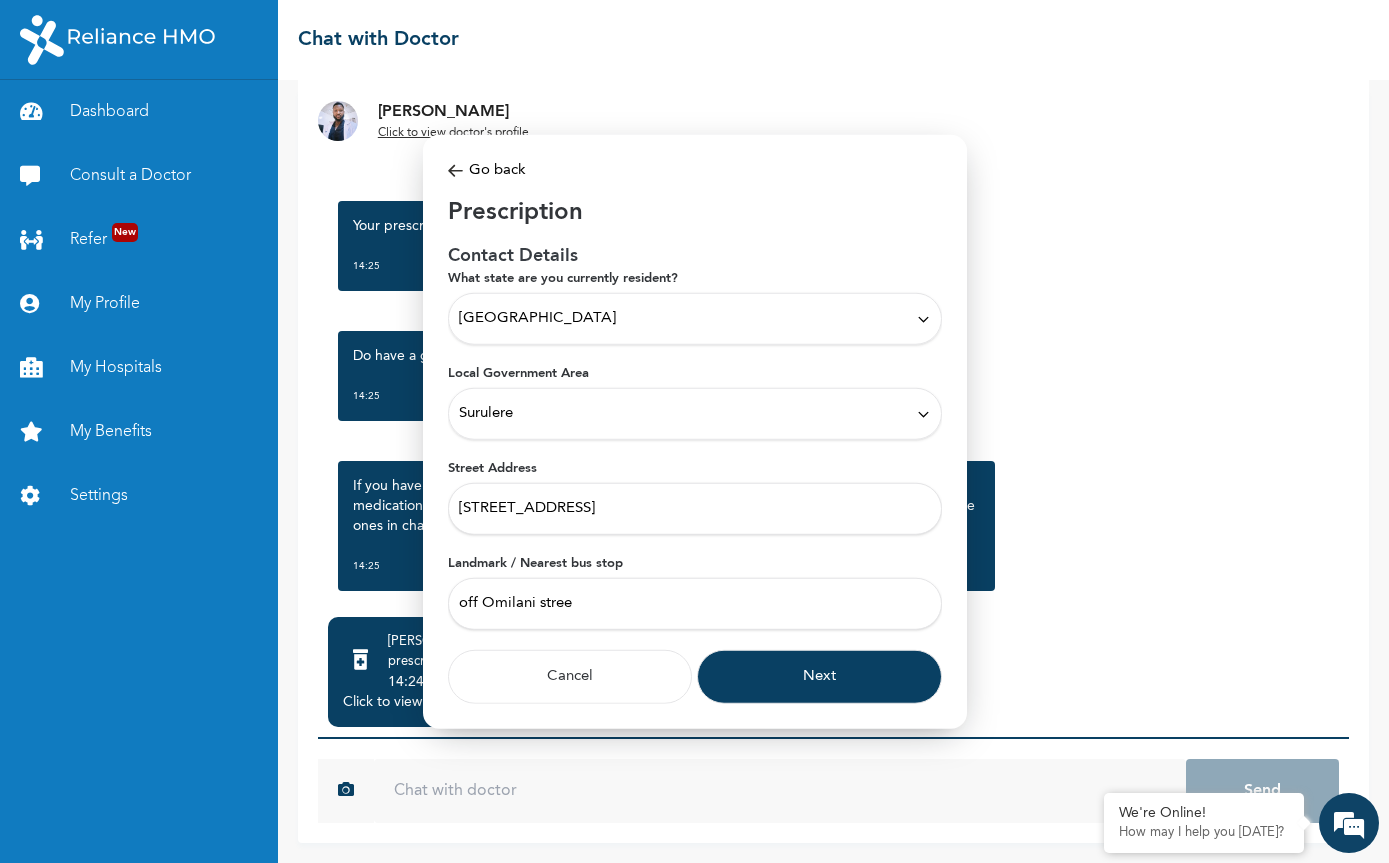 type on "off Omilani street" 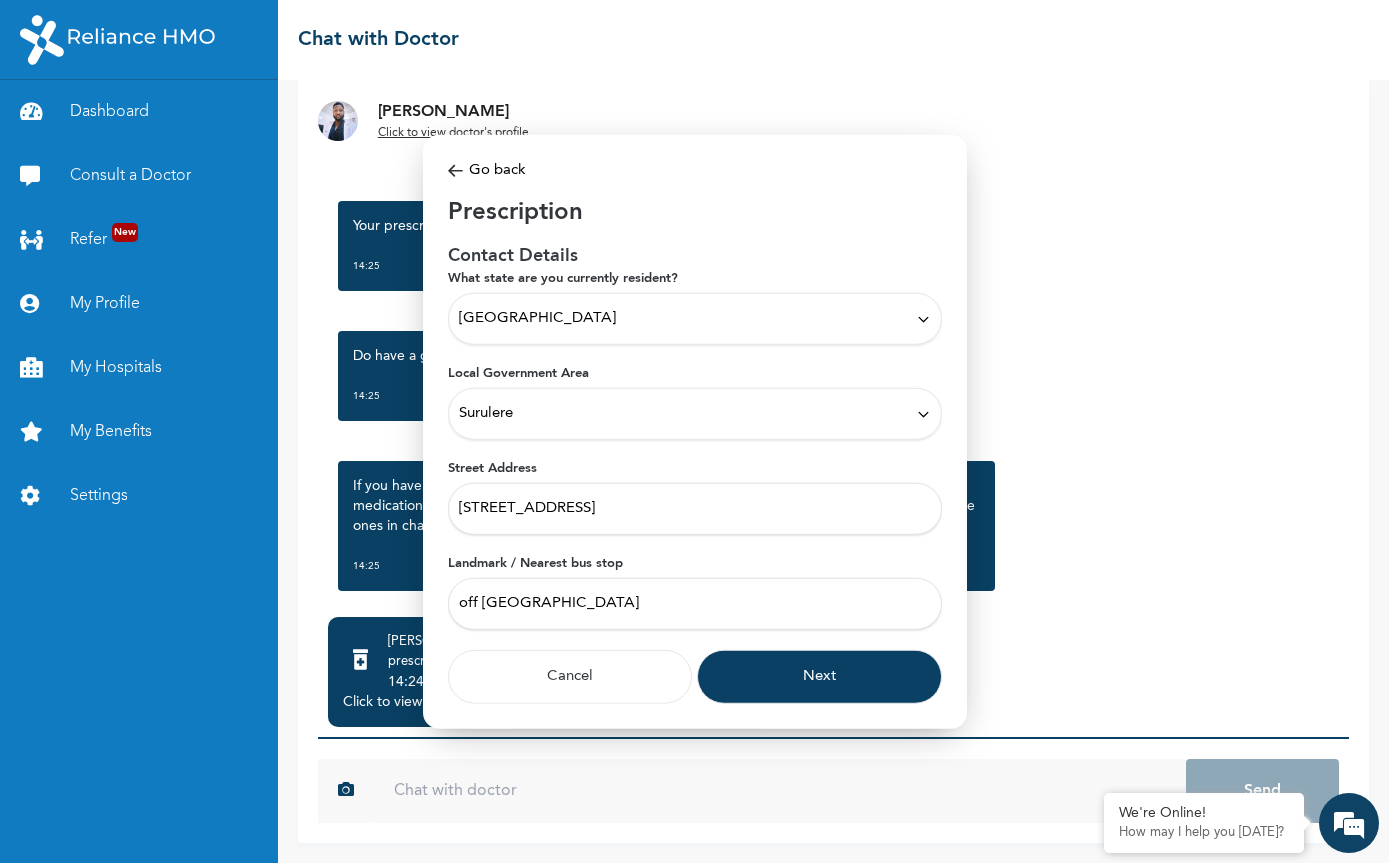 click on "Next" at bounding box center (819, 677) 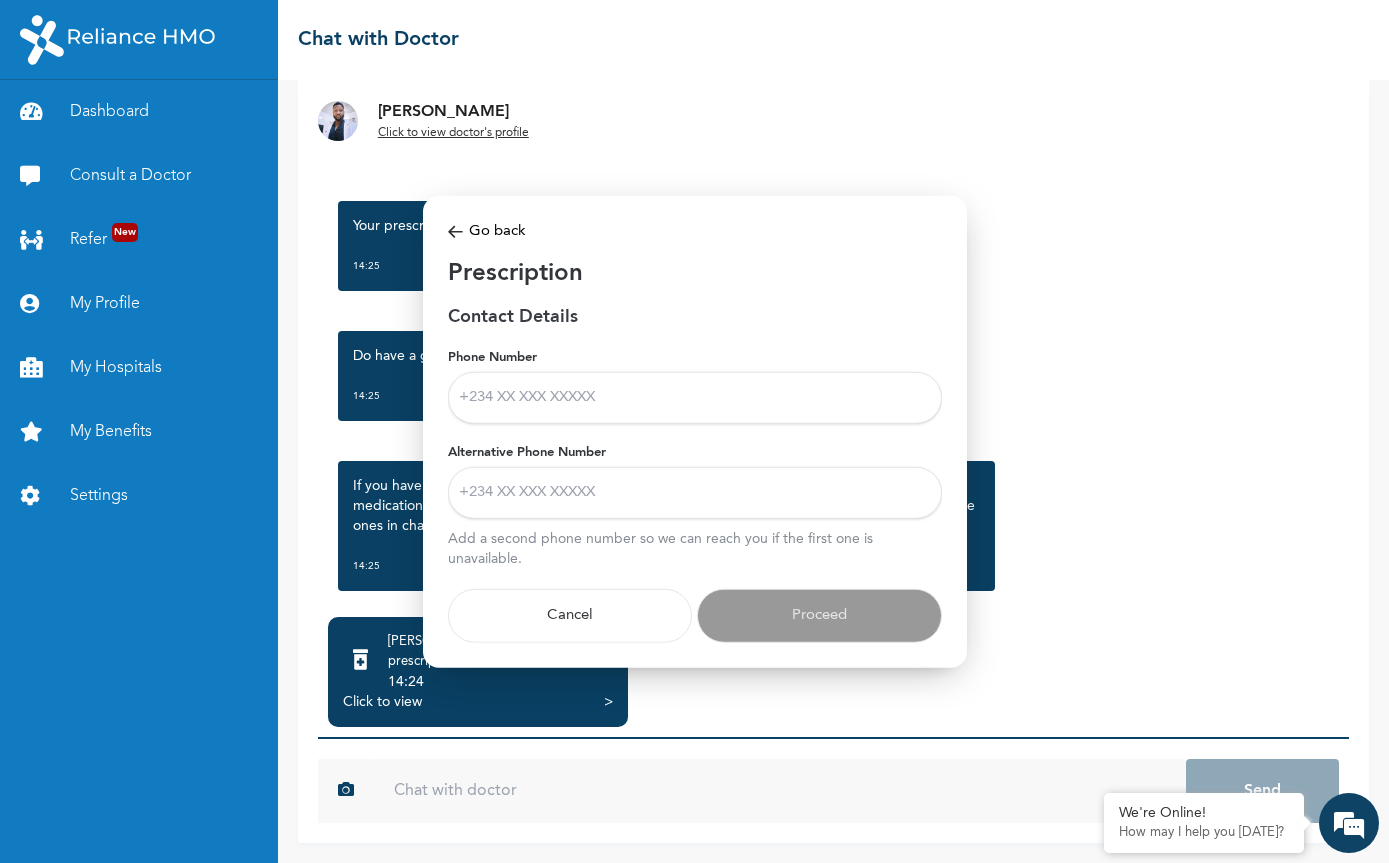 click on "Phone Number" at bounding box center [695, 398] 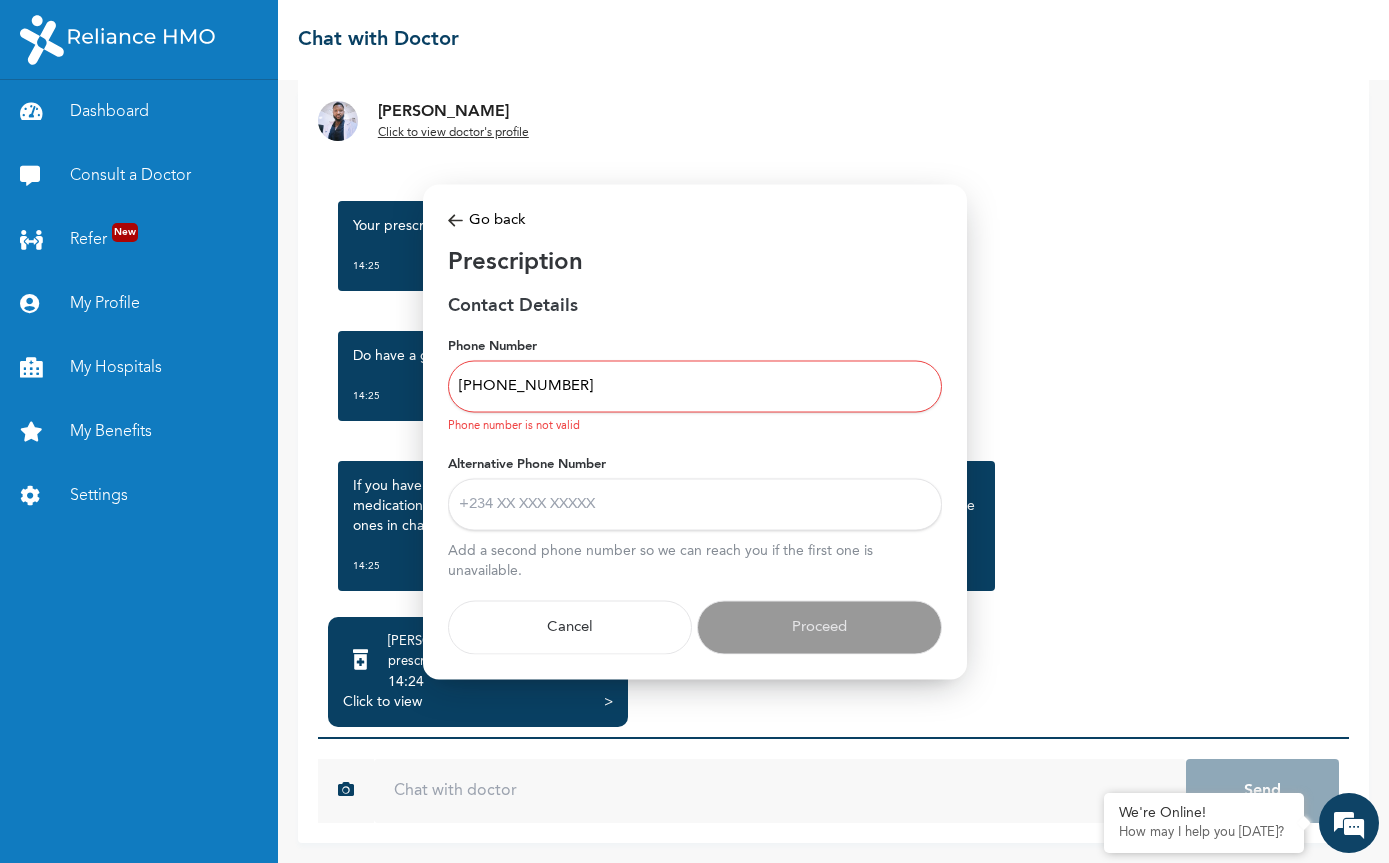 click on "+234 803 563 0986" at bounding box center (695, 387) 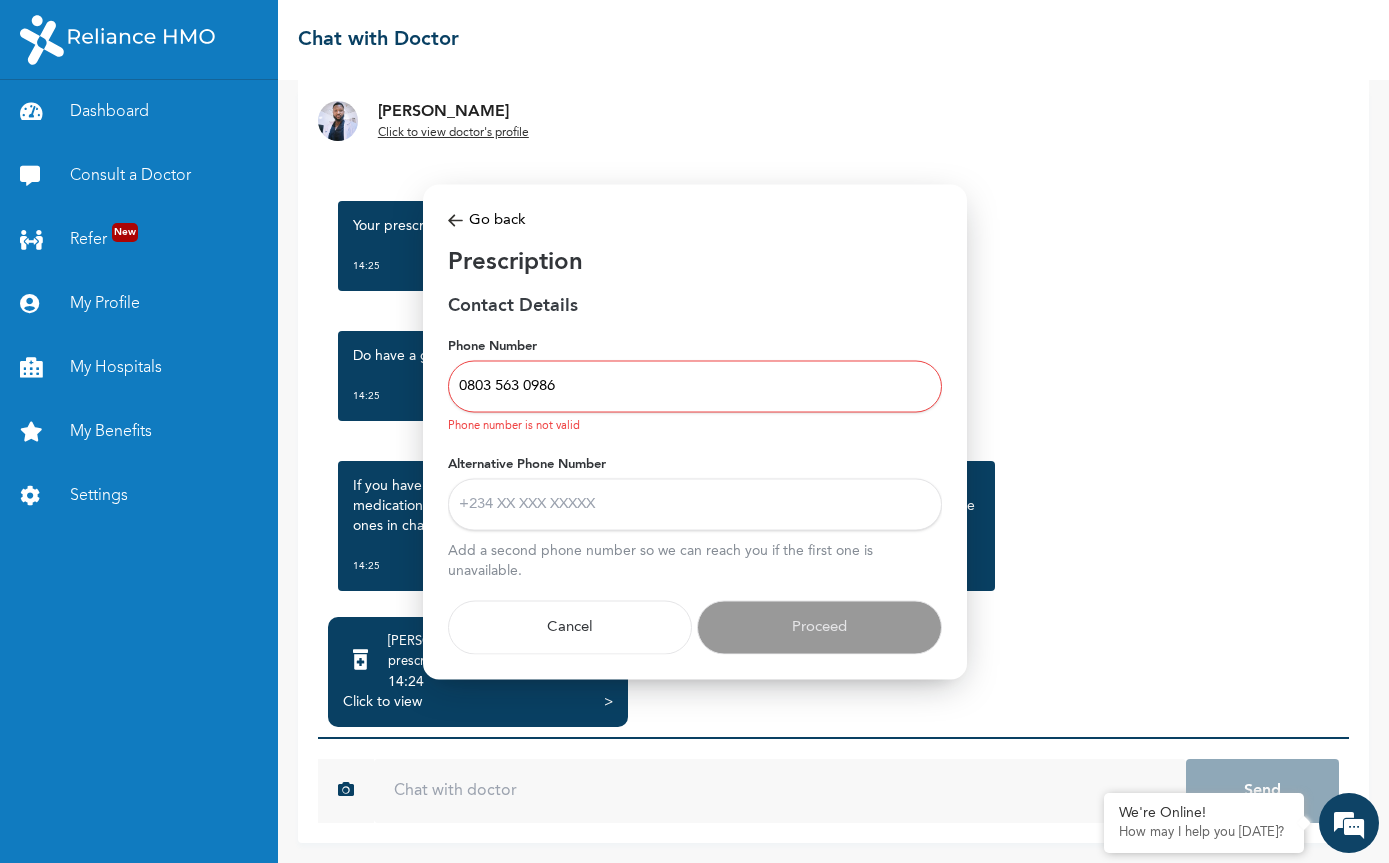 click on "0803 563 0986" at bounding box center [695, 387] 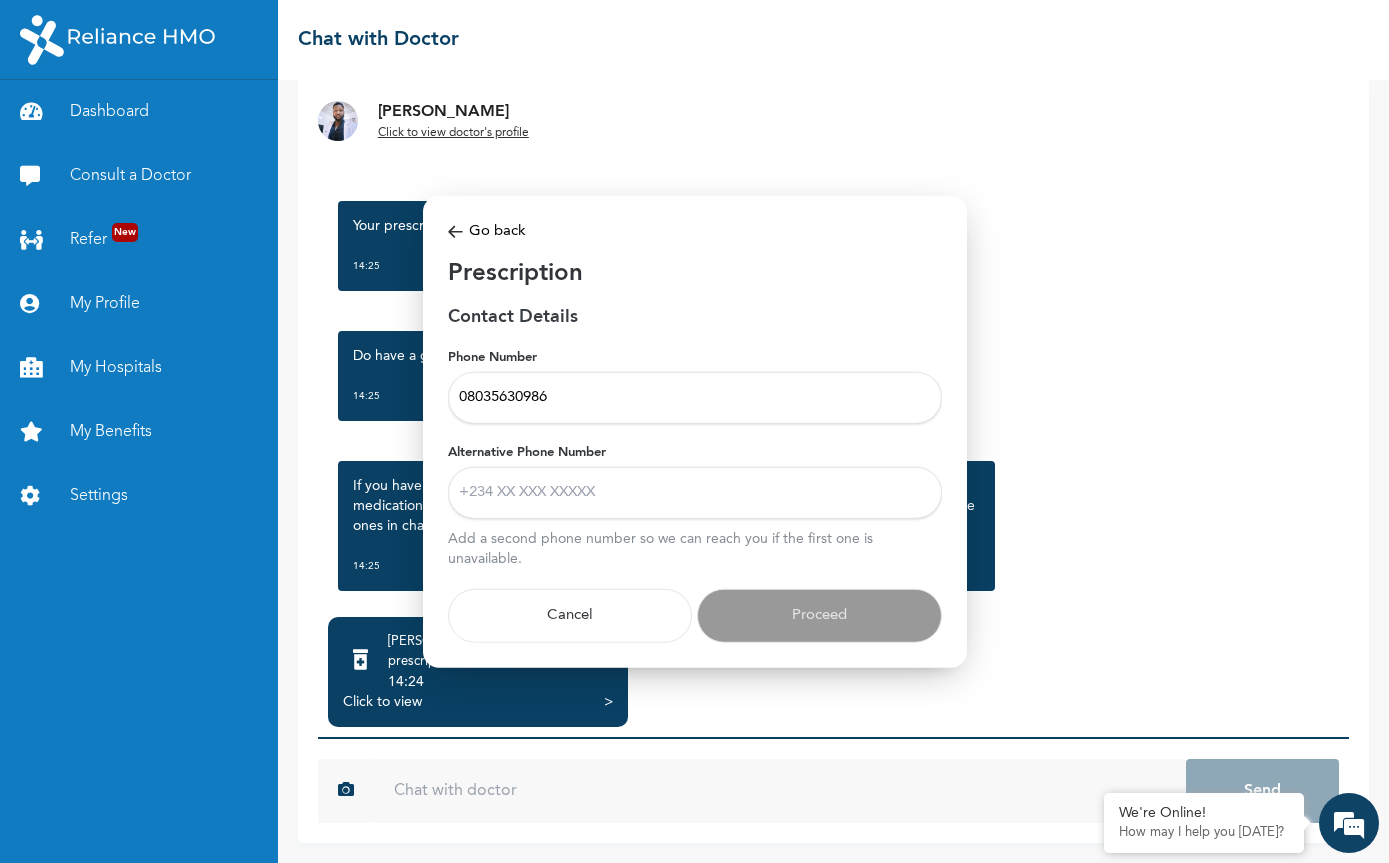type on "08035630986" 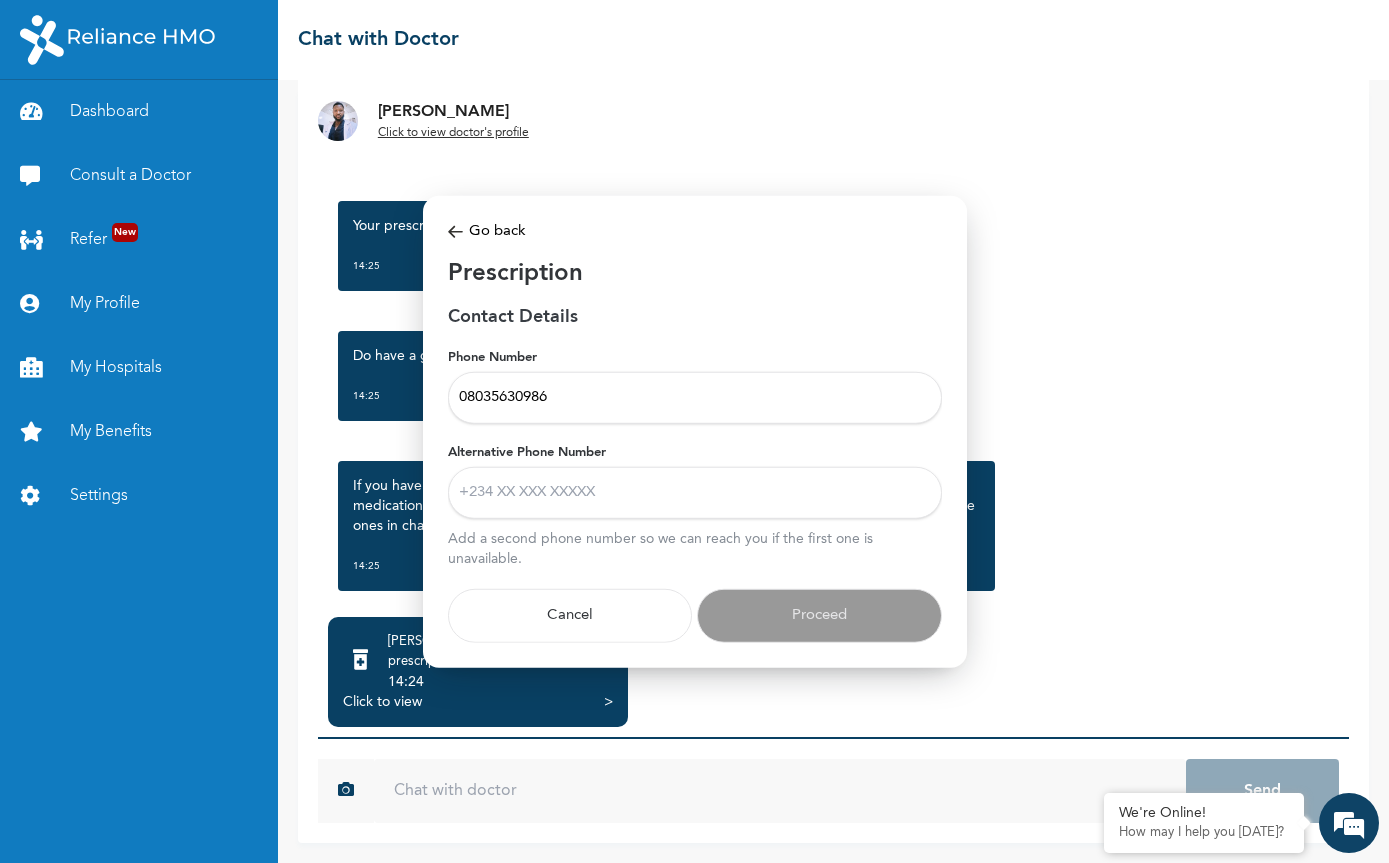 click on "Alternative Phone Number" at bounding box center (695, 493) 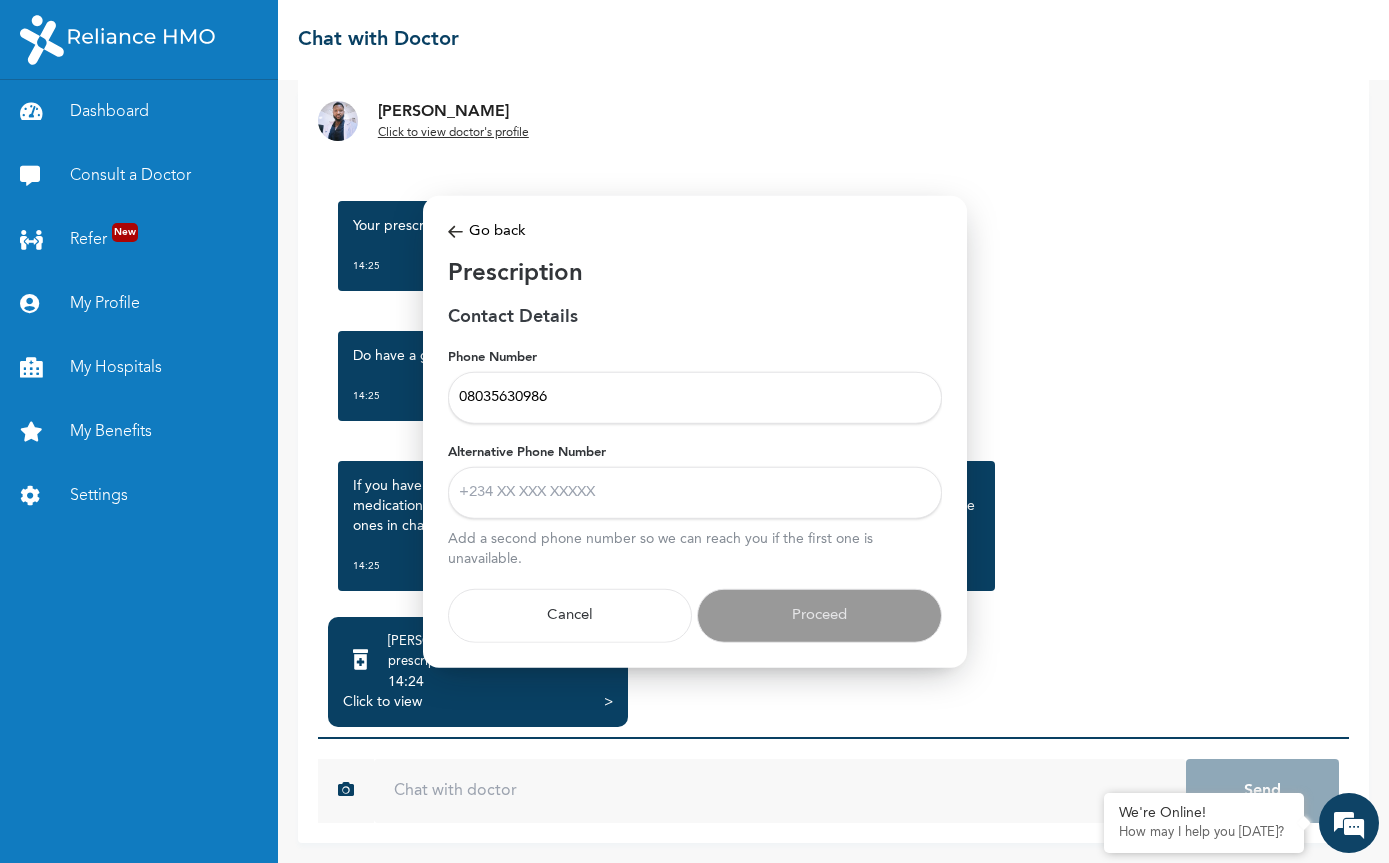 paste on "+234 803 563 0986" 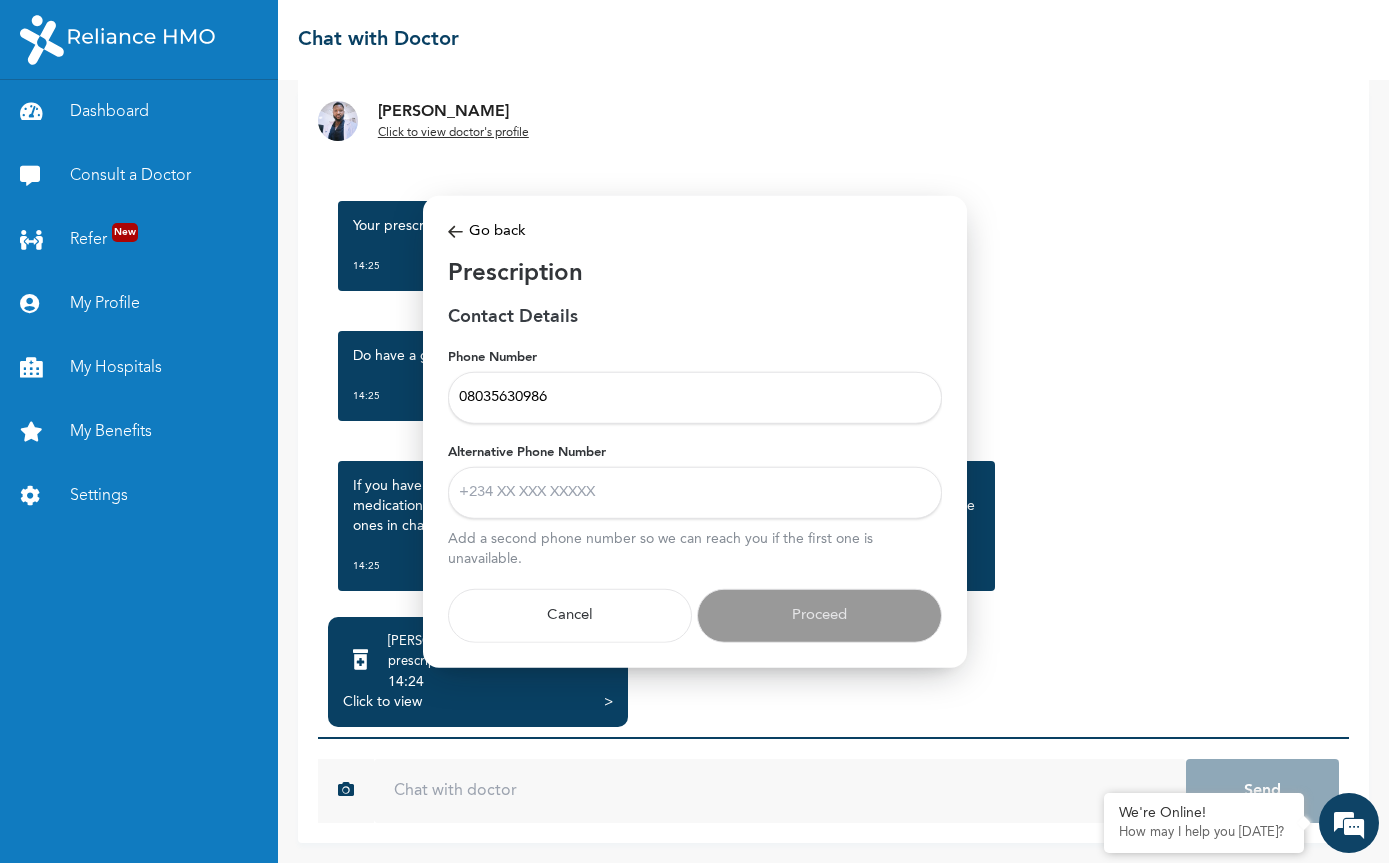 type on "+234 803 563 0986" 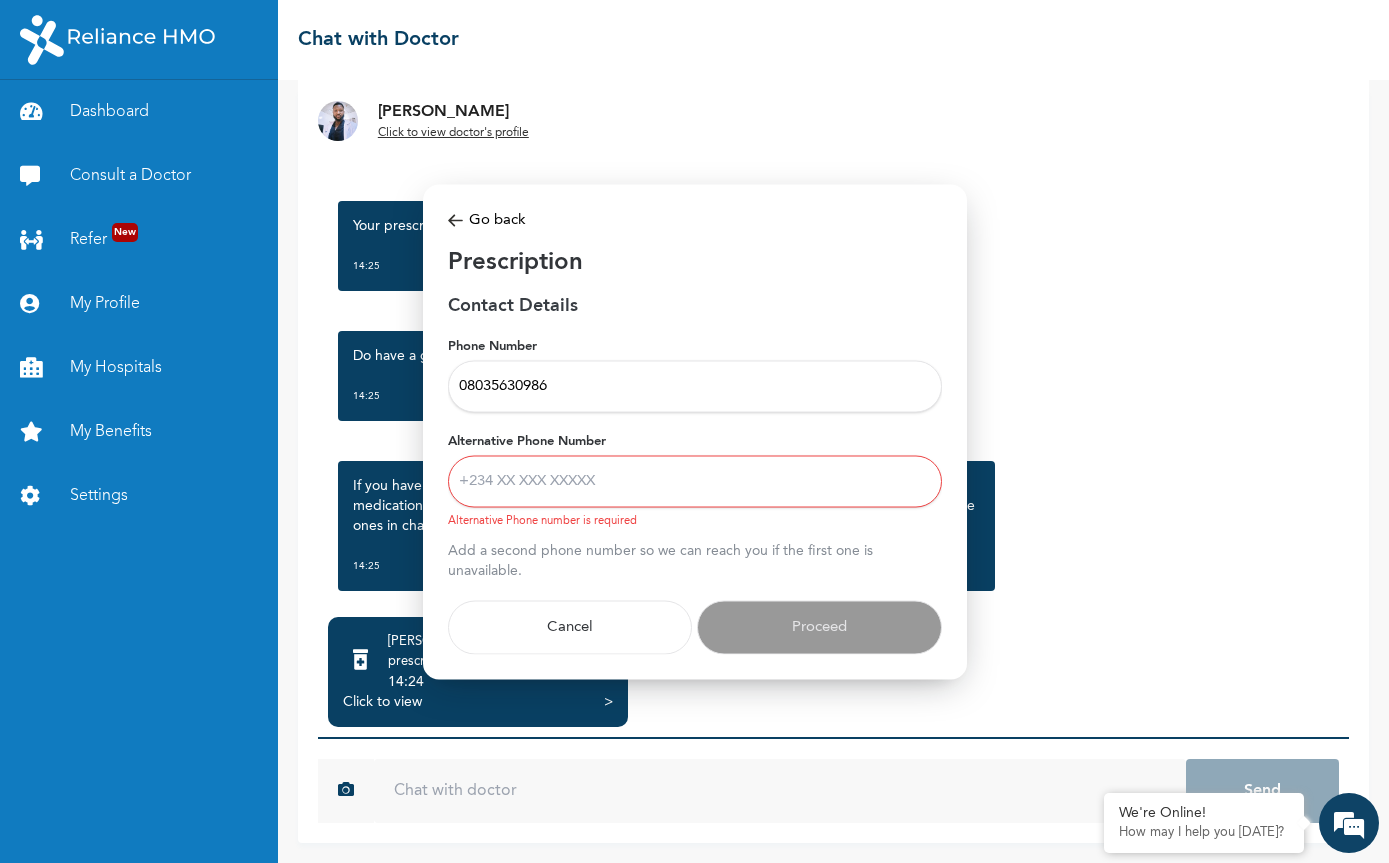 click on "08035630986" at bounding box center [695, 387] 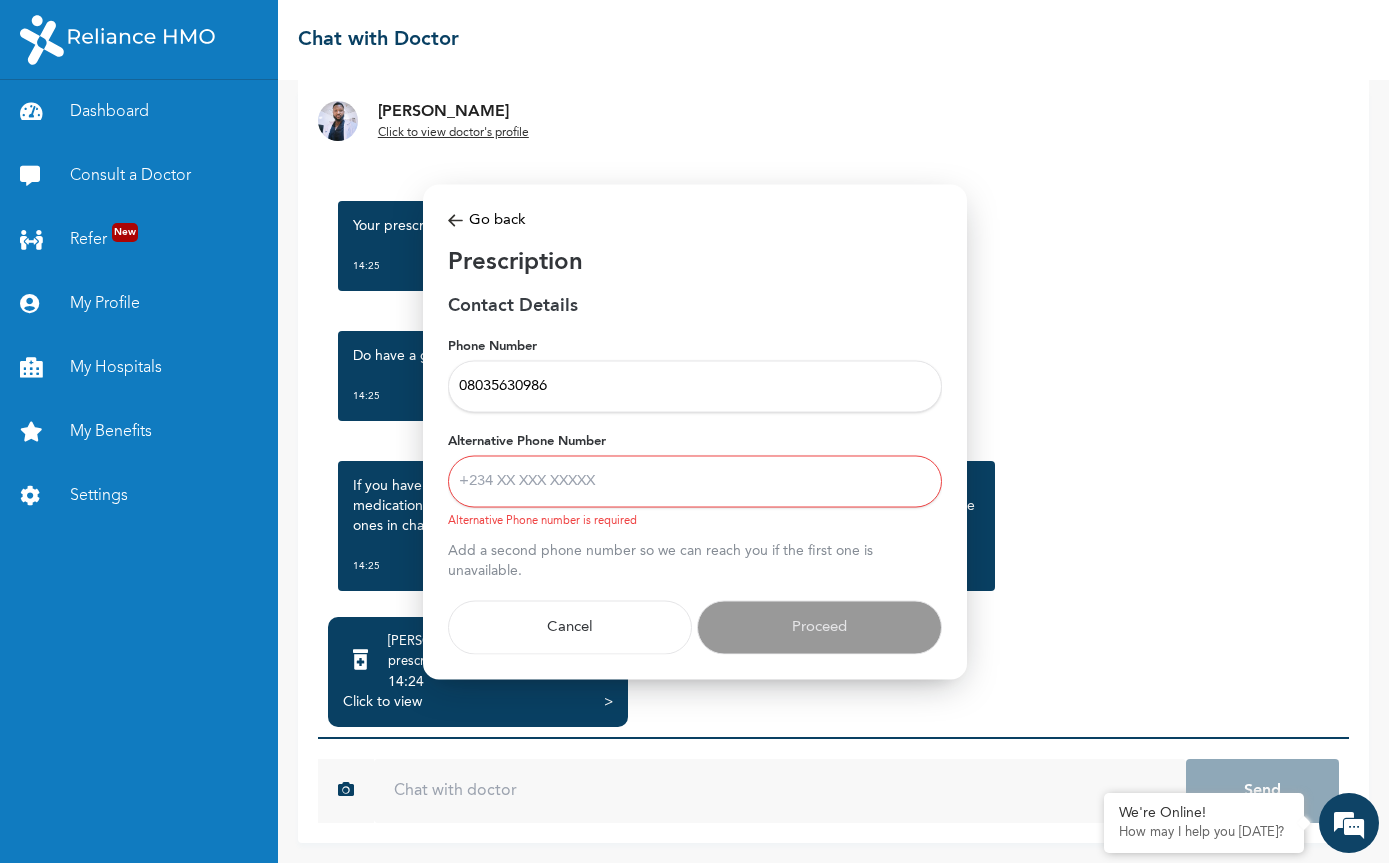 click on "Alternative Phone Number" at bounding box center [695, 482] 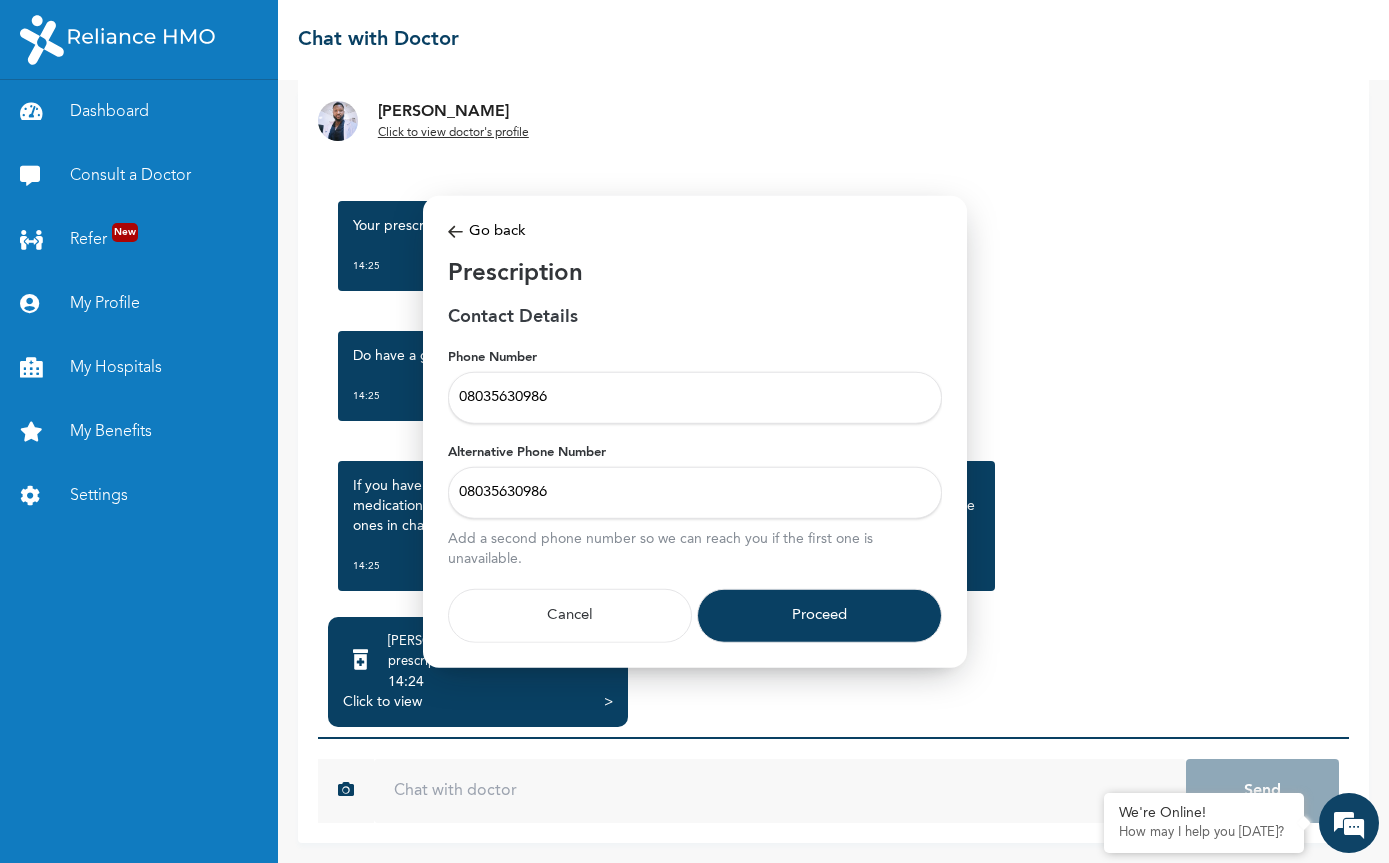 click on "Proceed" at bounding box center (819, 616) 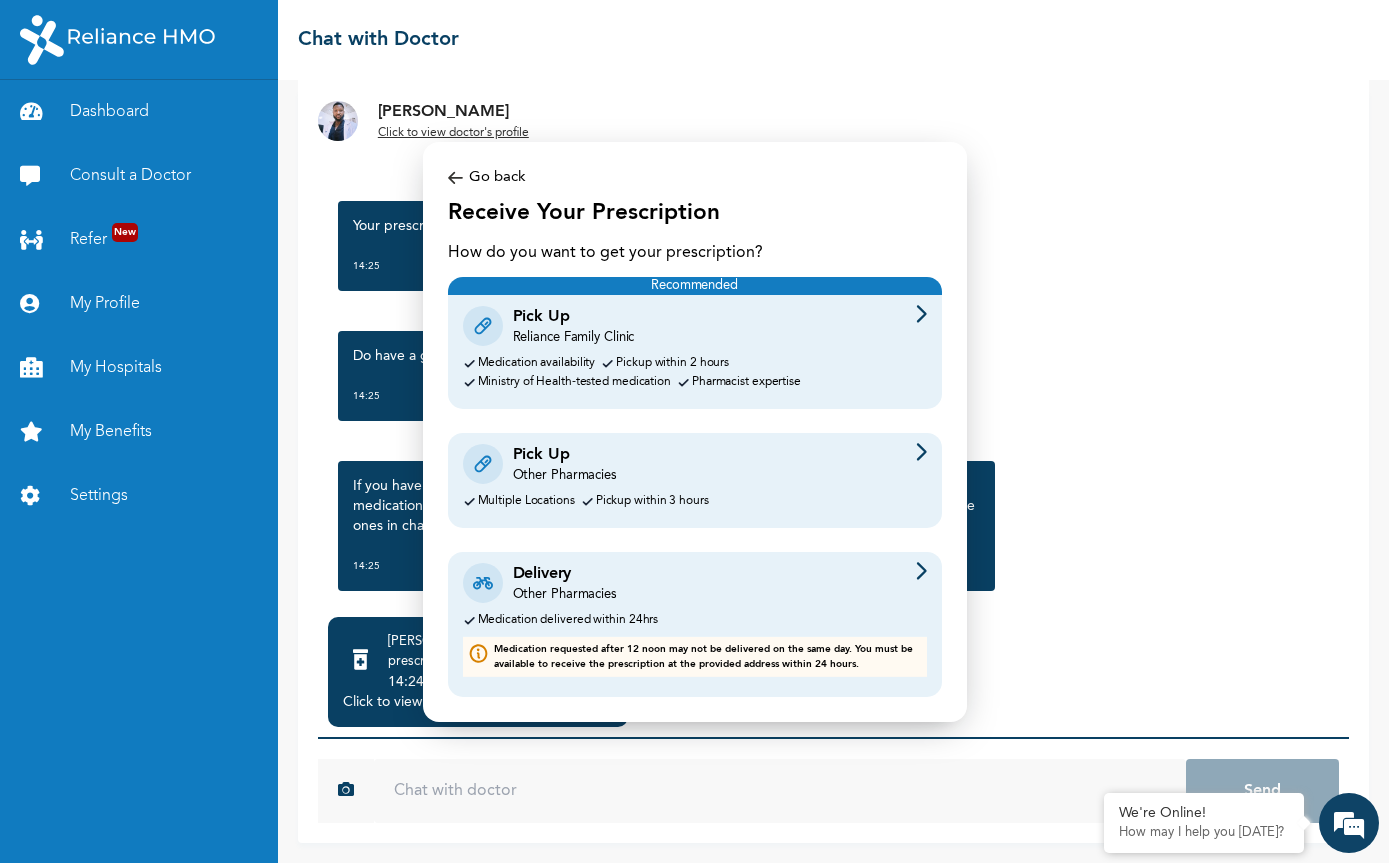 click on "Delivery Other Pharmacies" at bounding box center (695, 583) 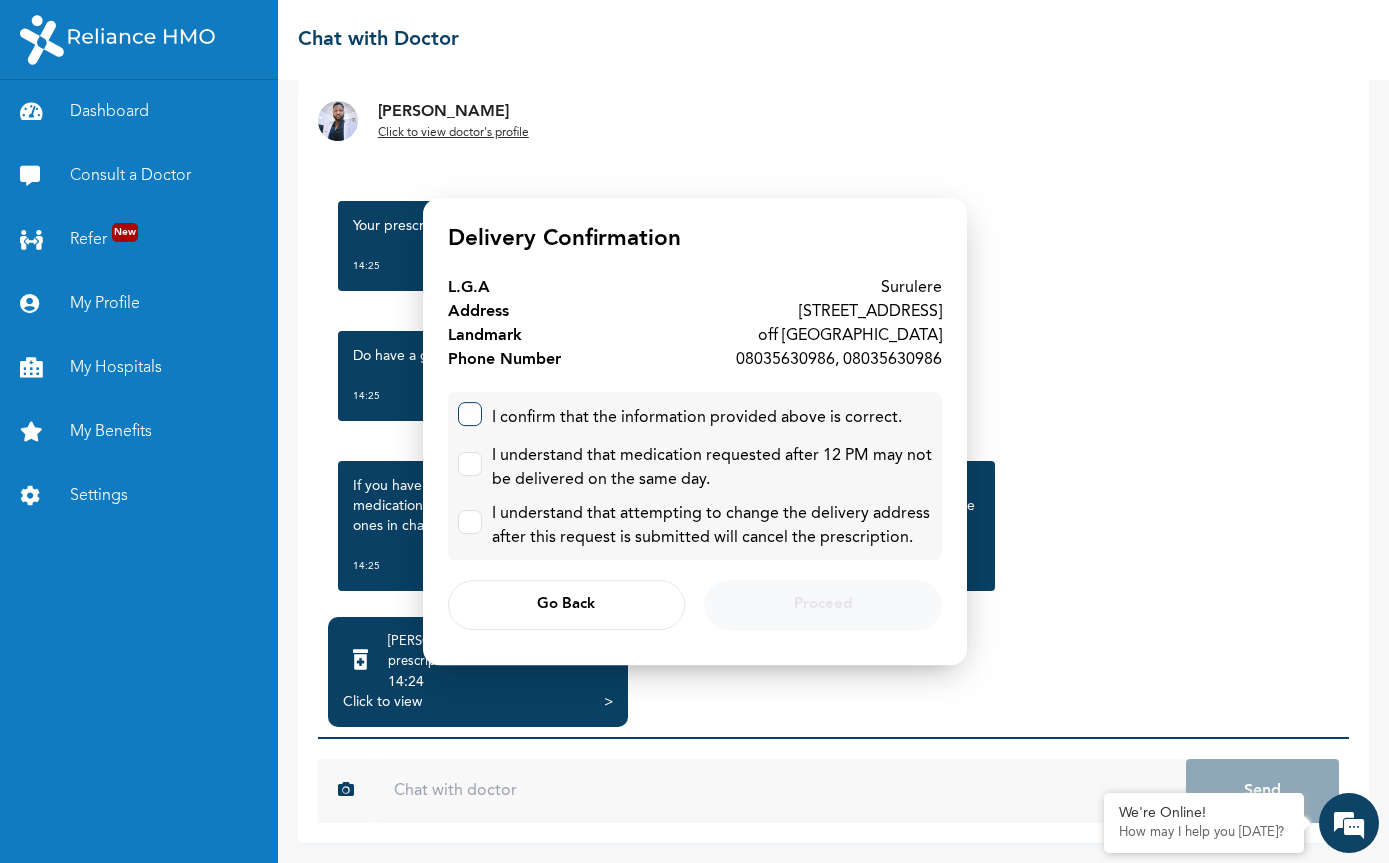 click at bounding box center (465, 409) 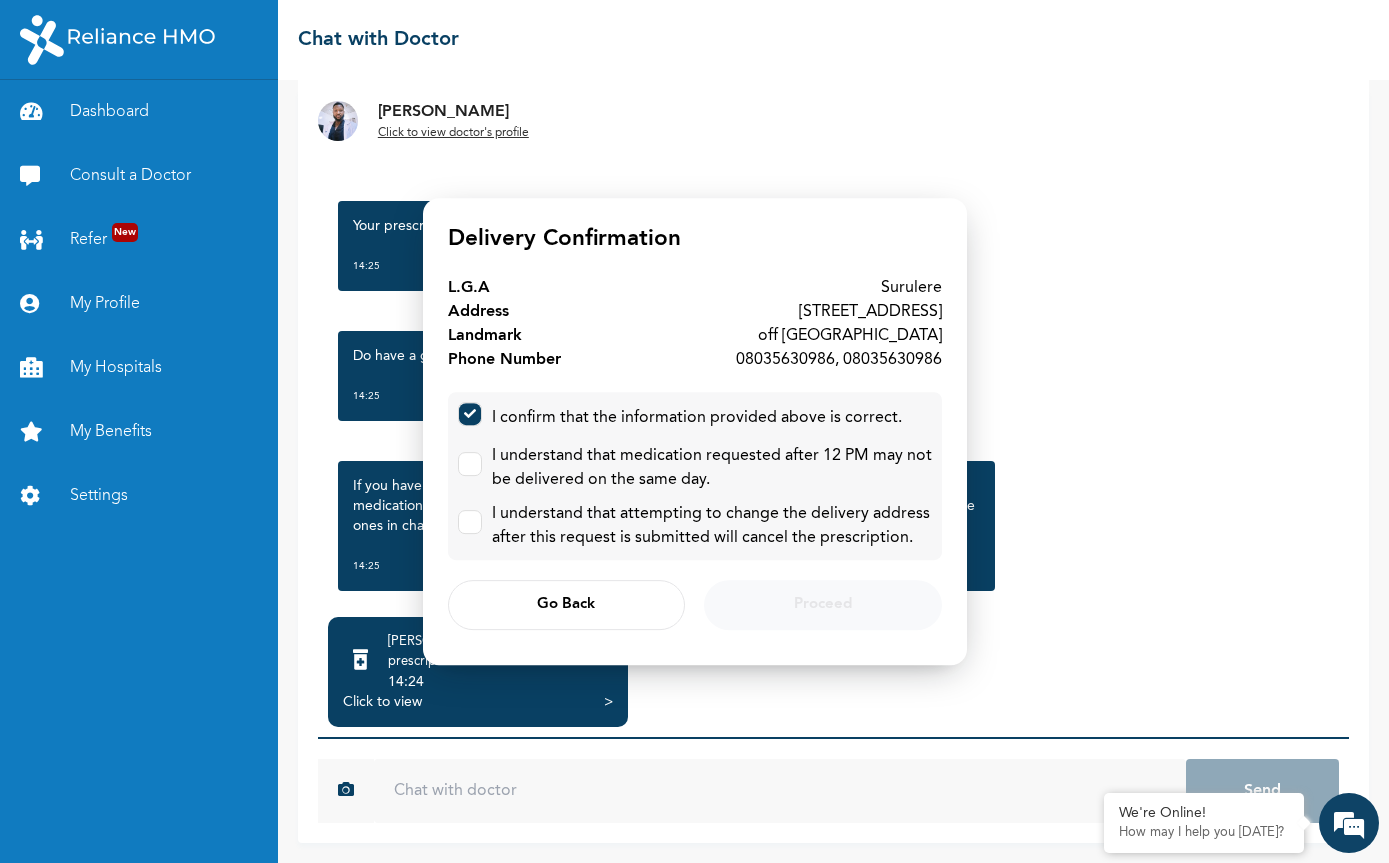 click at bounding box center [470, 468] 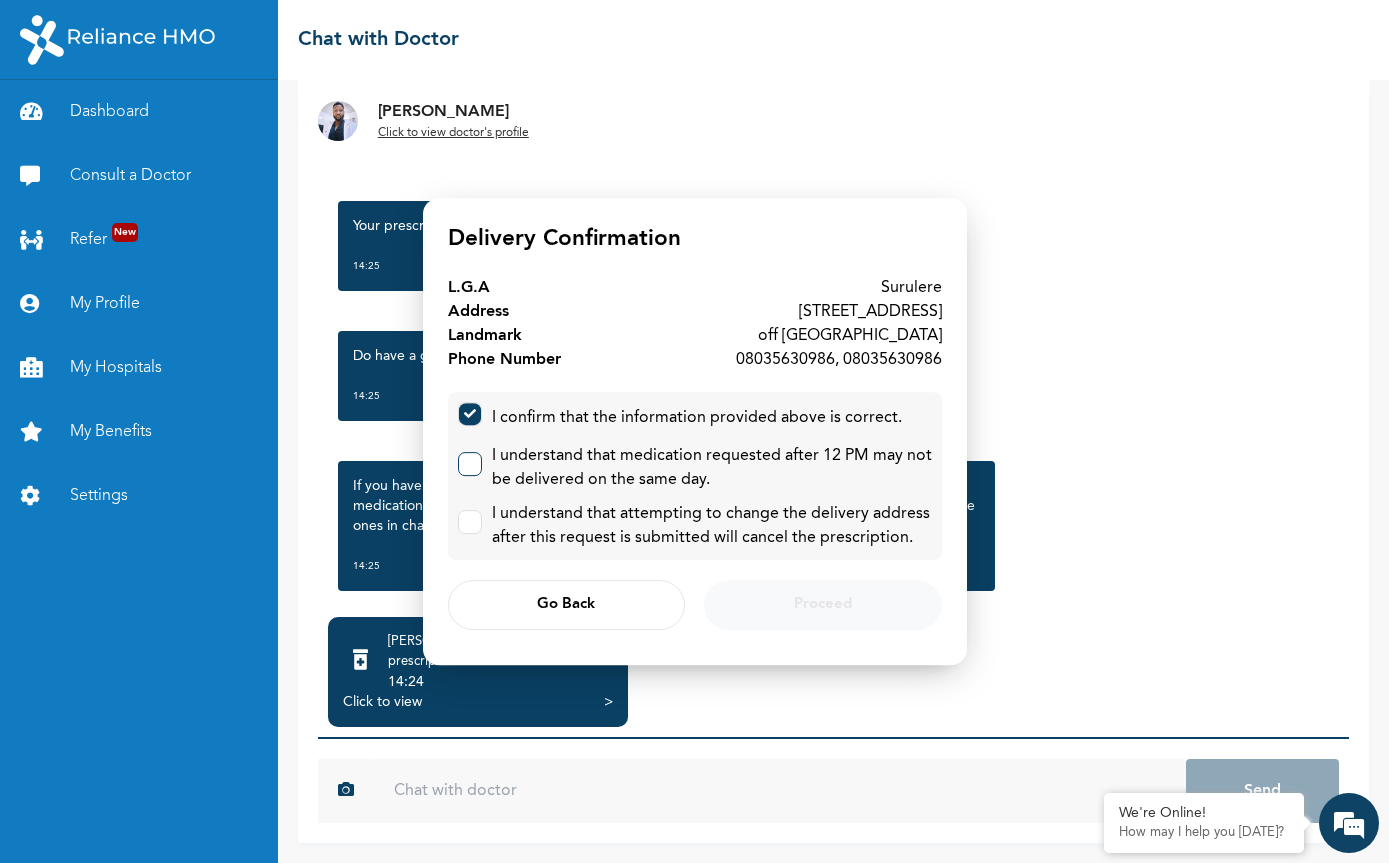 click at bounding box center (465, 459) 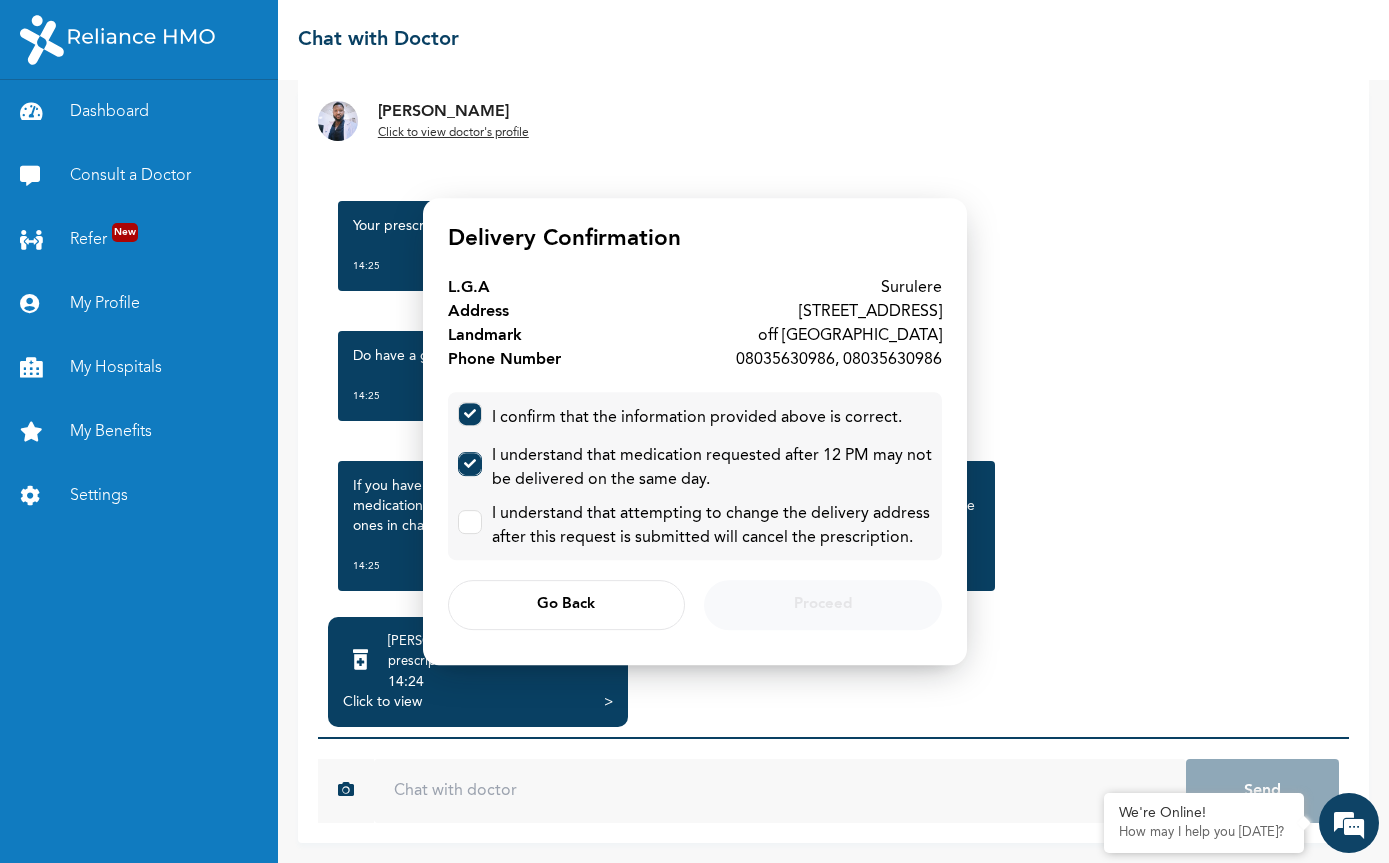 checkbox on "true" 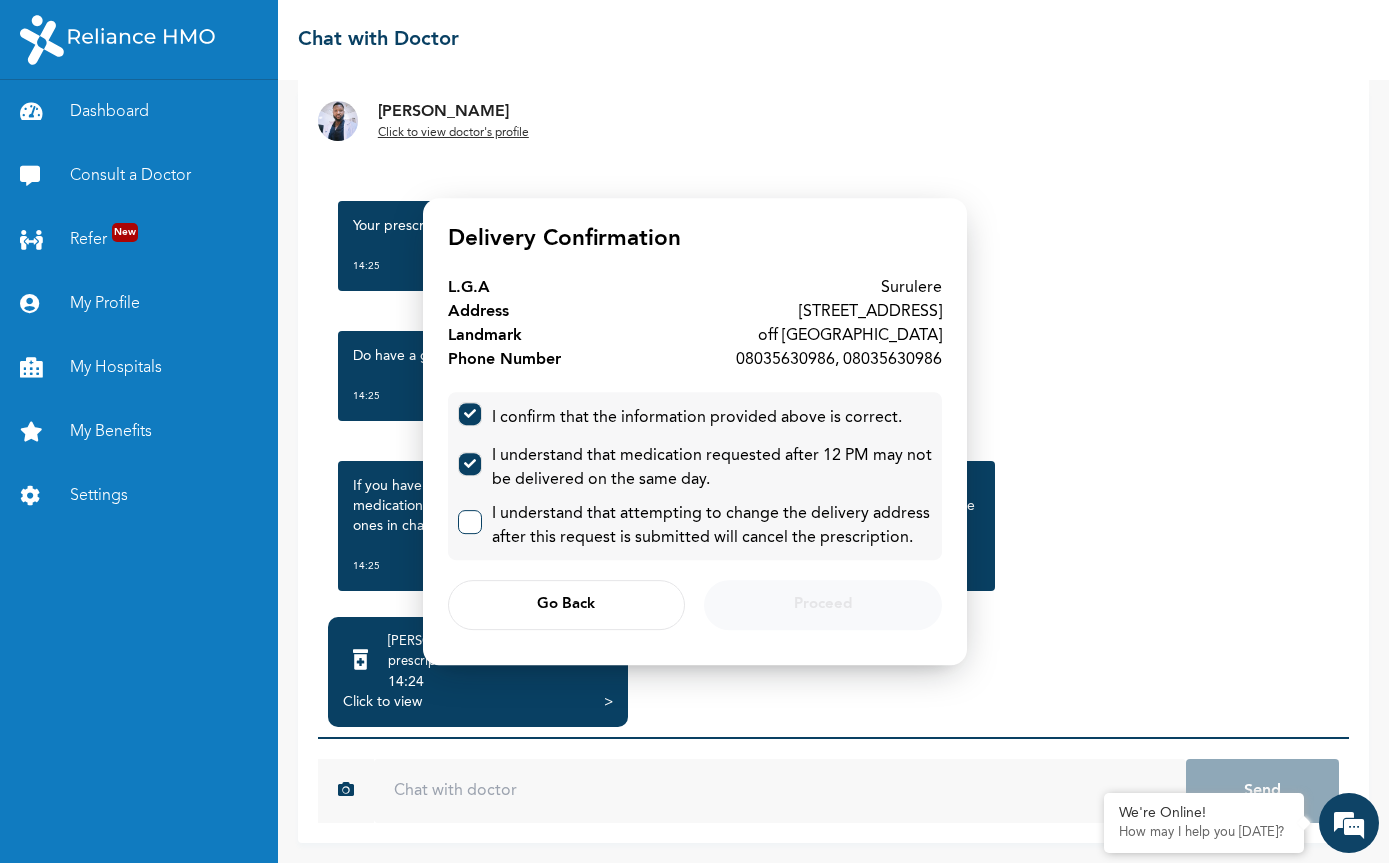 click at bounding box center [465, 517] 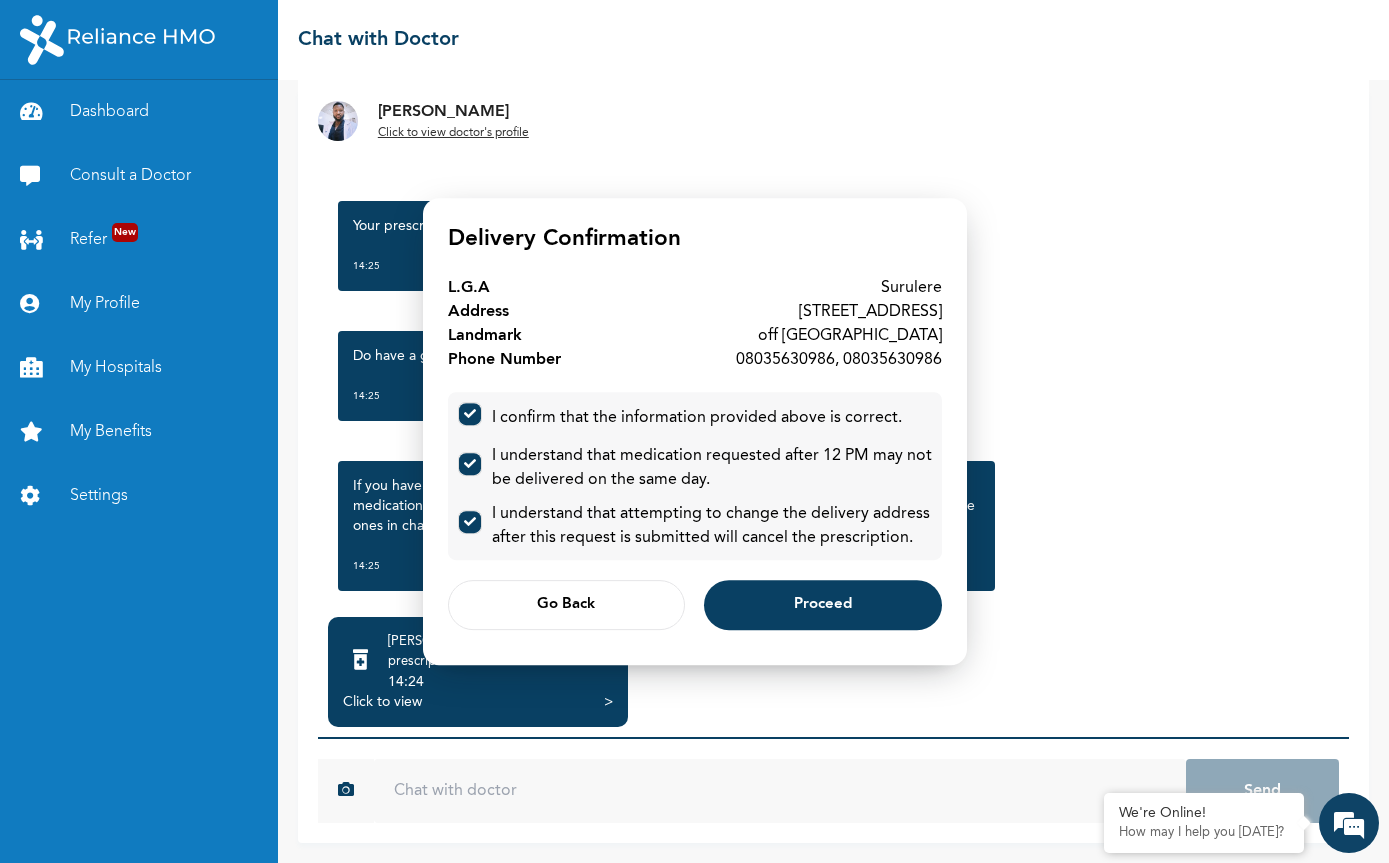 click on "Proceed" at bounding box center [822, 605] 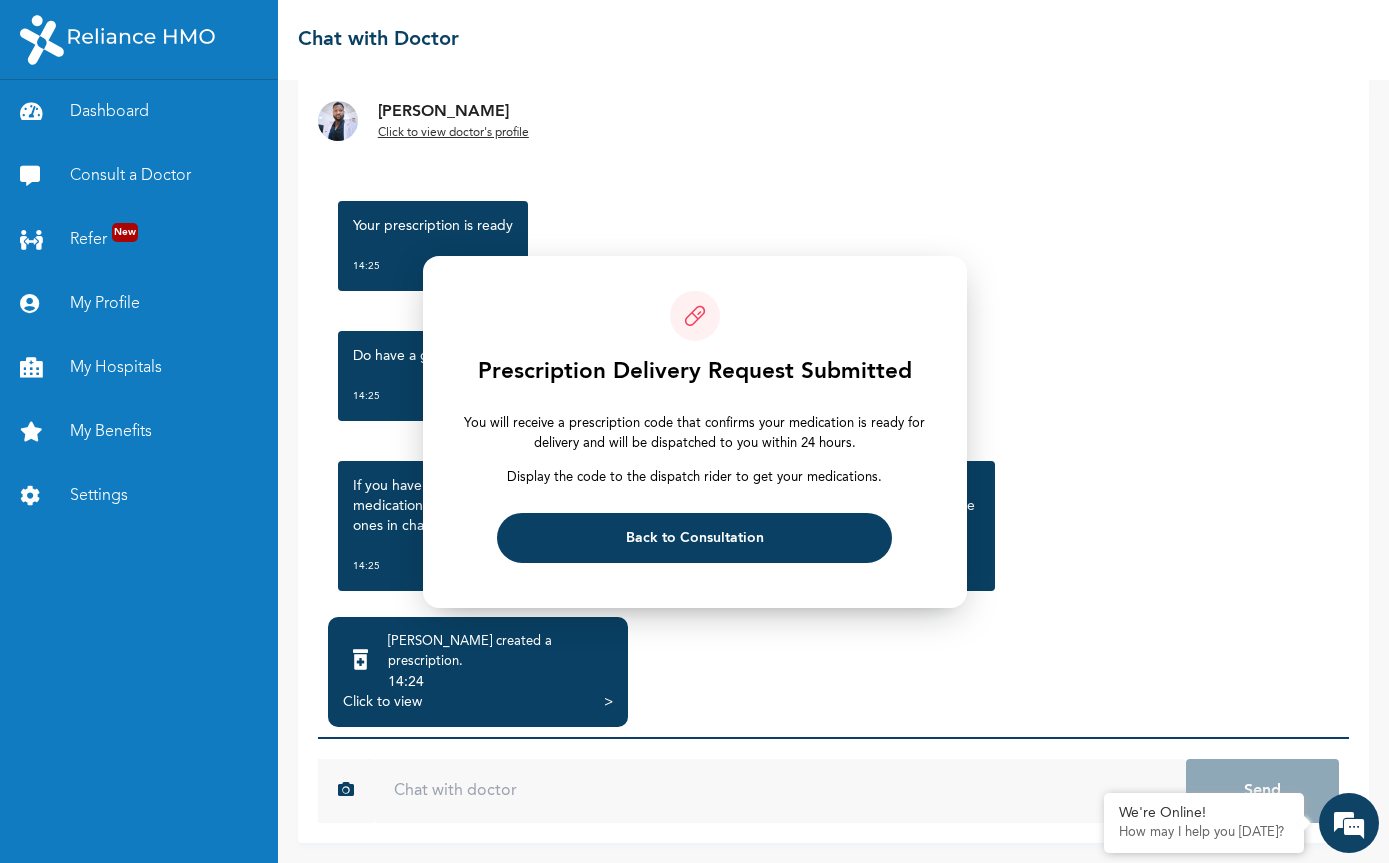 click on "Back to Consultation" at bounding box center (694, 538) 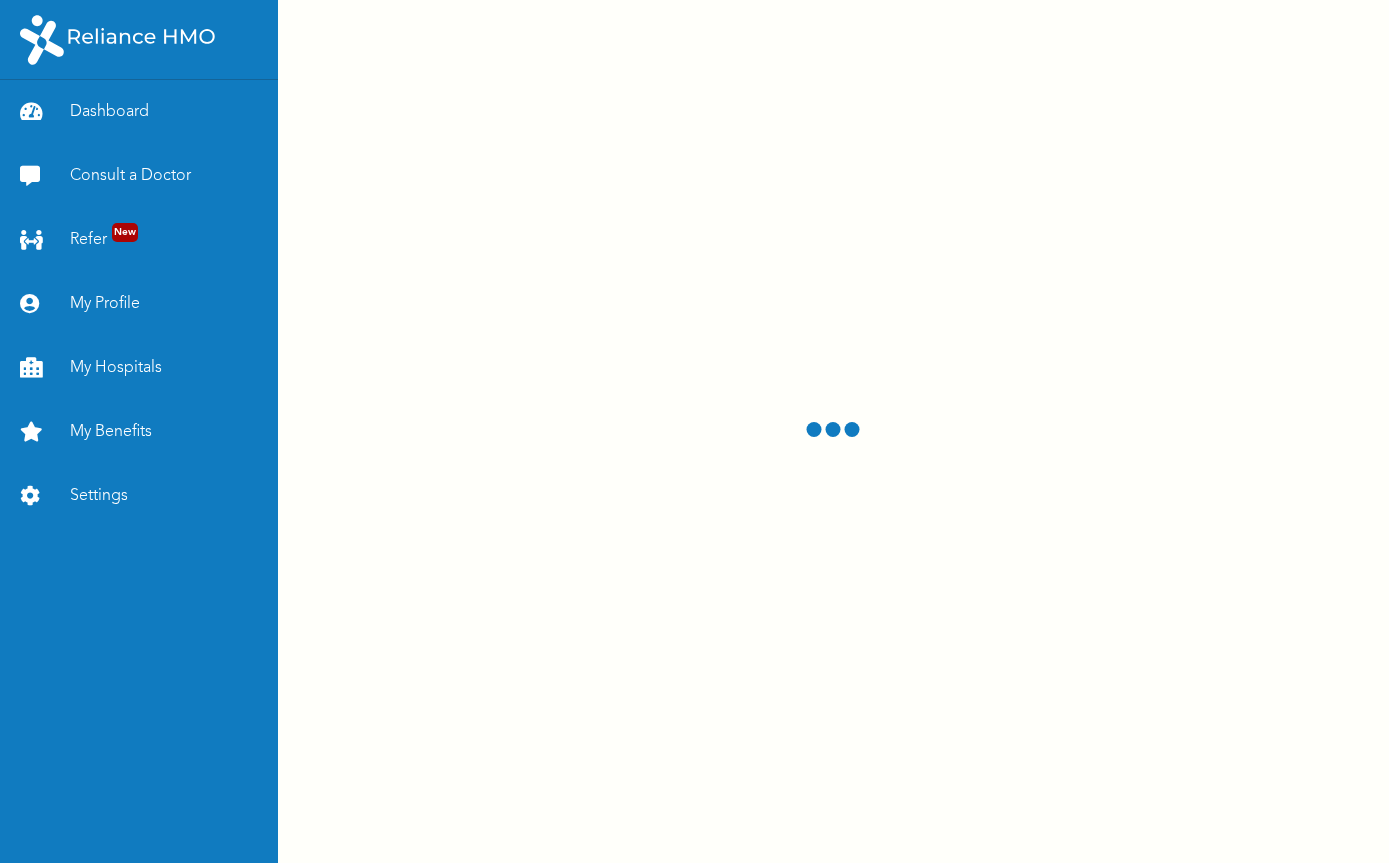 scroll, scrollTop: 0, scrollLeft: 0, axis: both 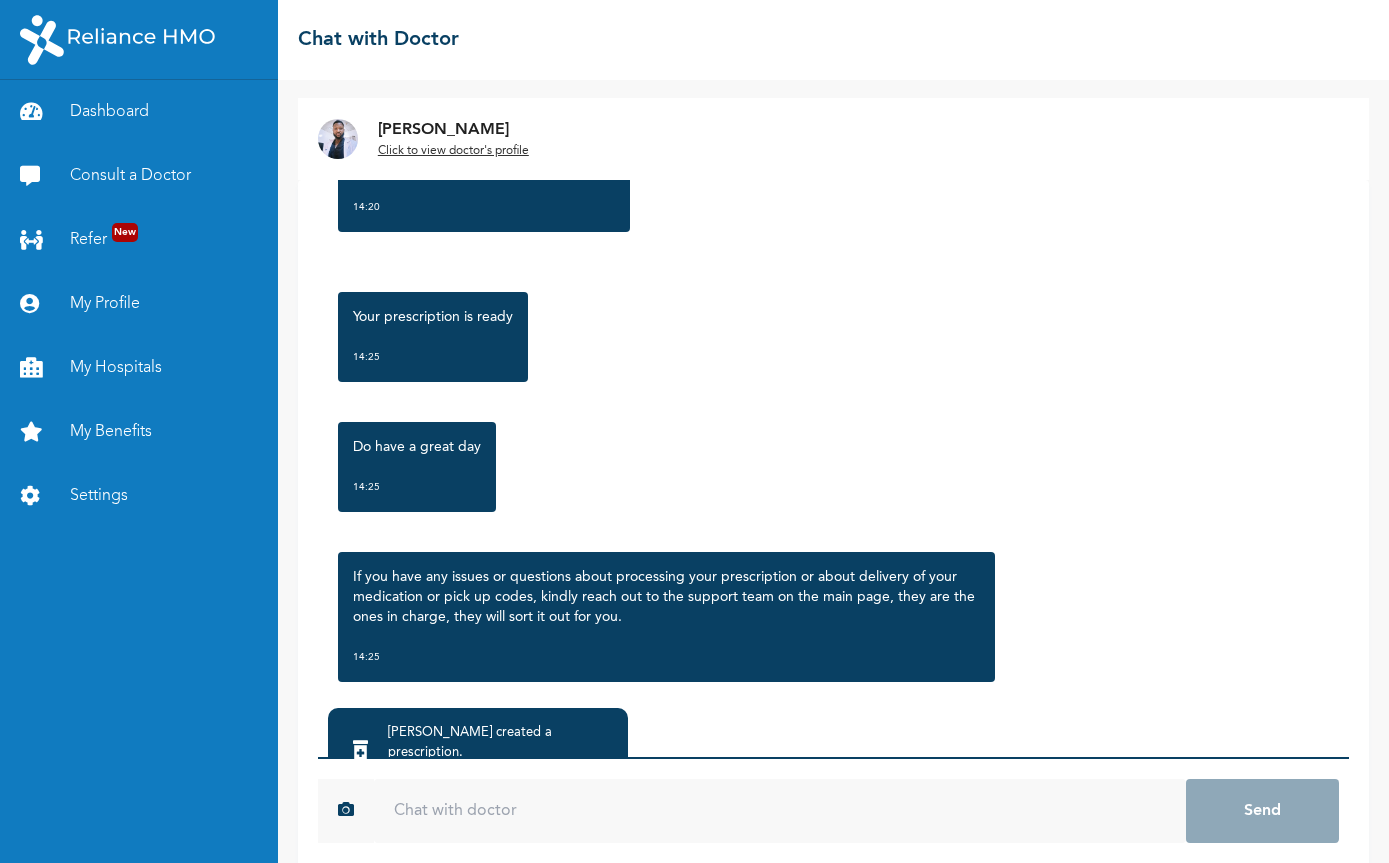 click at bounding box center [780, 811] 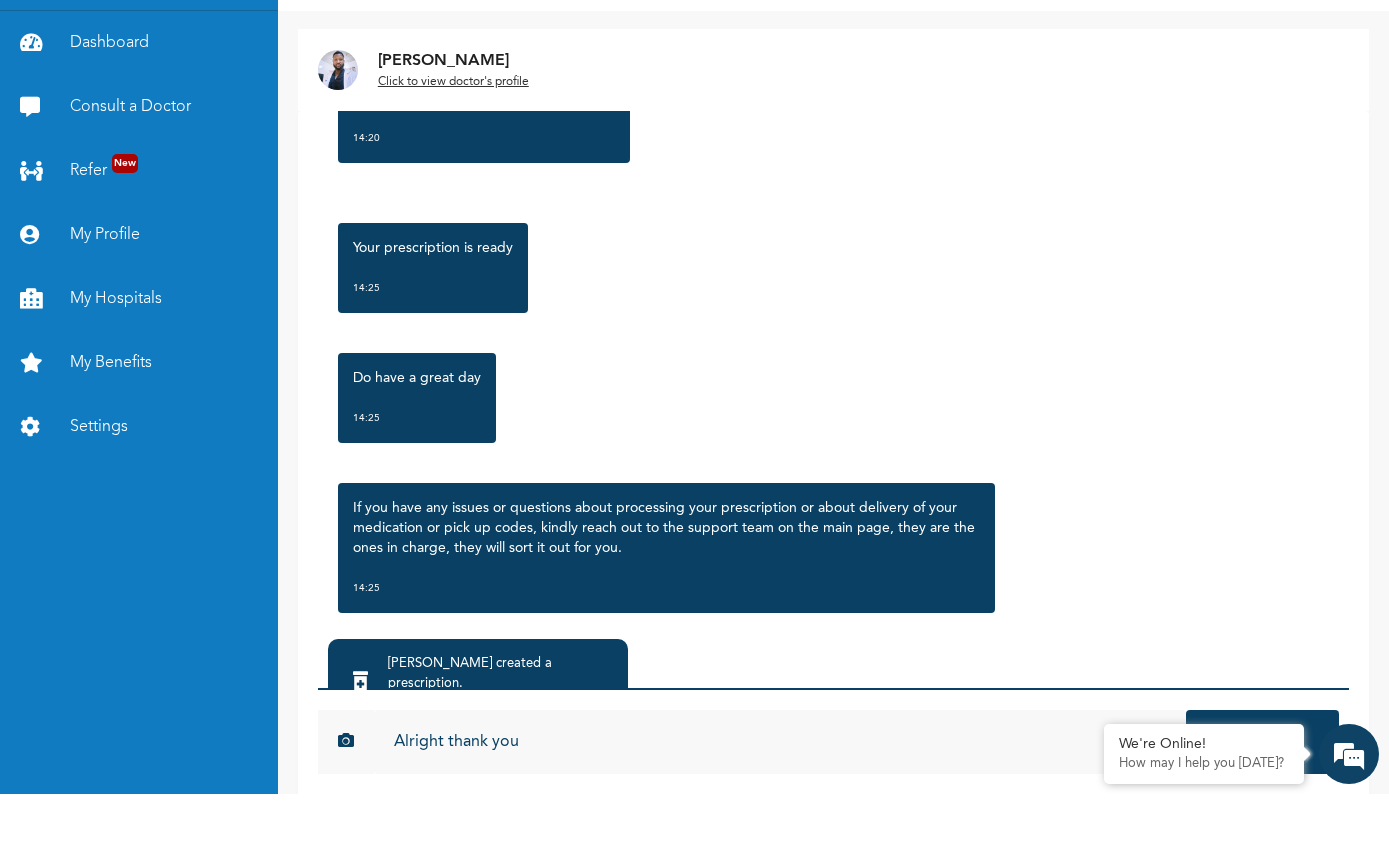 type on "Alright thank you" 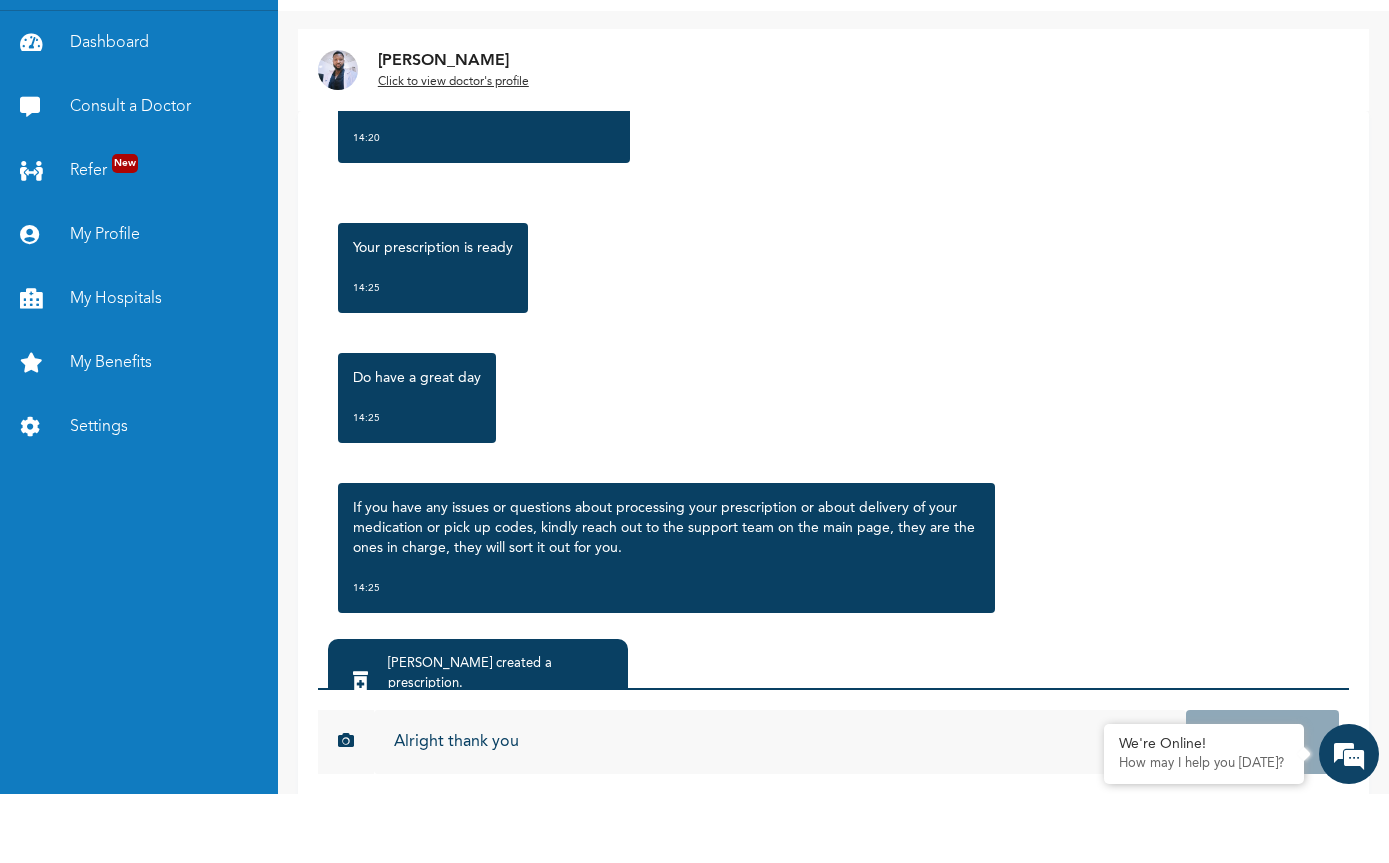 type 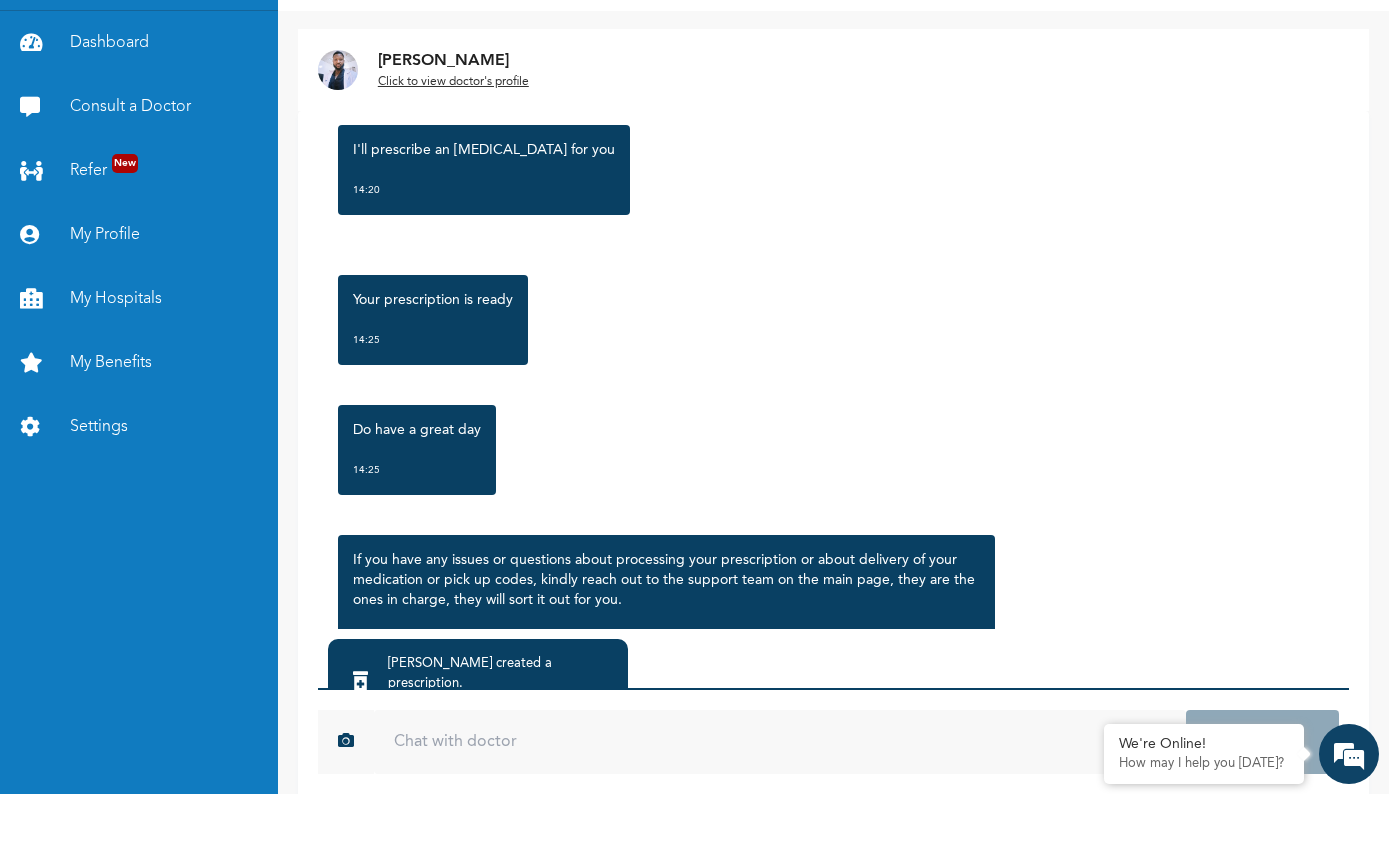 scroll, scrollTop: 3102, scrollLeft: 0, axis: vertical 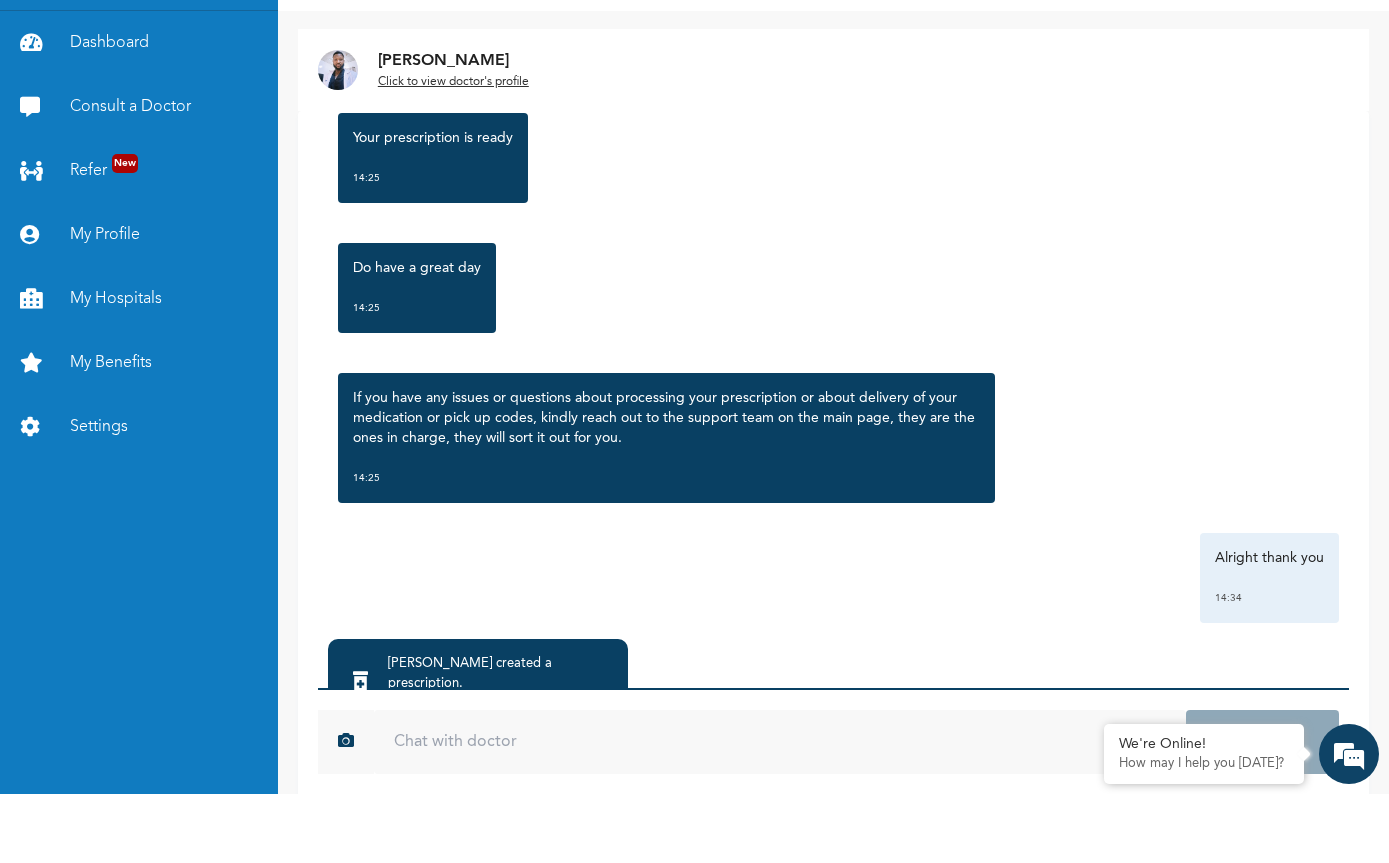 click on "Dr. Ayorinde created a prescription .  14:24 Click to view >" at bounding box center (478, 763) 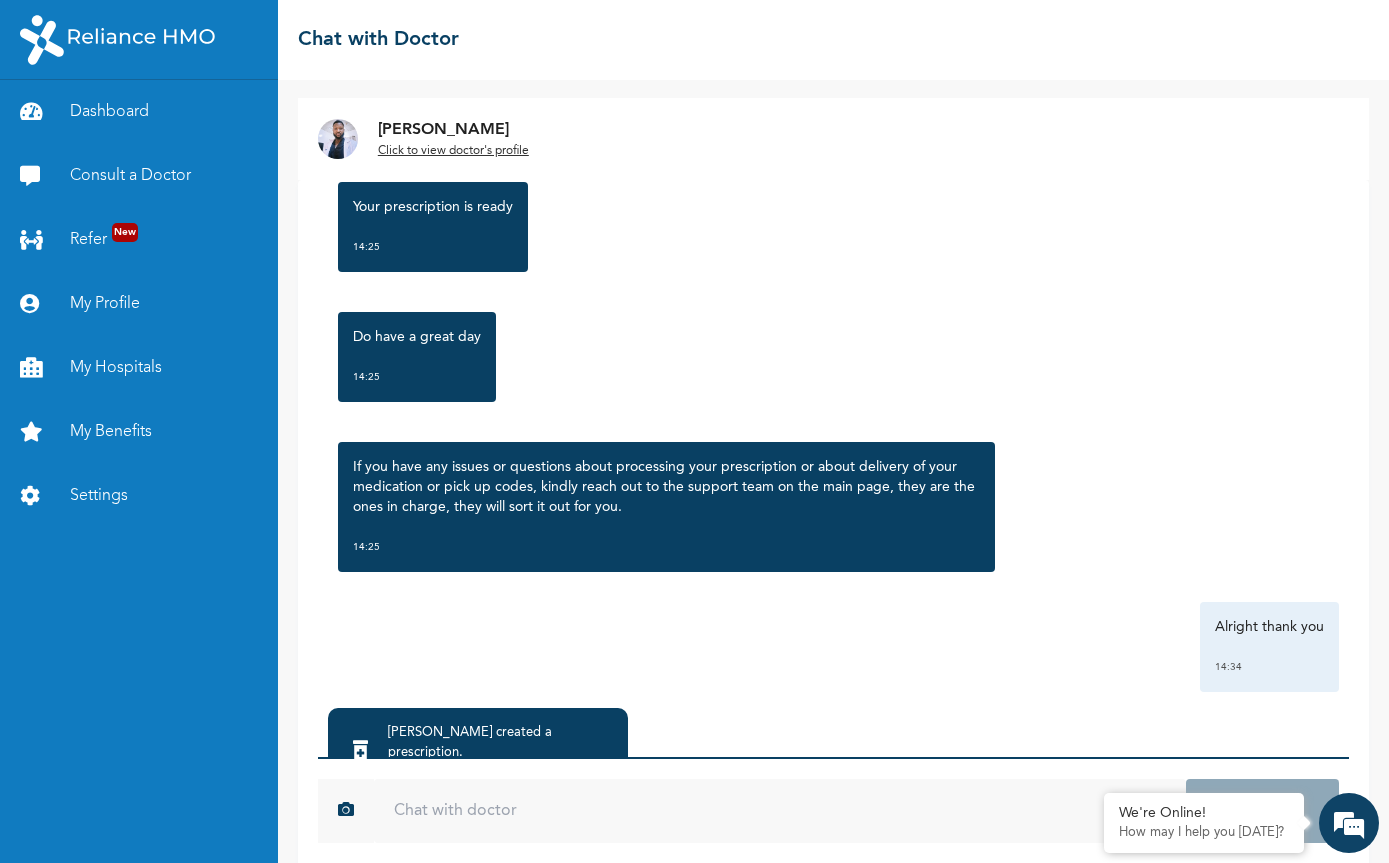 click on "Alright thank you 14:34" at bounding box center [833, 647] 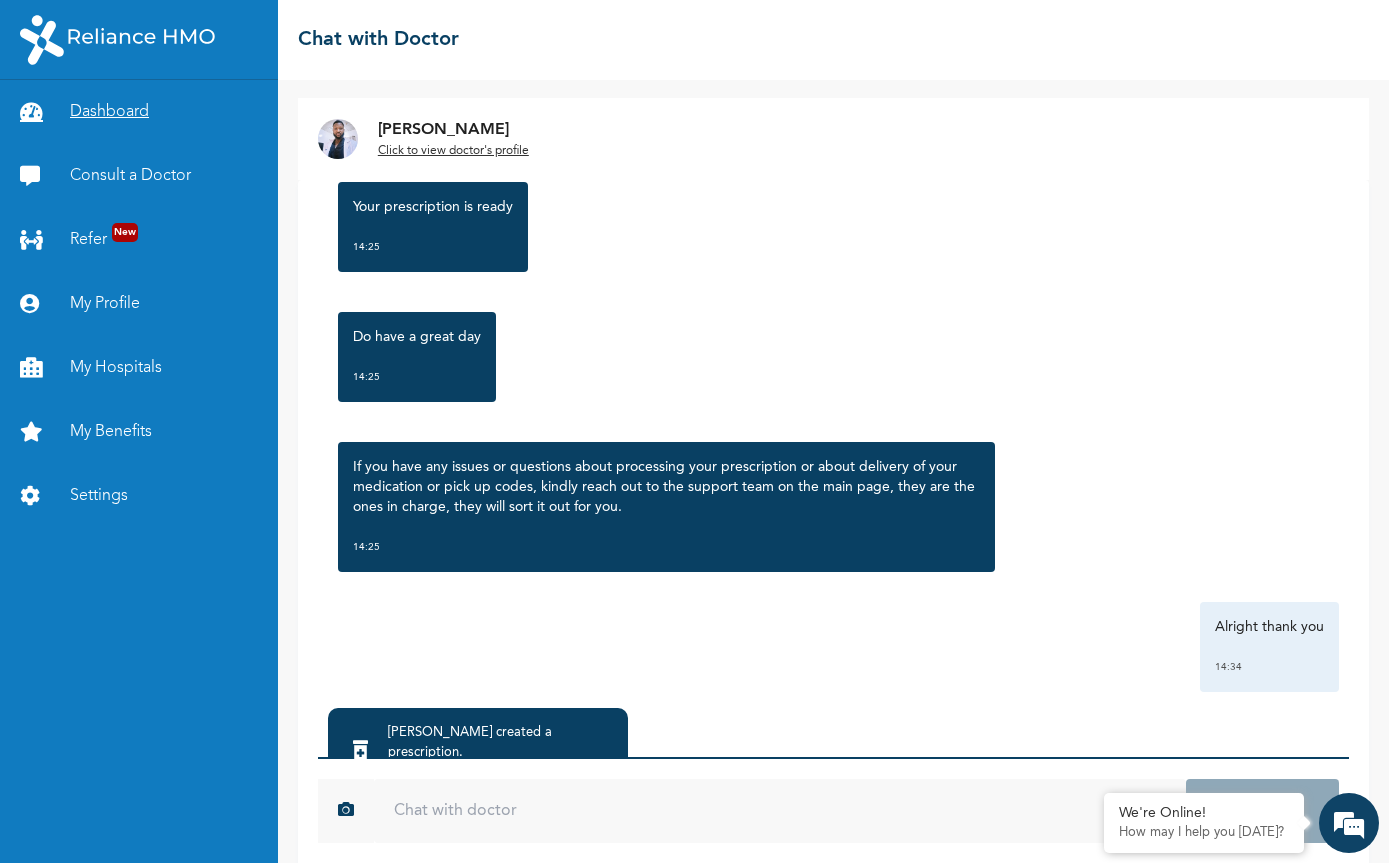 click on "Dashboard" at bounding box center [139, 112] 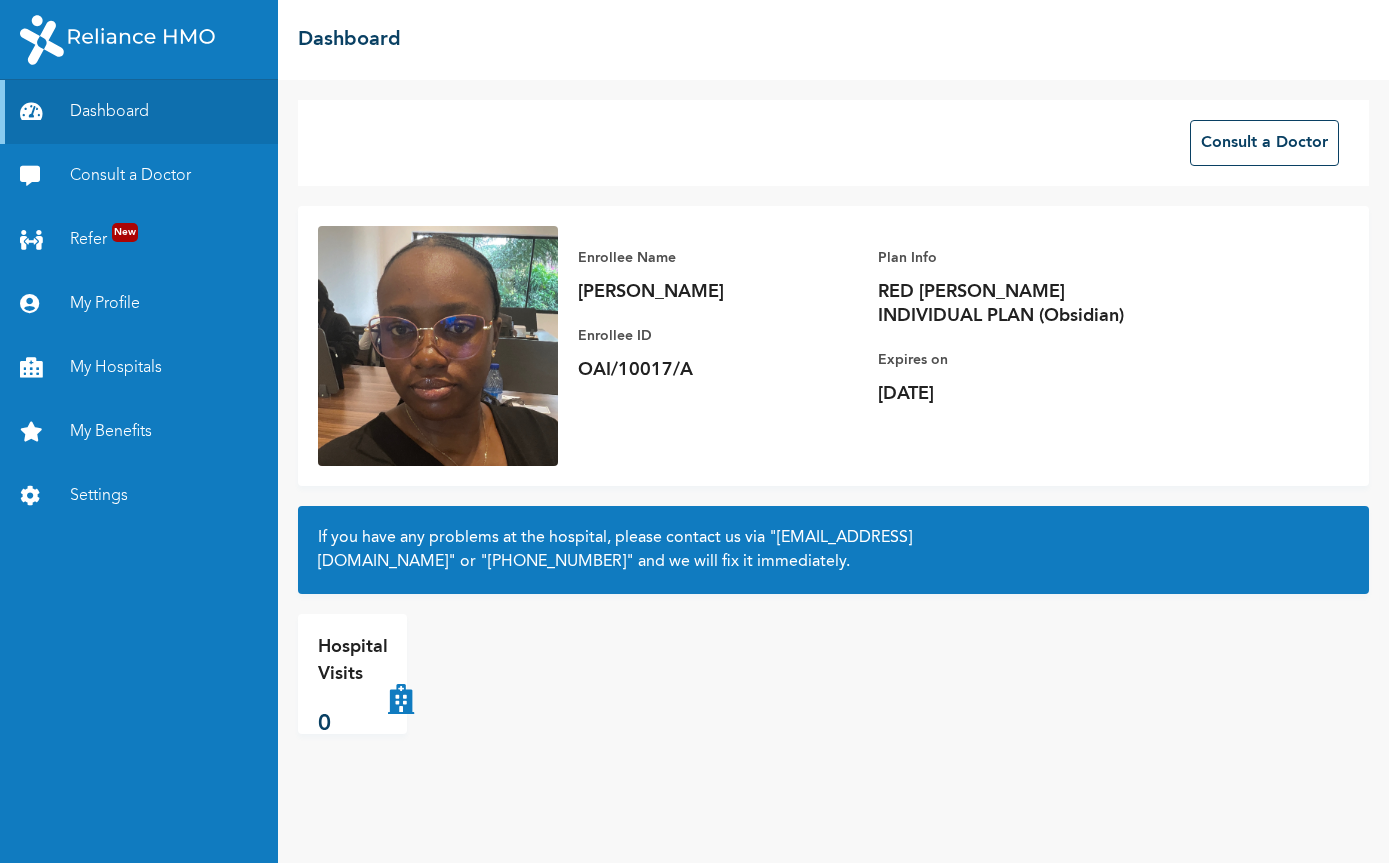 scroll, scrollTop: 0, scrollLeft: 0, axis: both 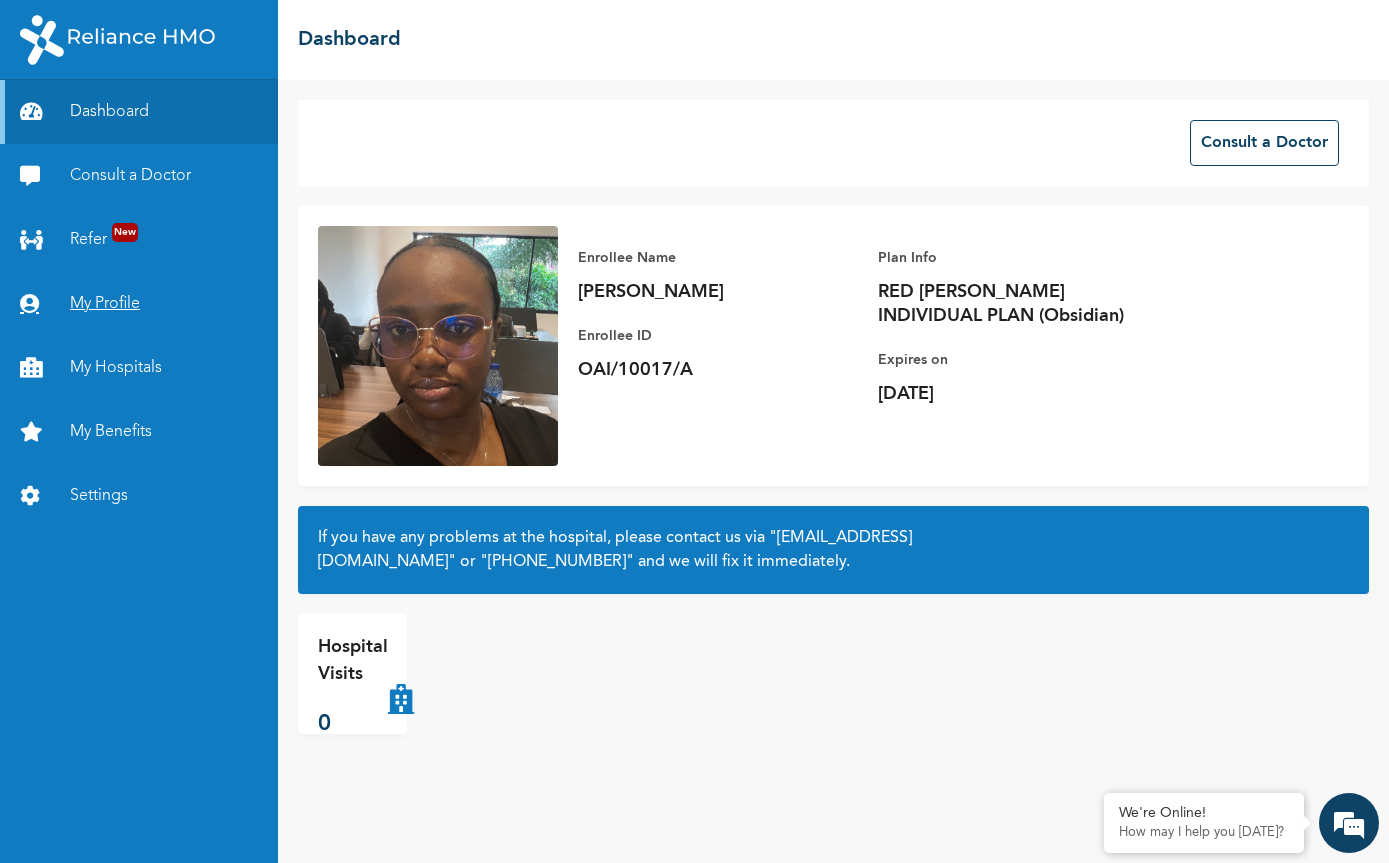 click on "My Profile" at bounding box center [139, 304] 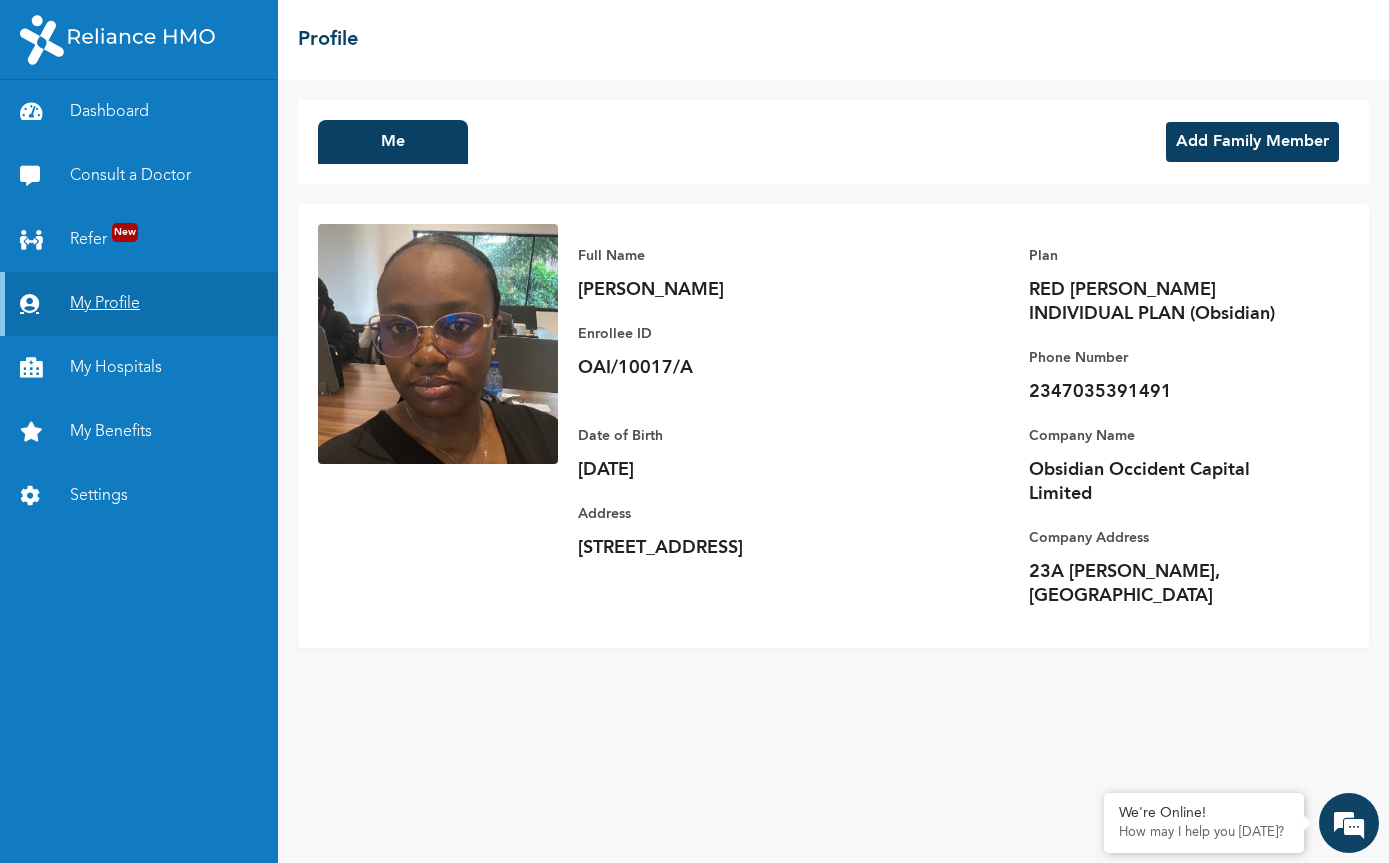 scroll, scrollTop: 0, scrollLeft: 0, axis: both 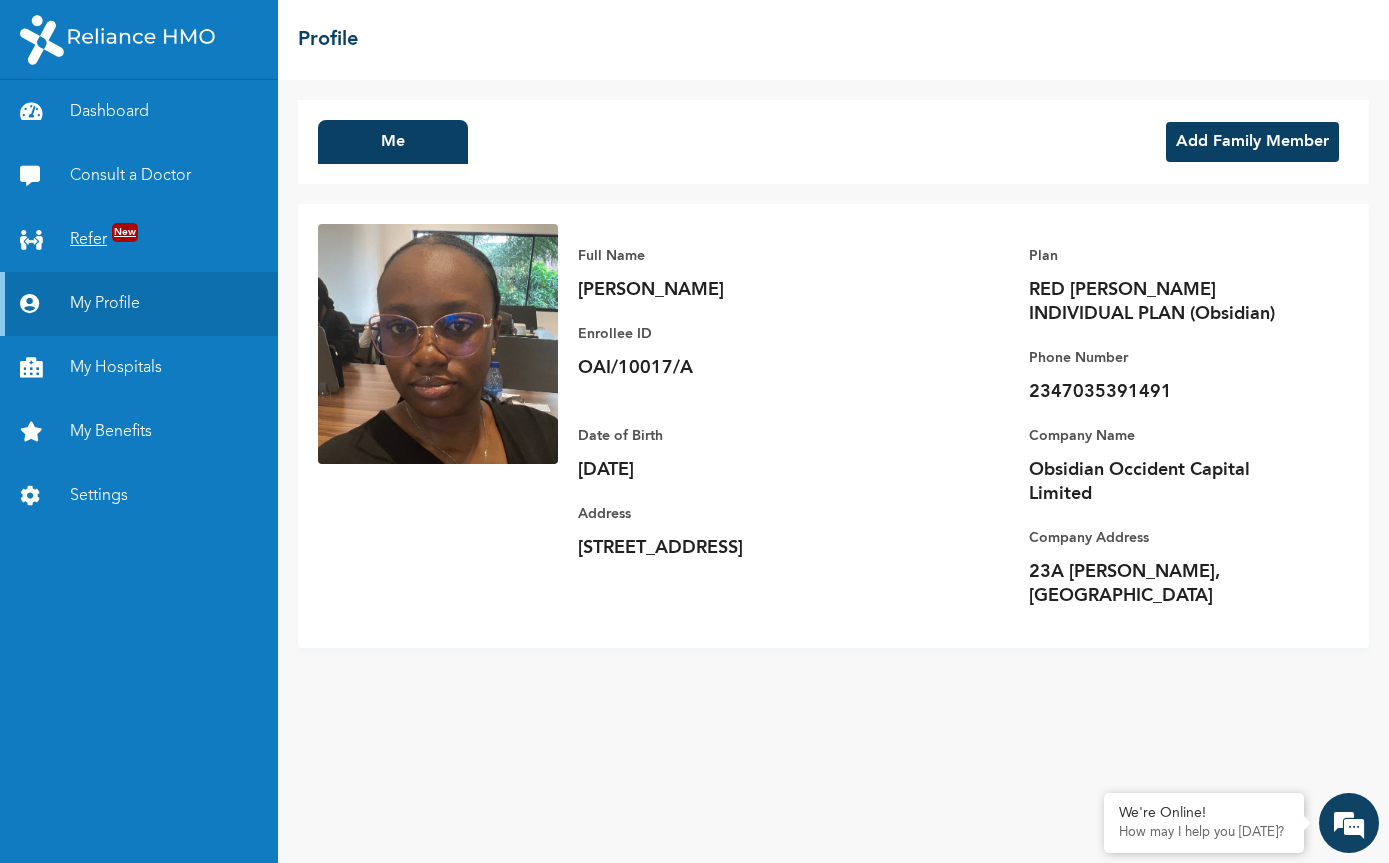 click on "Refer New" at bounding box center (139, 240) 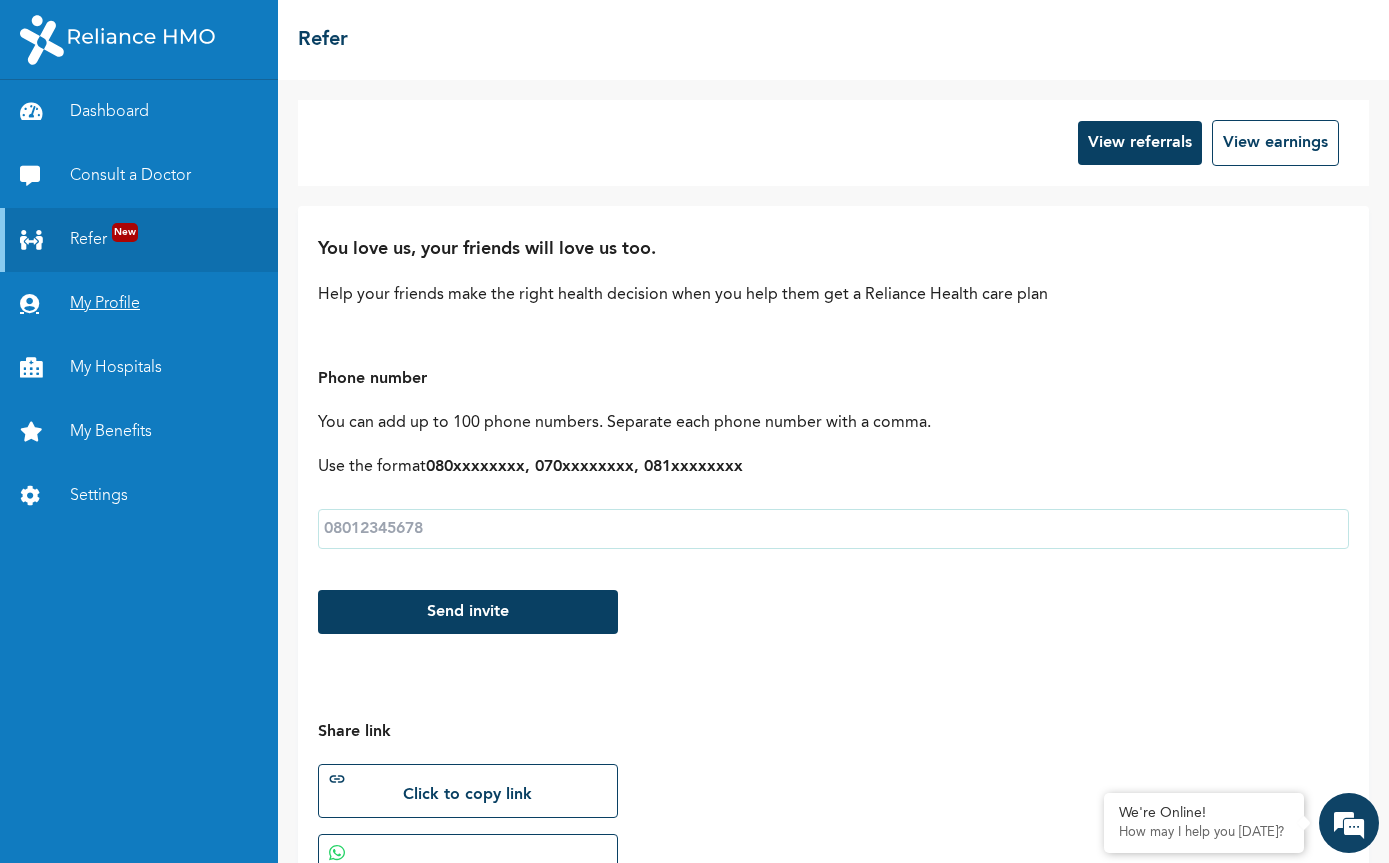 click on "My Profile" at bounding box center [139, 304] 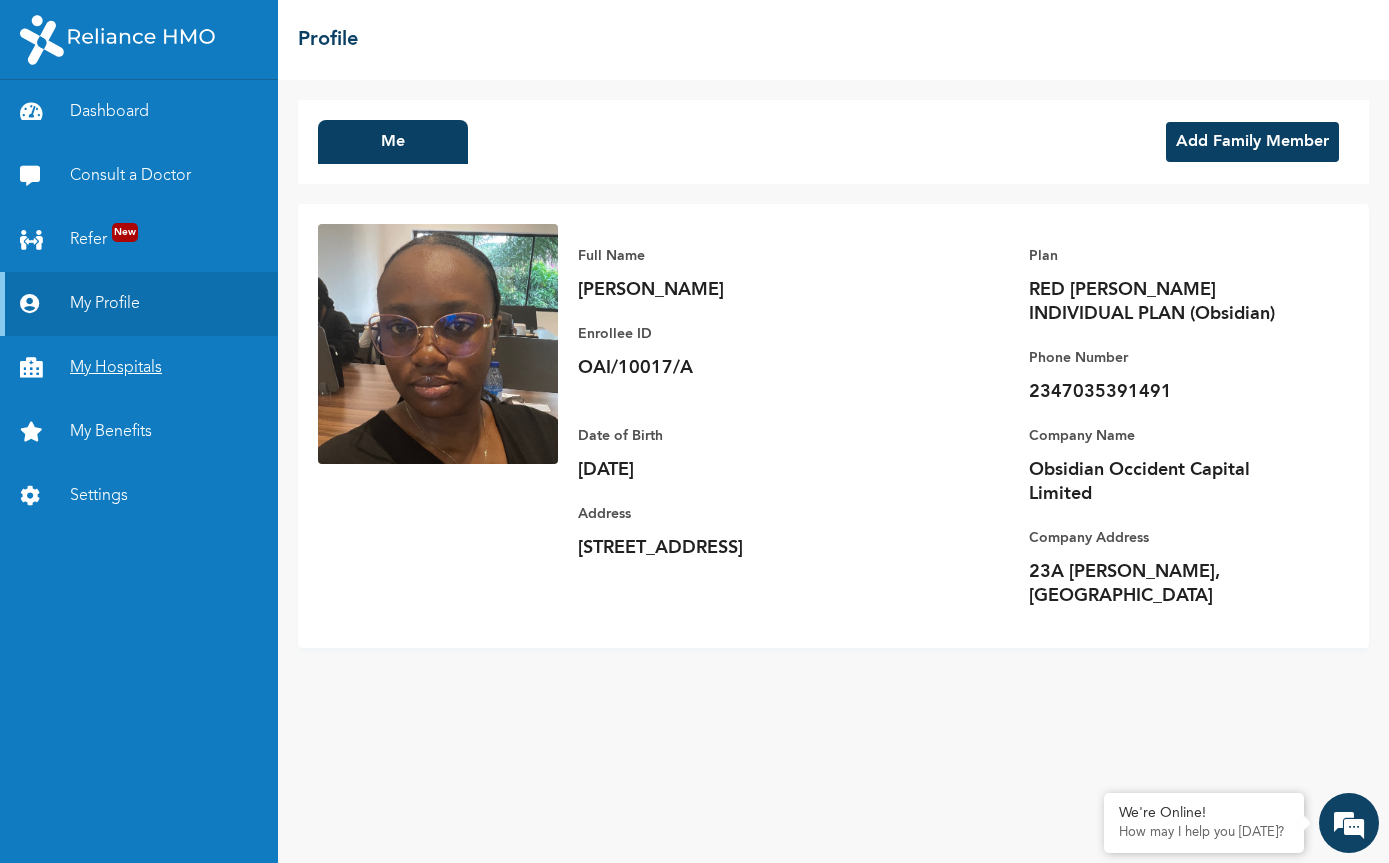 click on "My Hospitals" at bounding box center (139, 368) 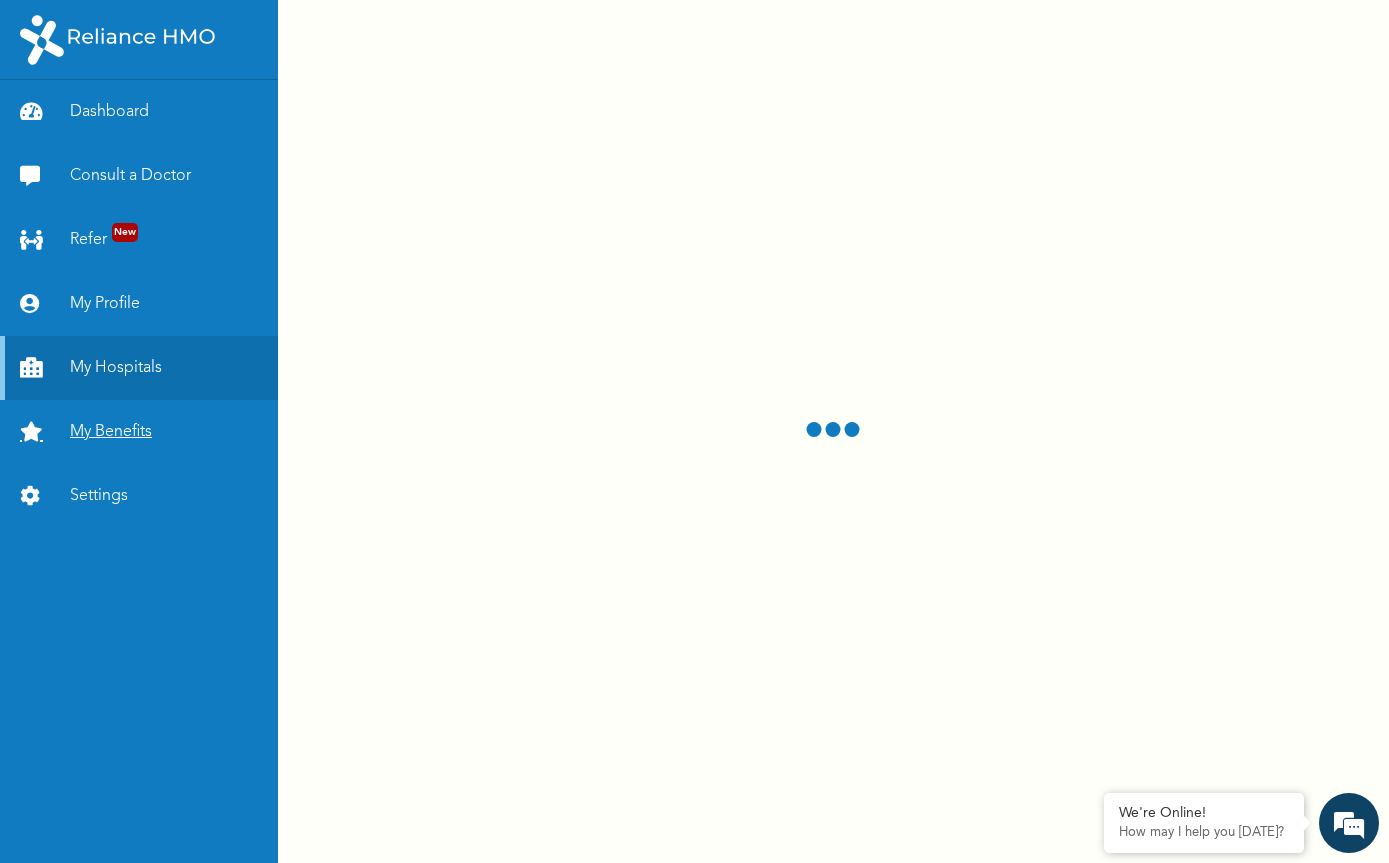 click on "My Benefits" at bounding box center [139, 432] 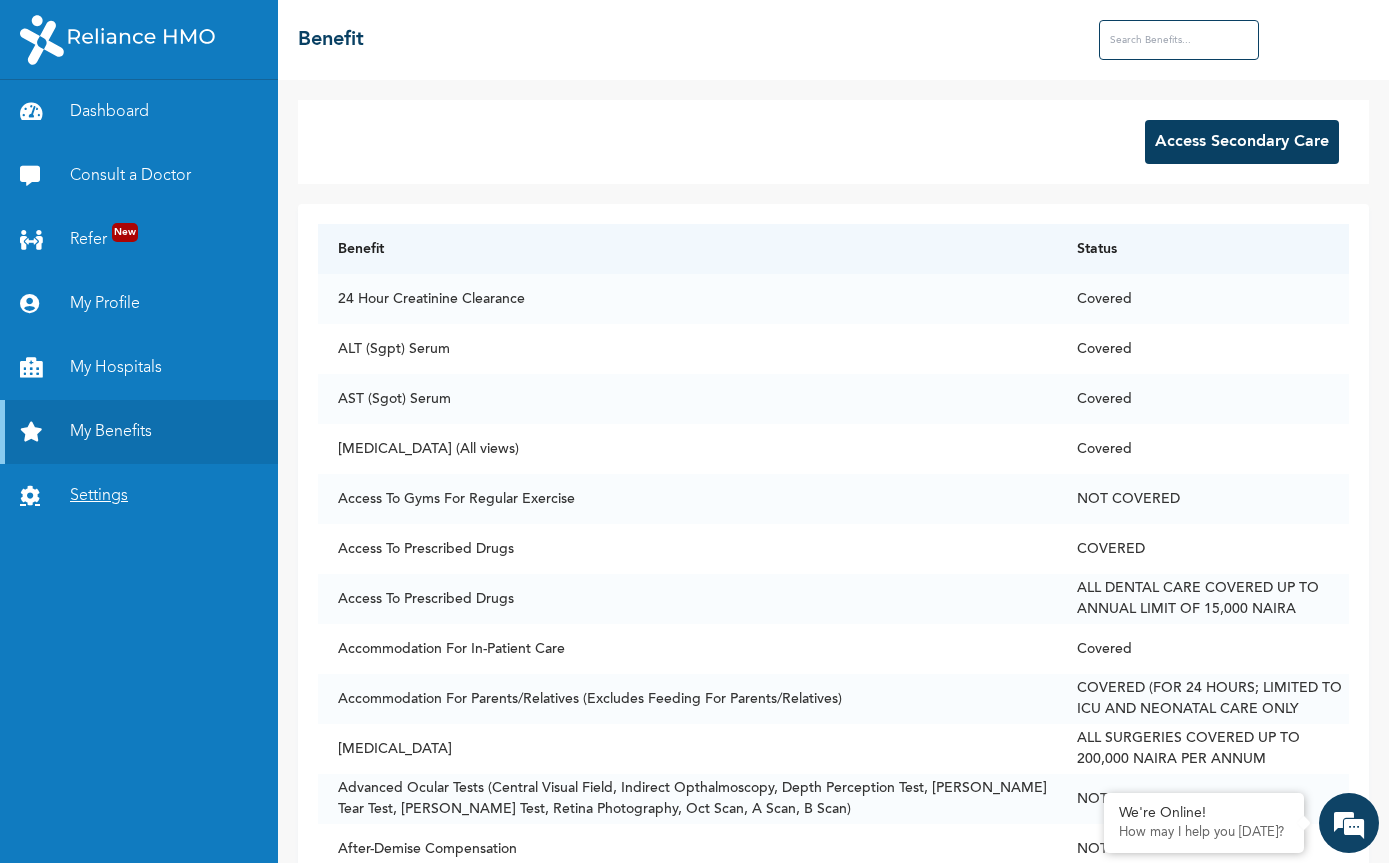 click on "Settings" at bounding box center [139, 496] 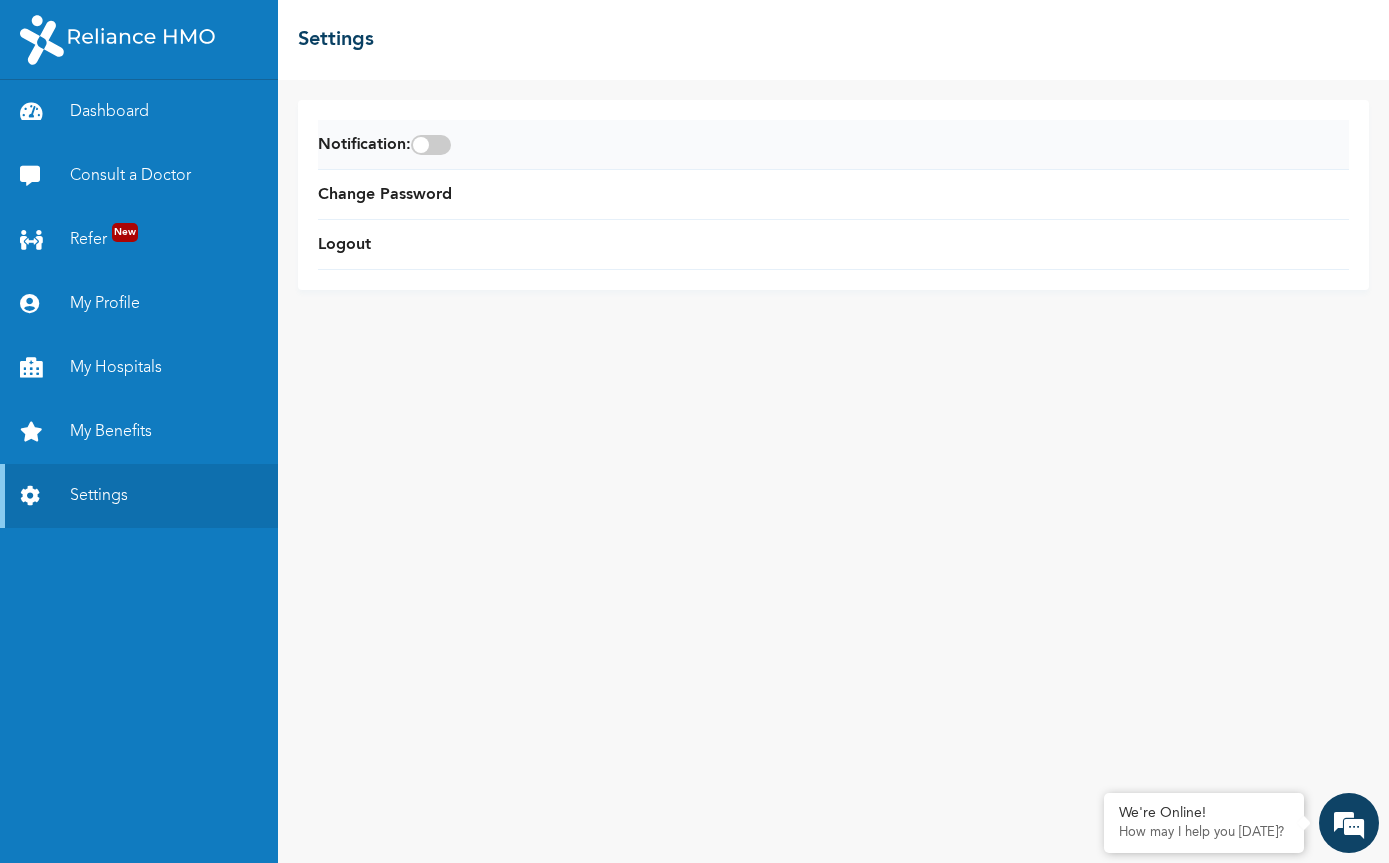 click at bounding box center (431, 145) 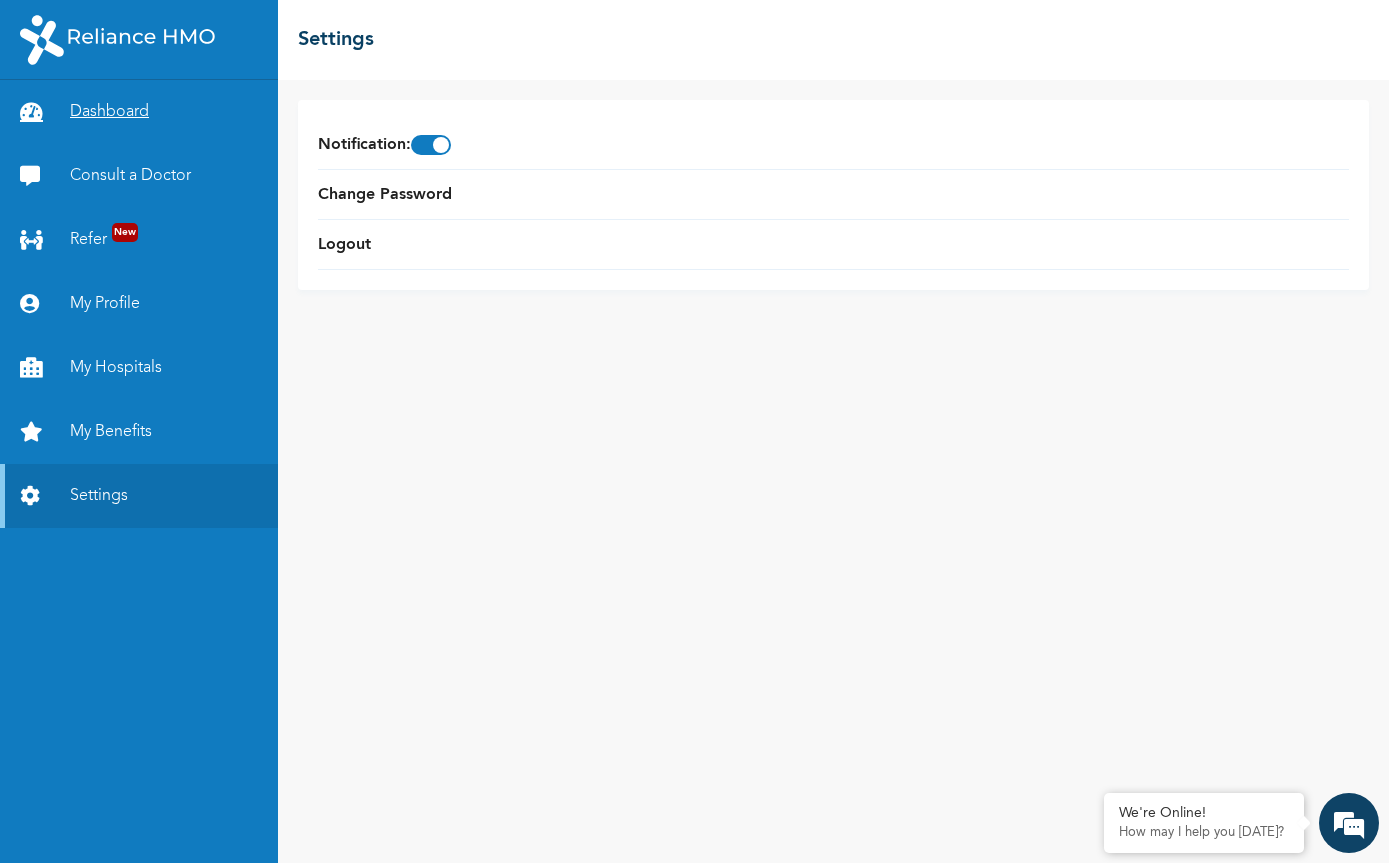 click on "Dashboard" at bounding box center (139, 112) 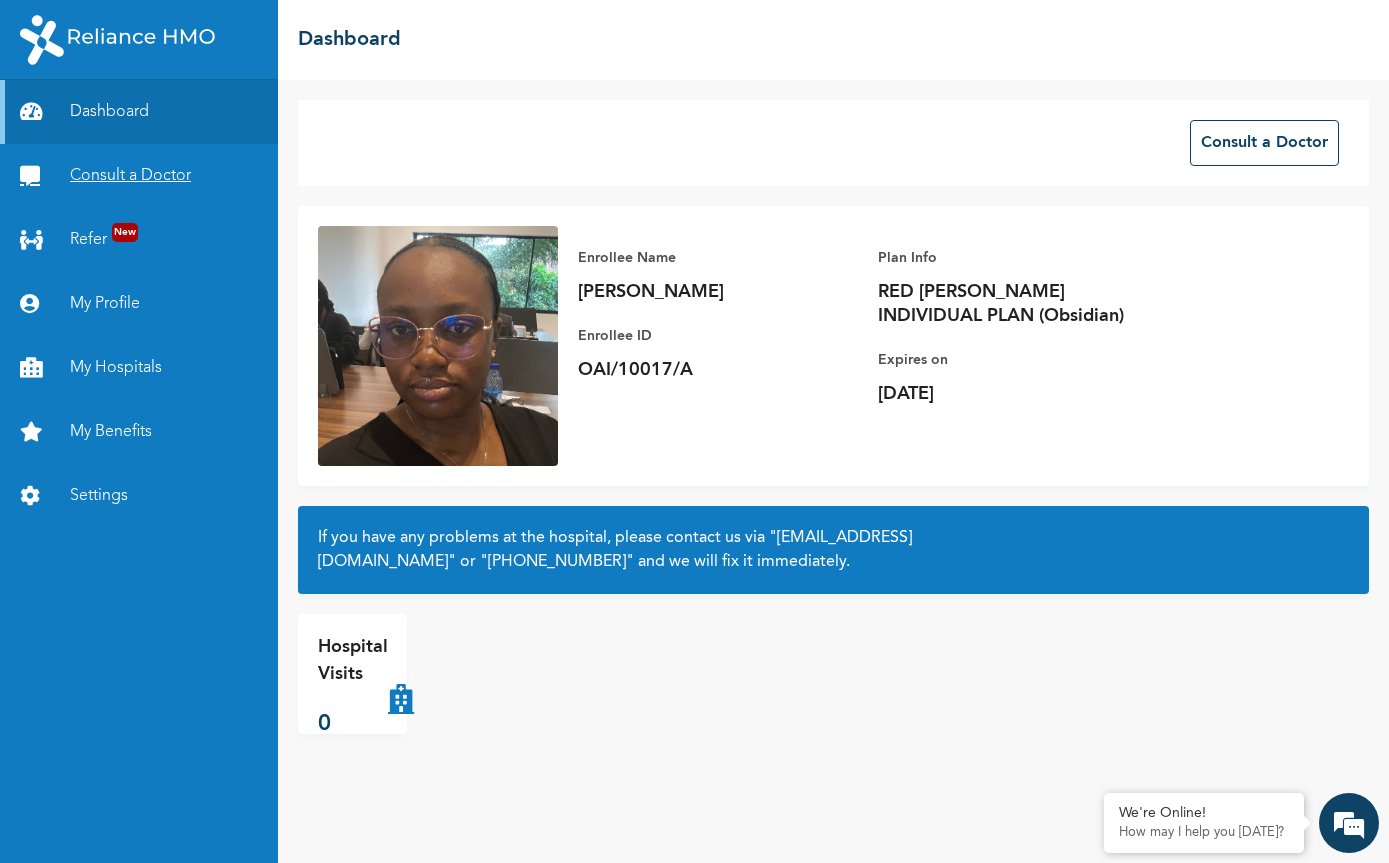 click on "Consult a Doctor" at bounding box center (139, 176) 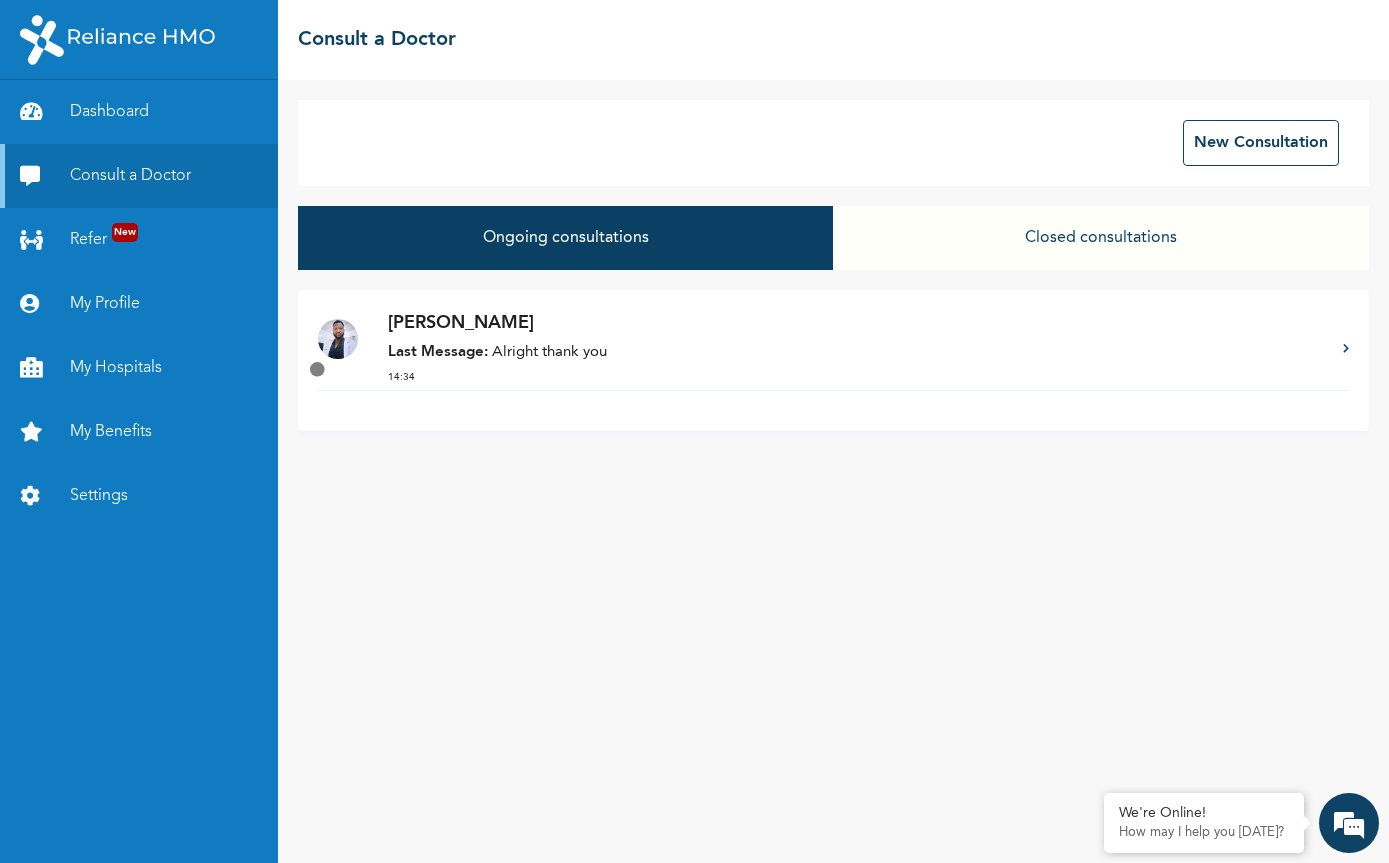 click on "Closed consultations" at bounding box center (1101, 238) 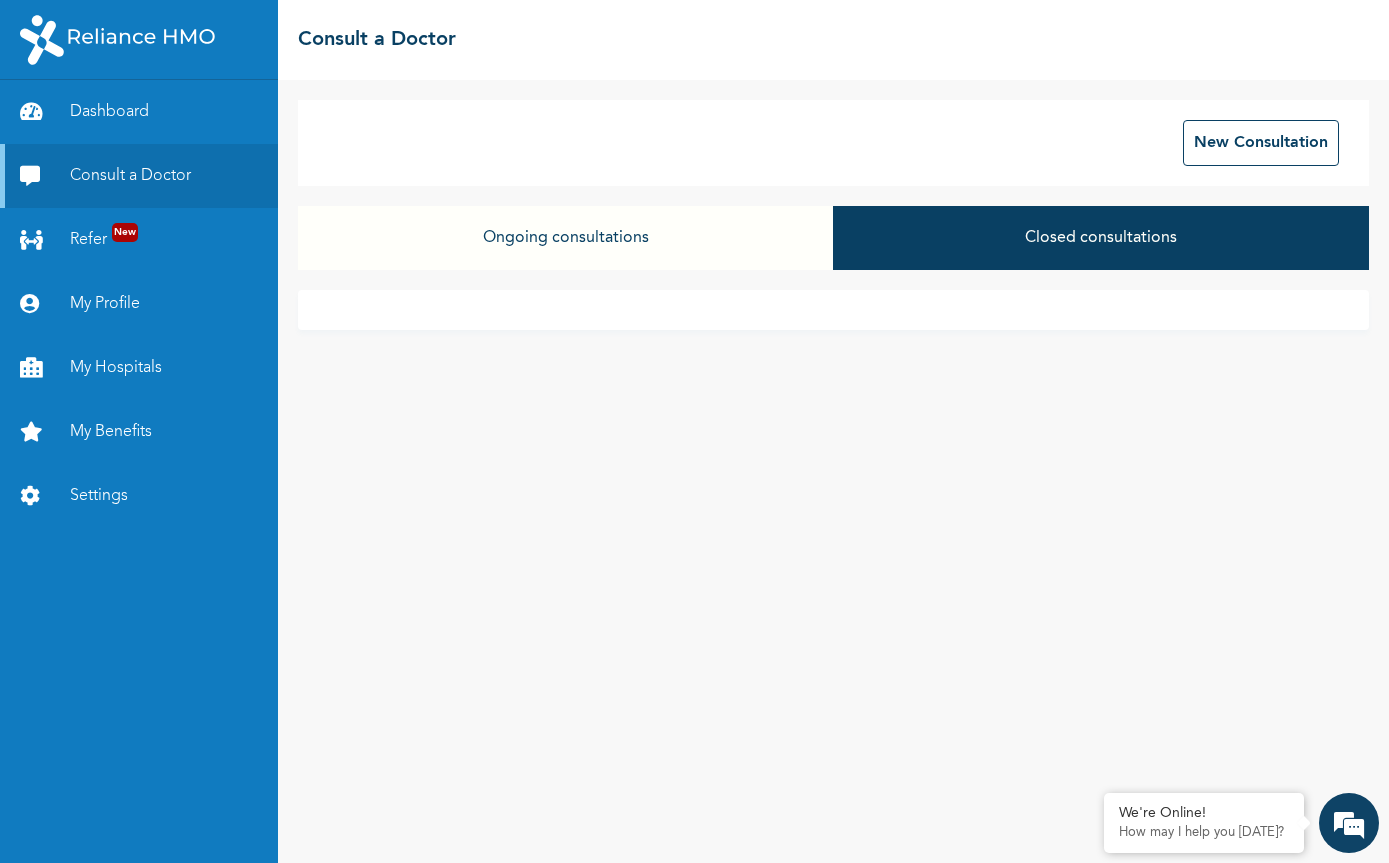 click on "Ongoing consultations" at bounding box center [566, 238] 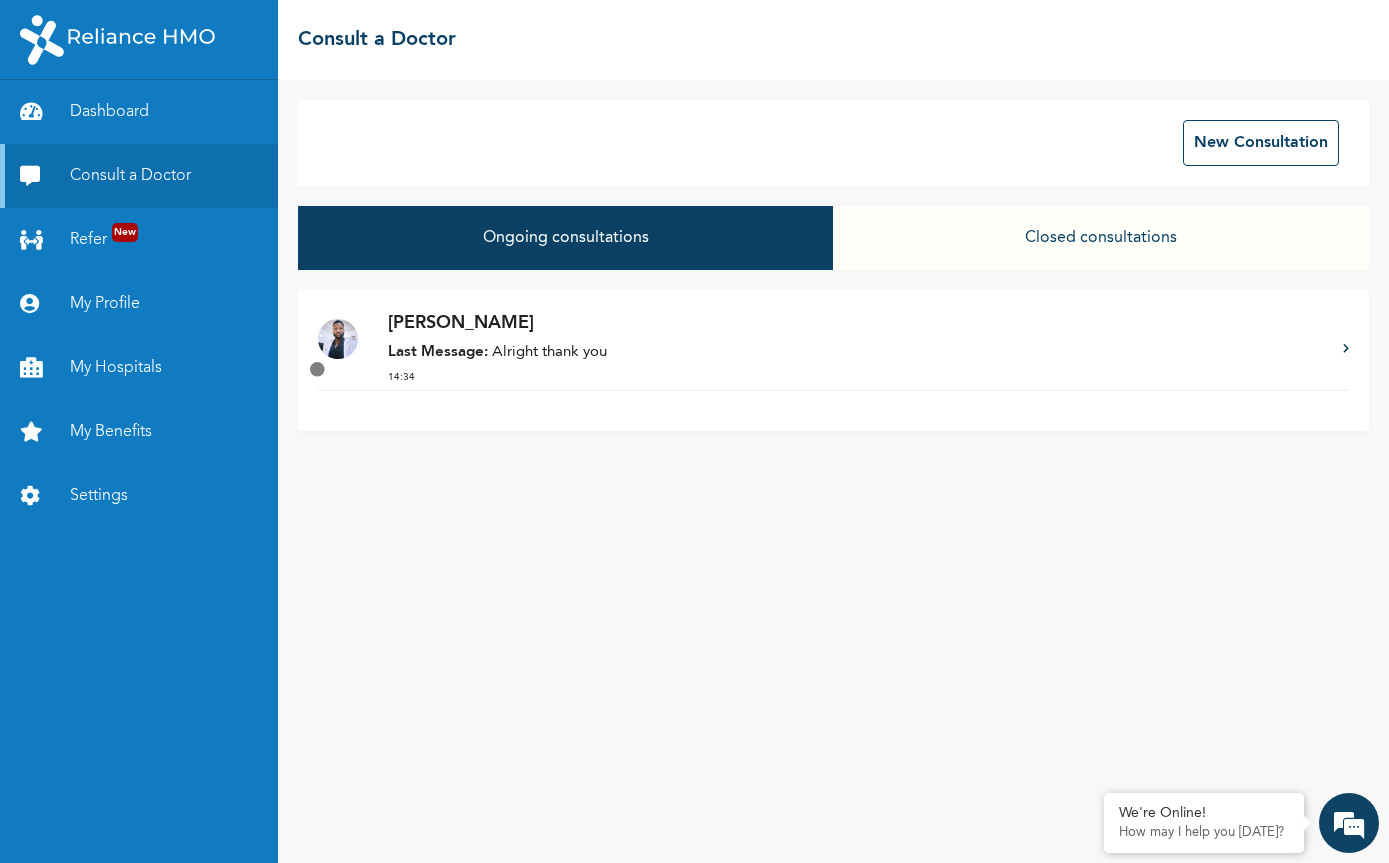 click on "Dr. Ayorinde Last Message:   Alright thank you 14:34" at bounding box center [833, 360] 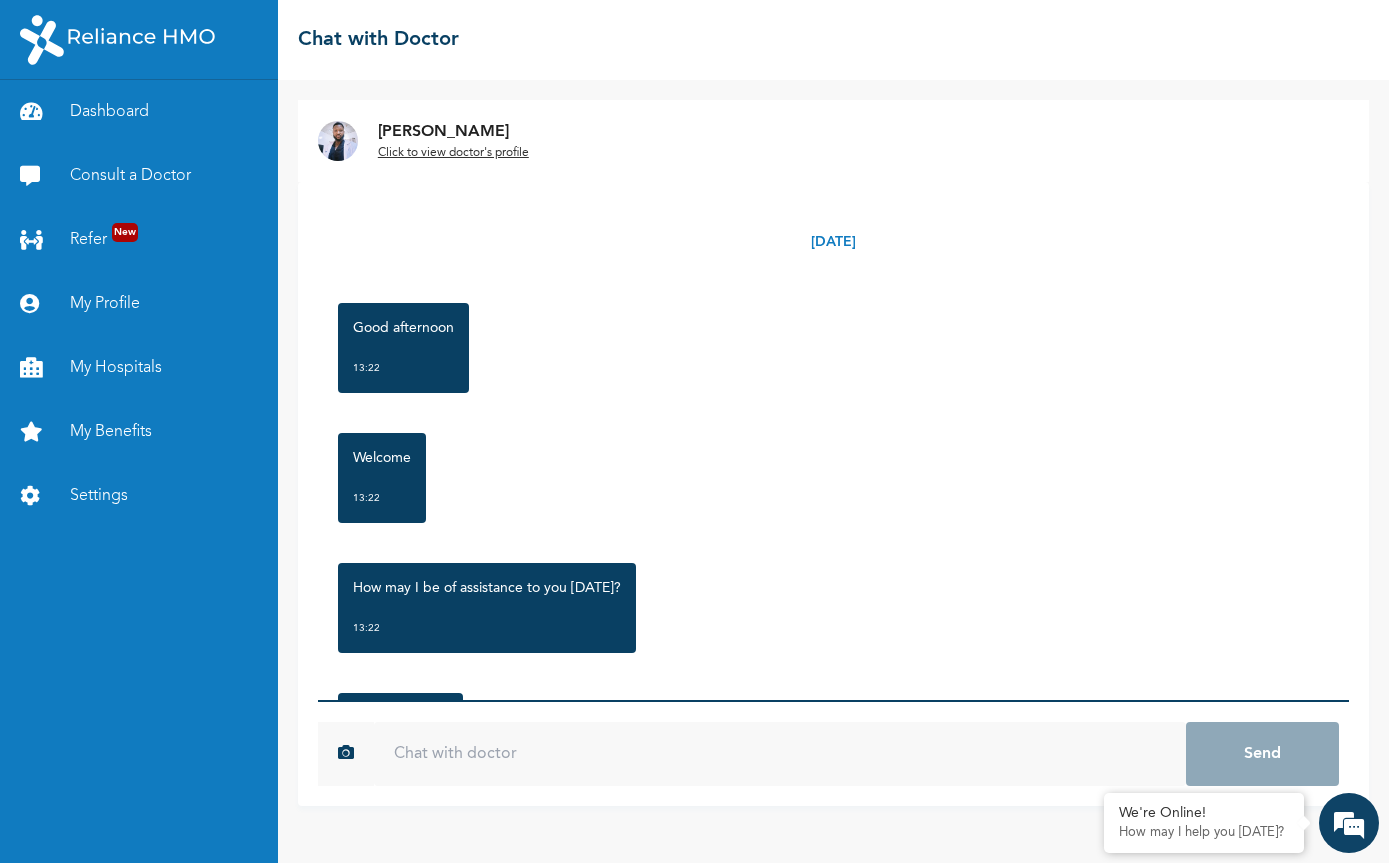 scroll, scrollTop: 2, scrollLeft: 0, axis: vertical 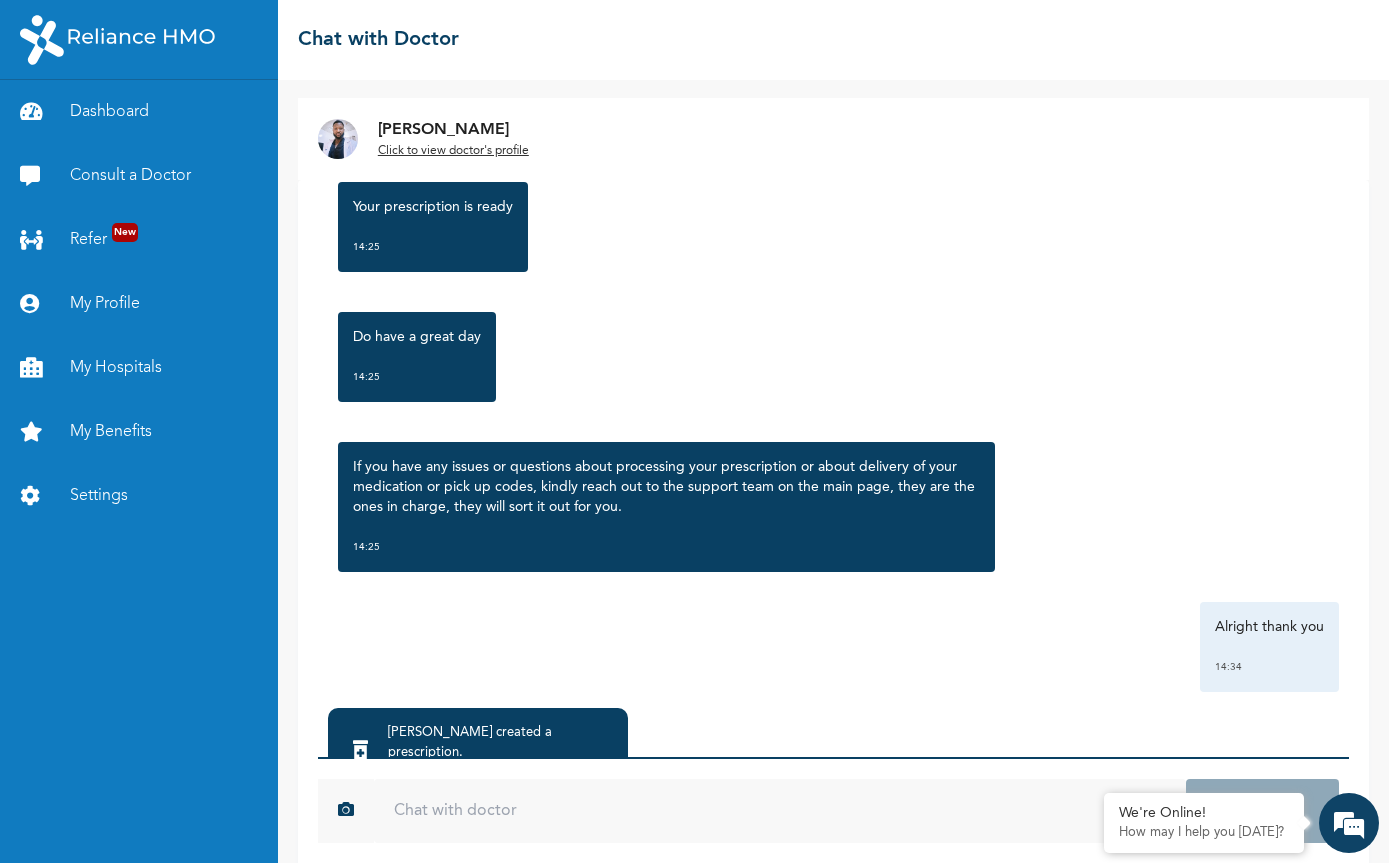 click at bounding box center (780, 811) 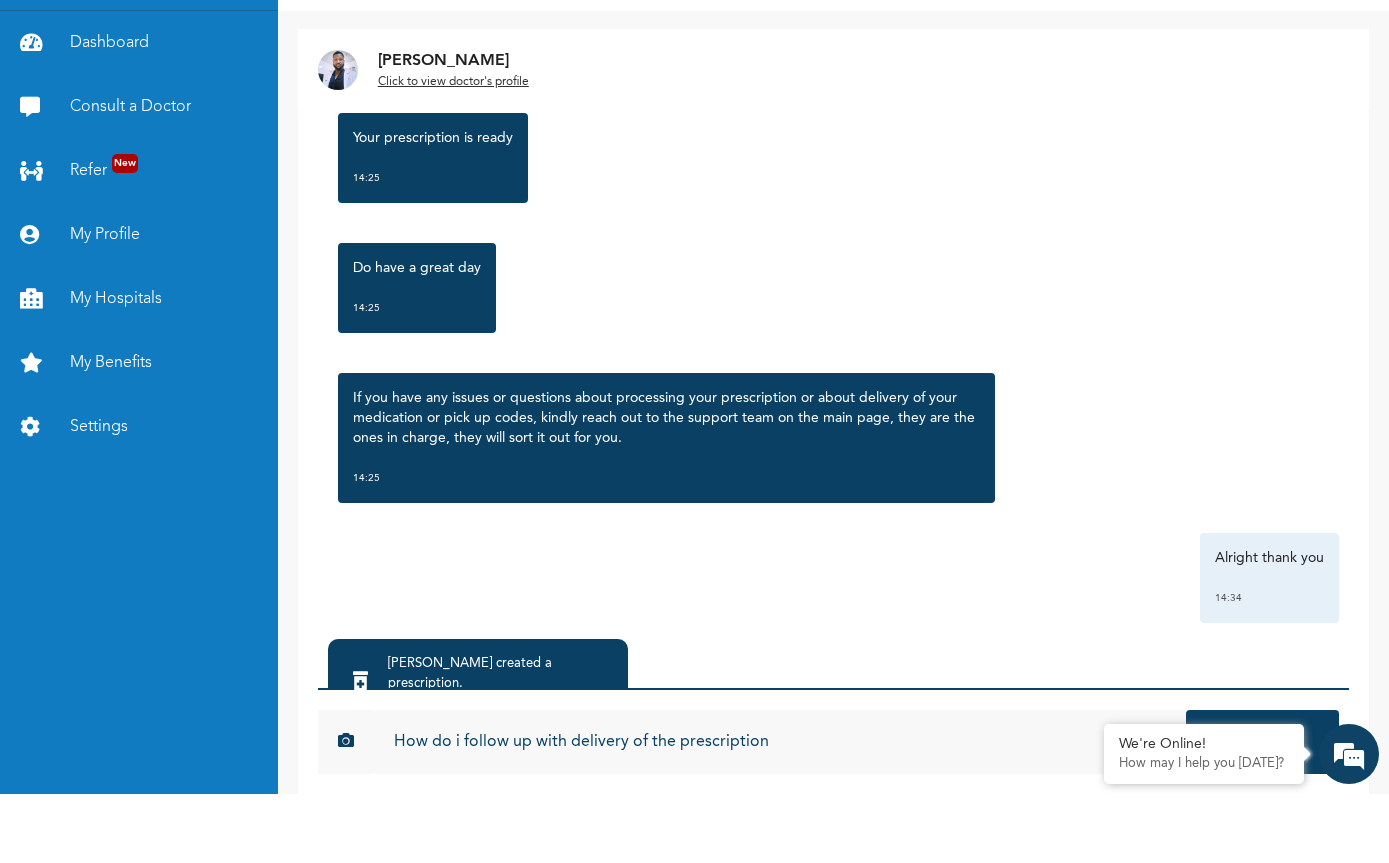 type on "How do i follow up with delivery of the prescription" 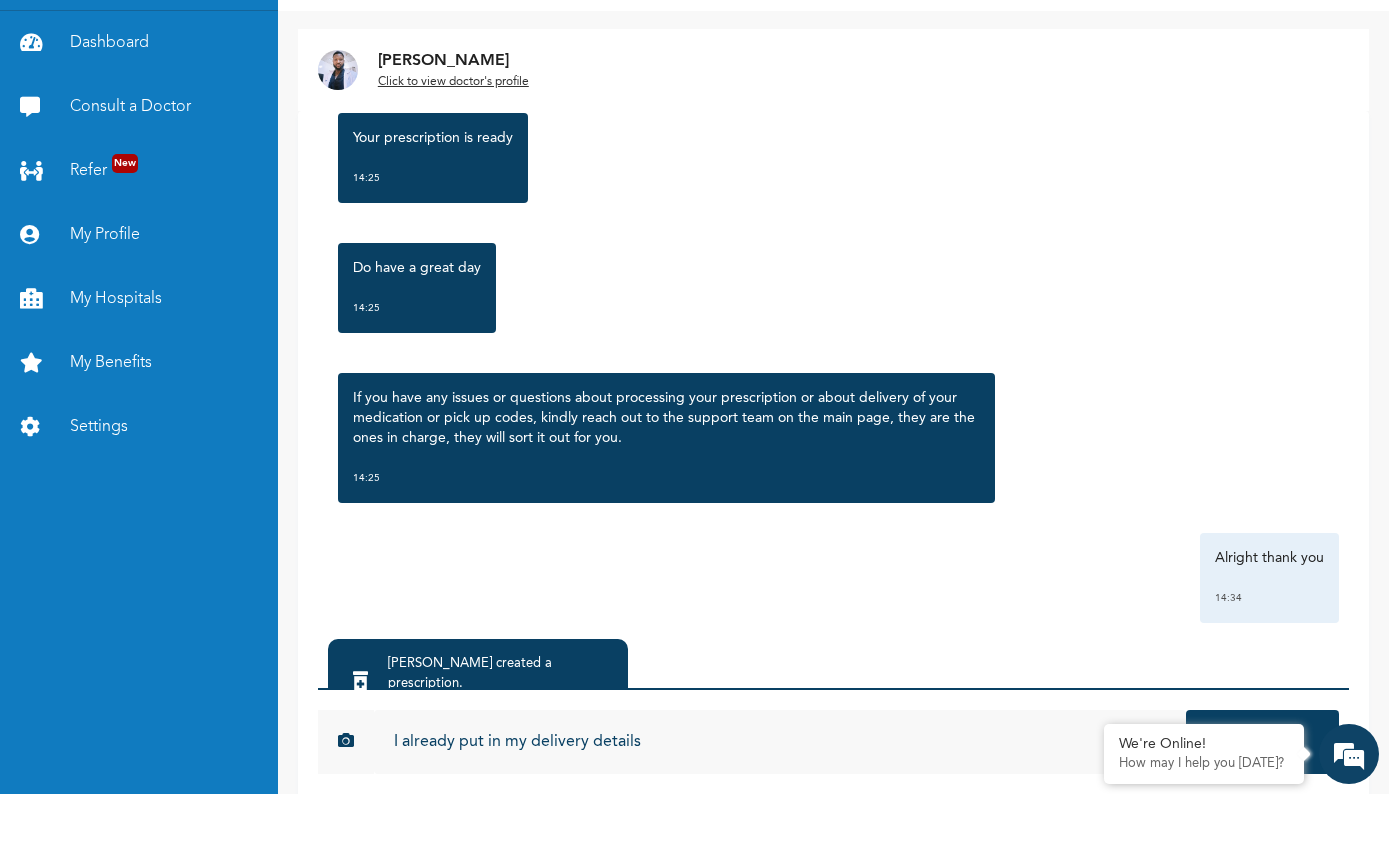type on "I already put in my delivery details" 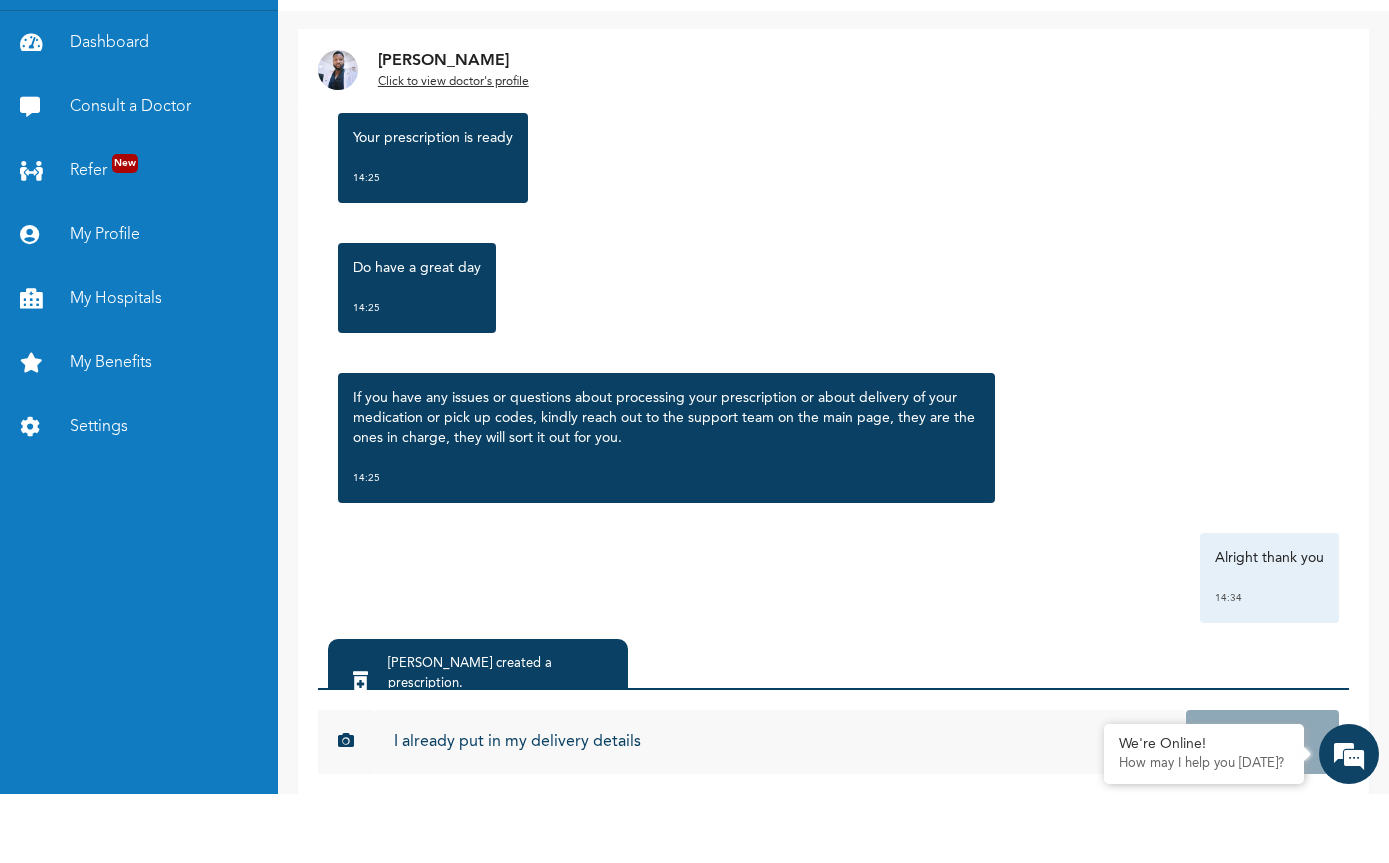 type 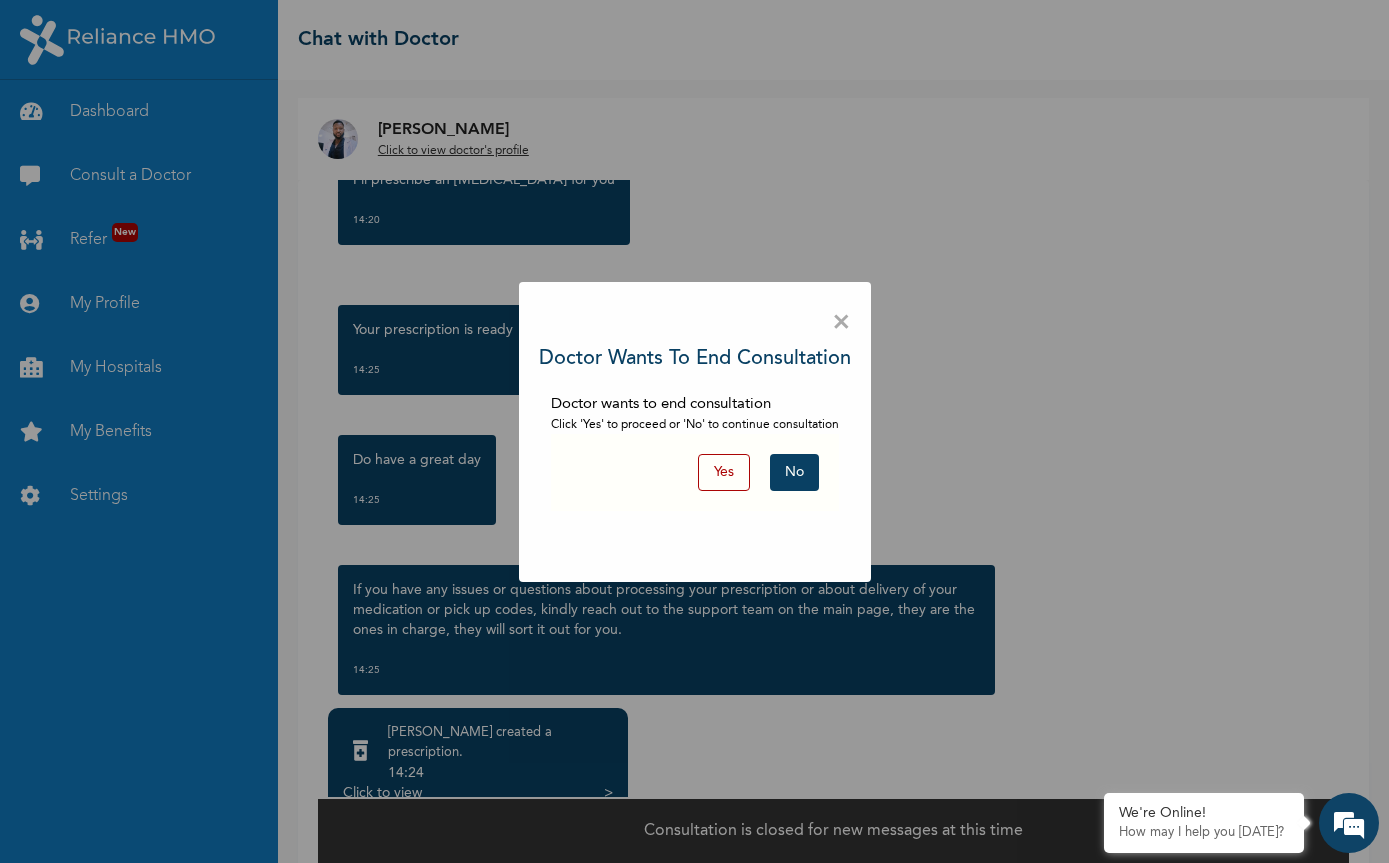 scroll, scrollTop: 3167, scrollLeft: 0, axis: vertical 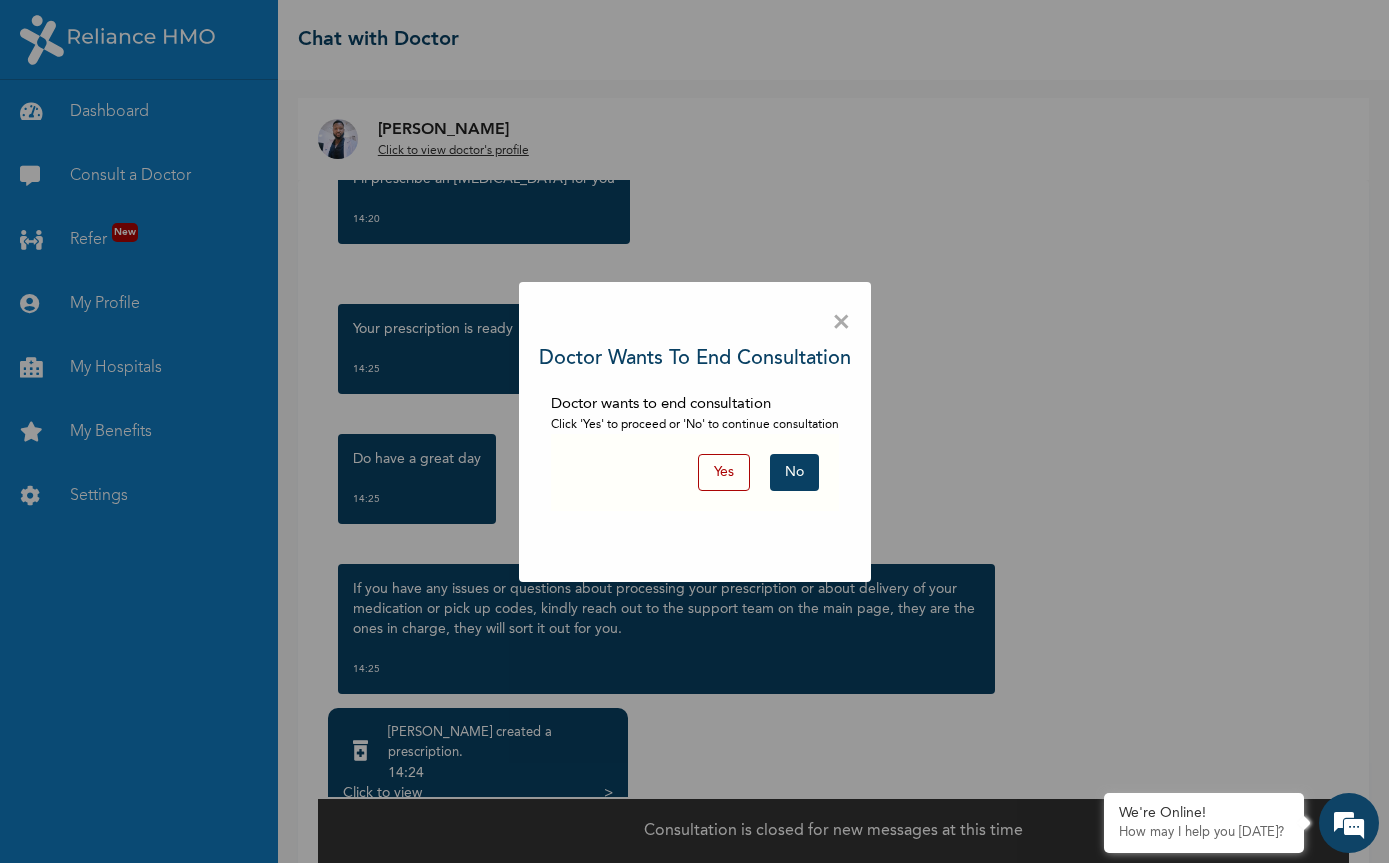 click on "No" at bounding box center [794, 472] 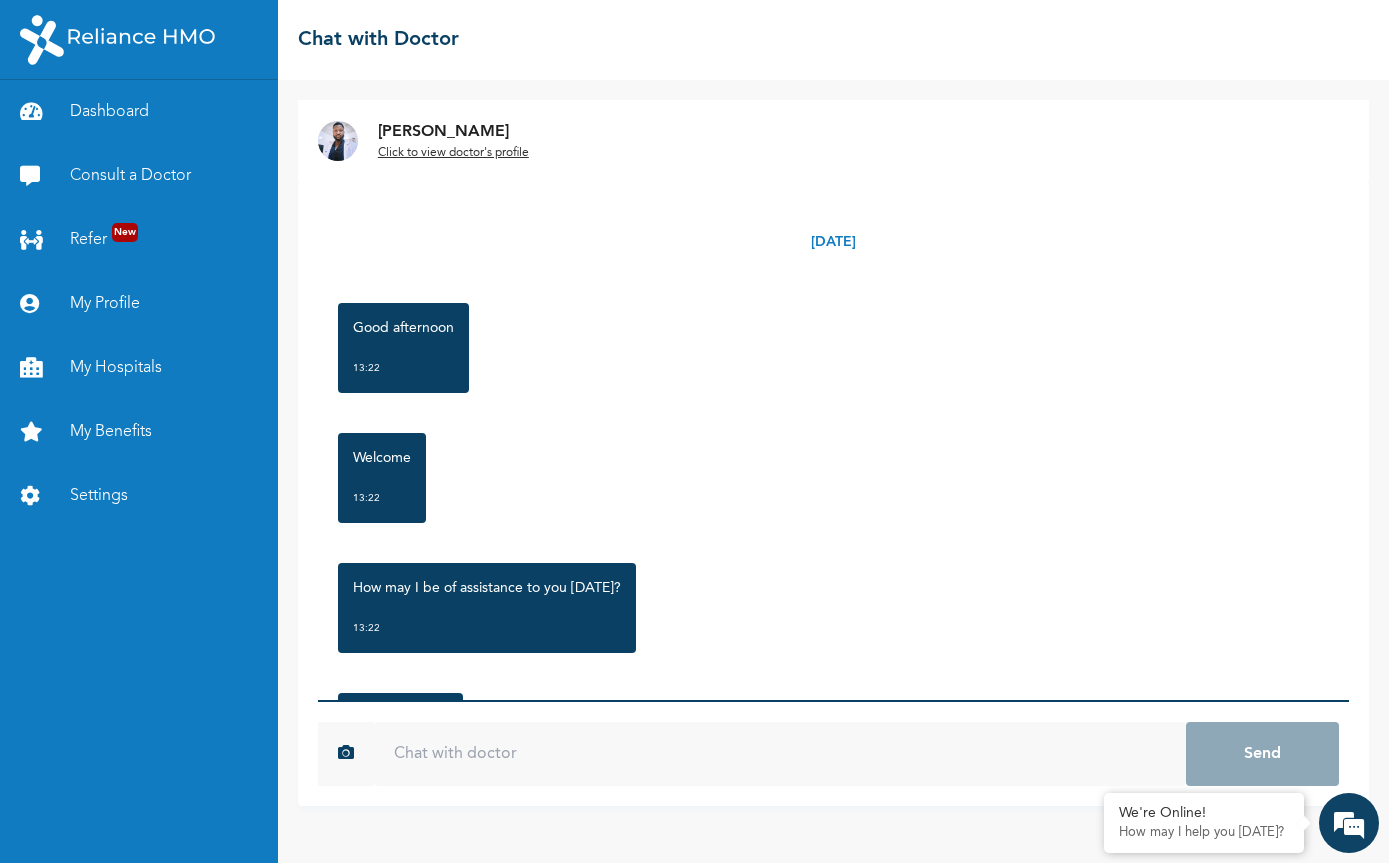 scroll, scrollTop: 2, scrollLeft: 0, axis: vertical 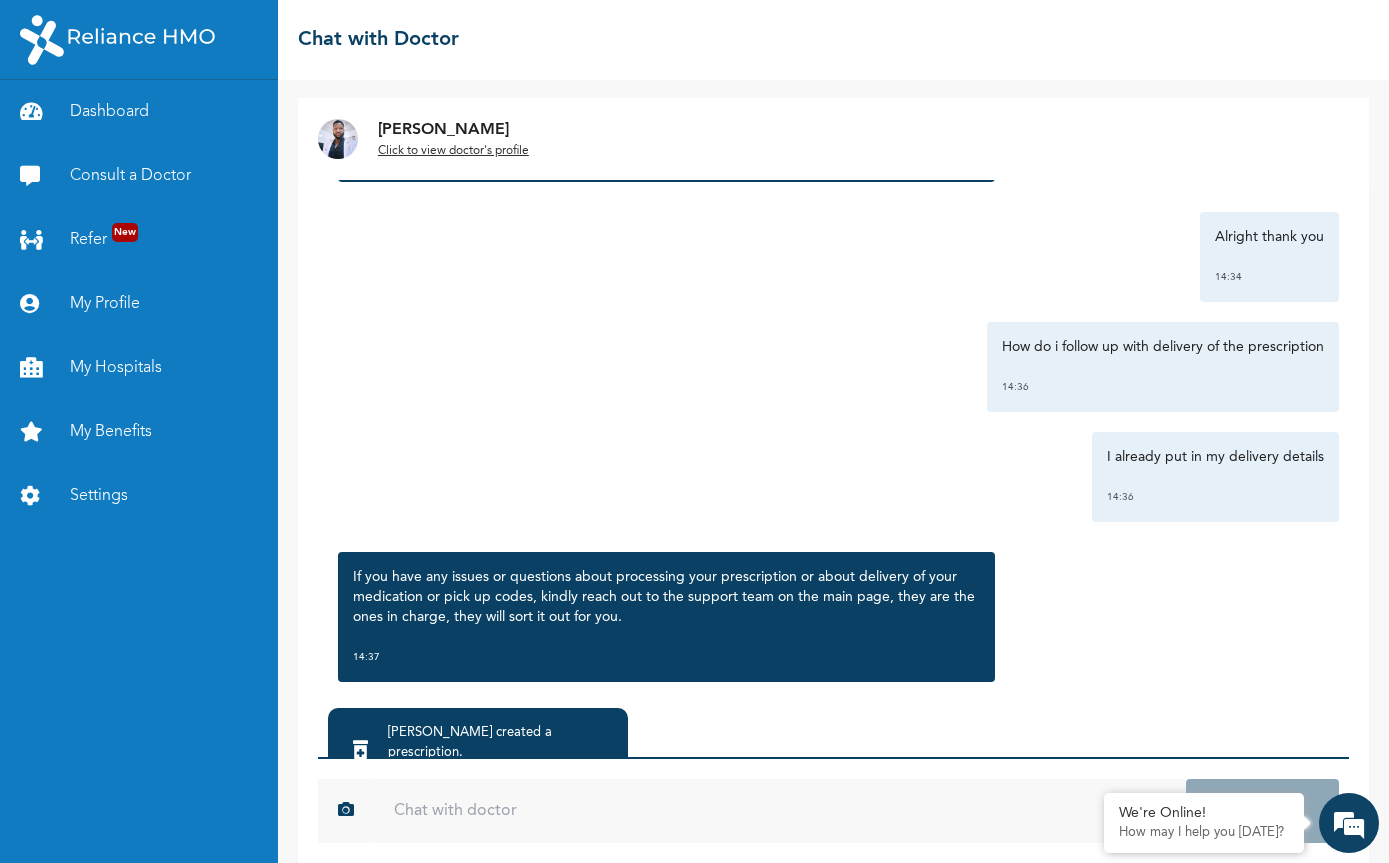 click at bounding box center (117, 40) 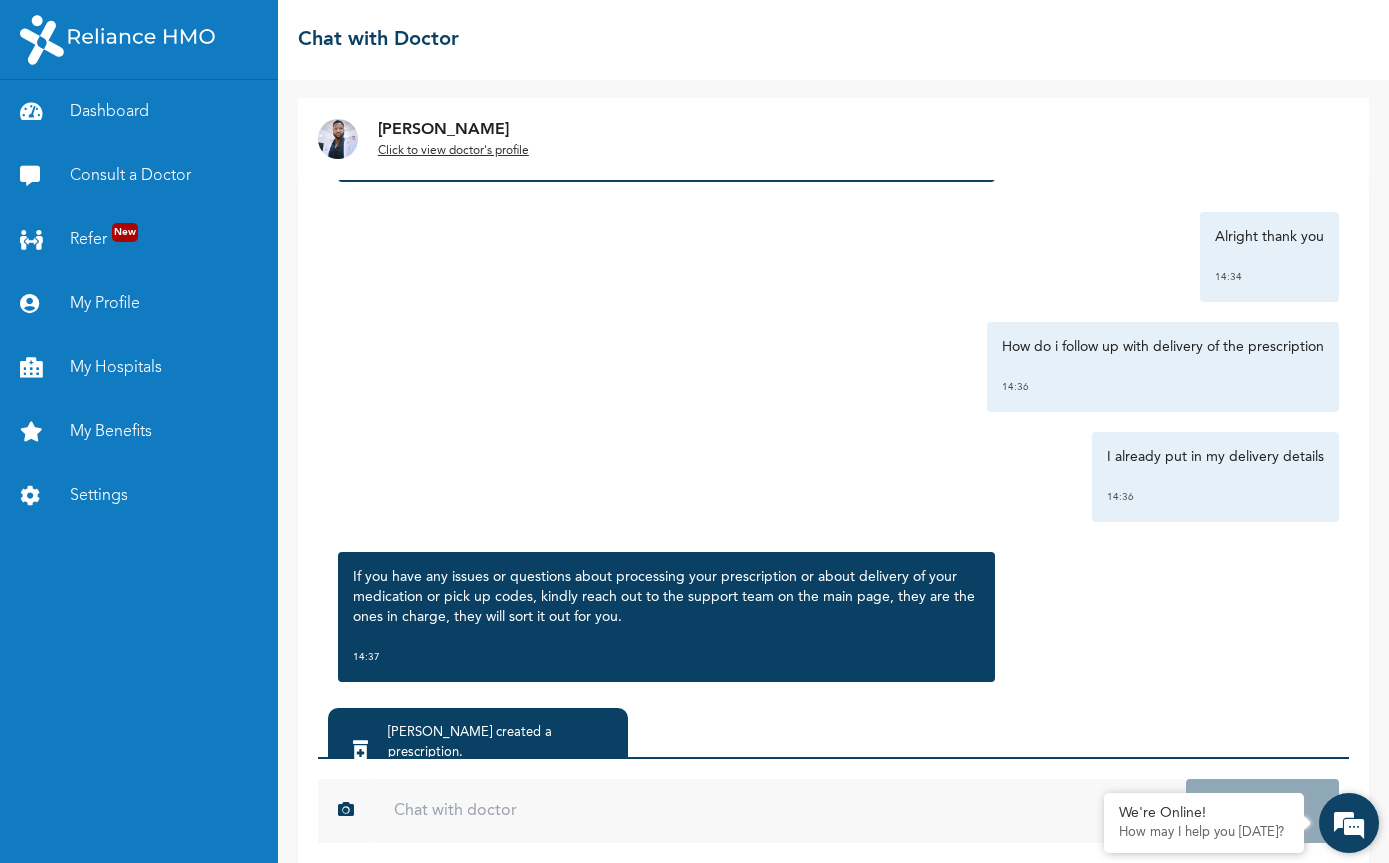 click at bounding box center (1349, 823) 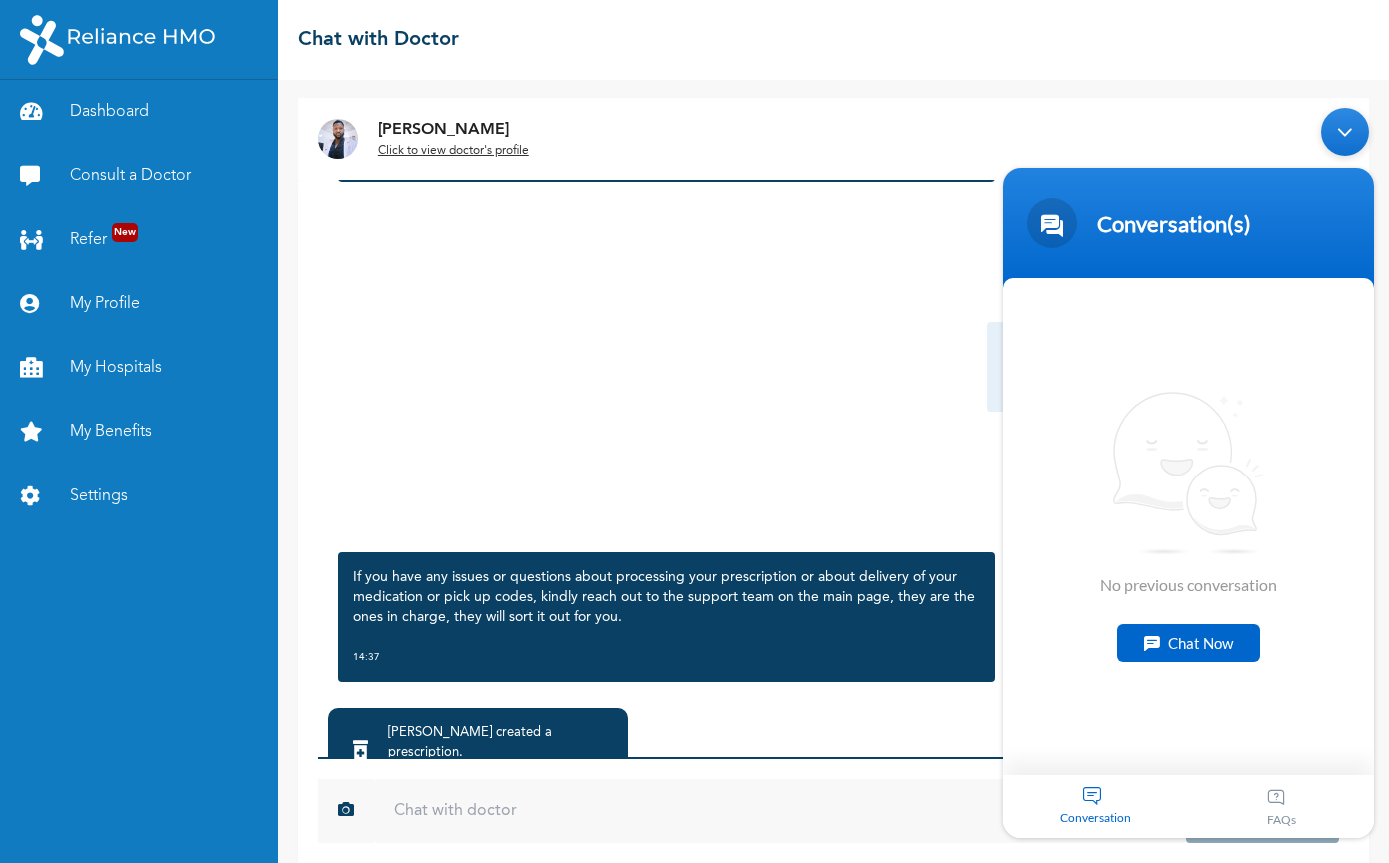 click on "FAQs" at bounding box center (1282, 806) 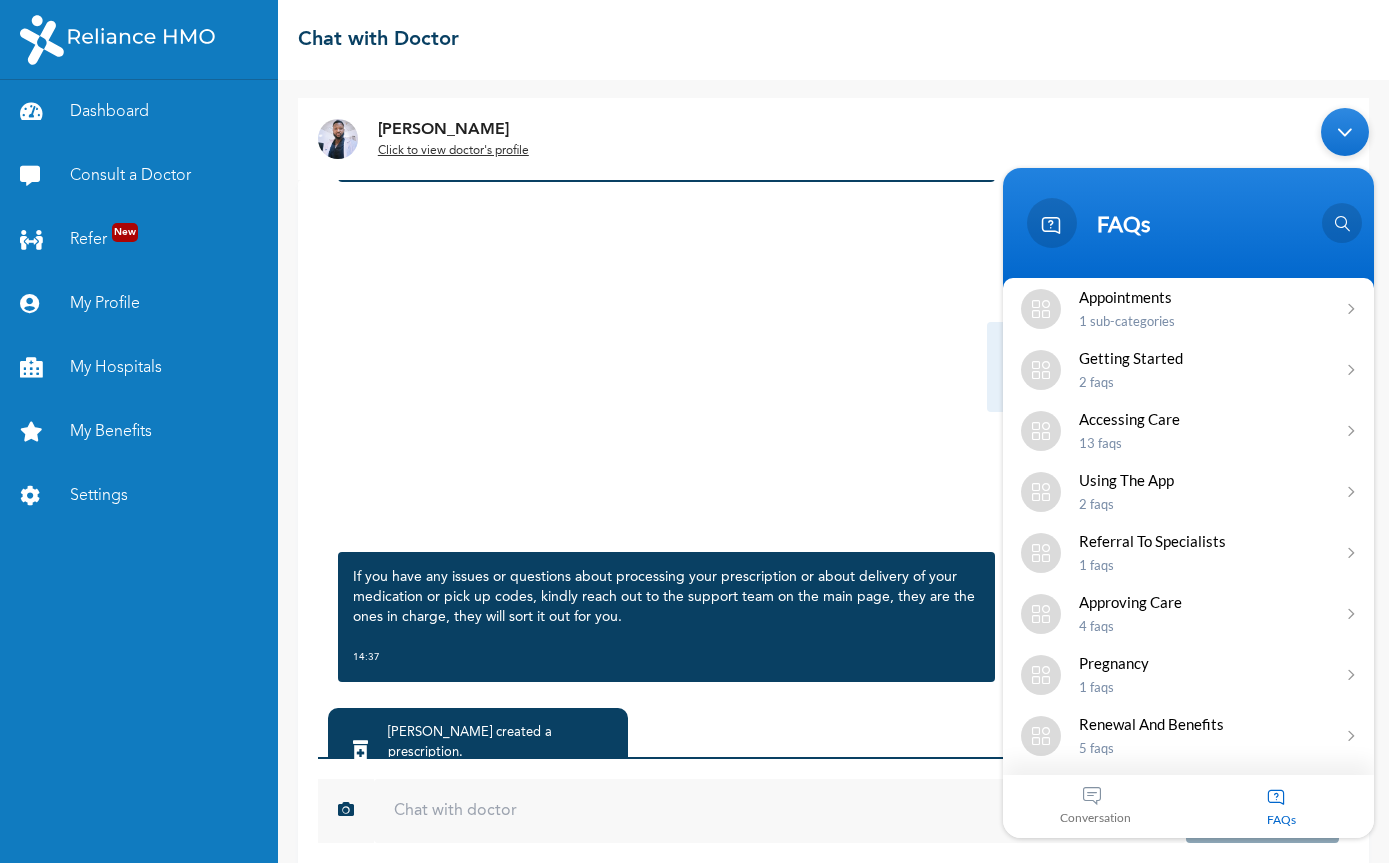 scroll, scrollTop: 0, scrollLeft: 0, axis: both 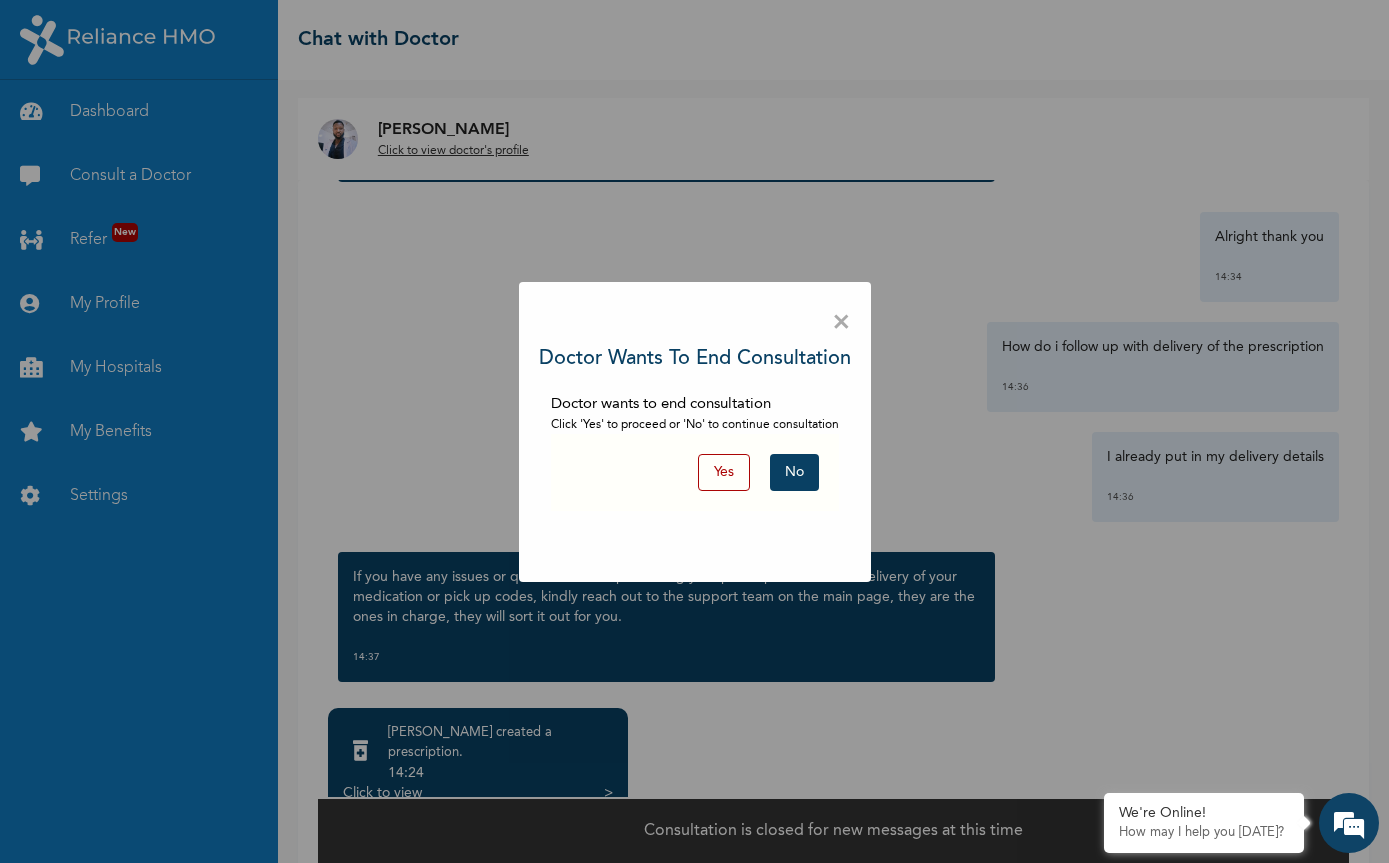 click on "No" at bounding box center (794, 472) 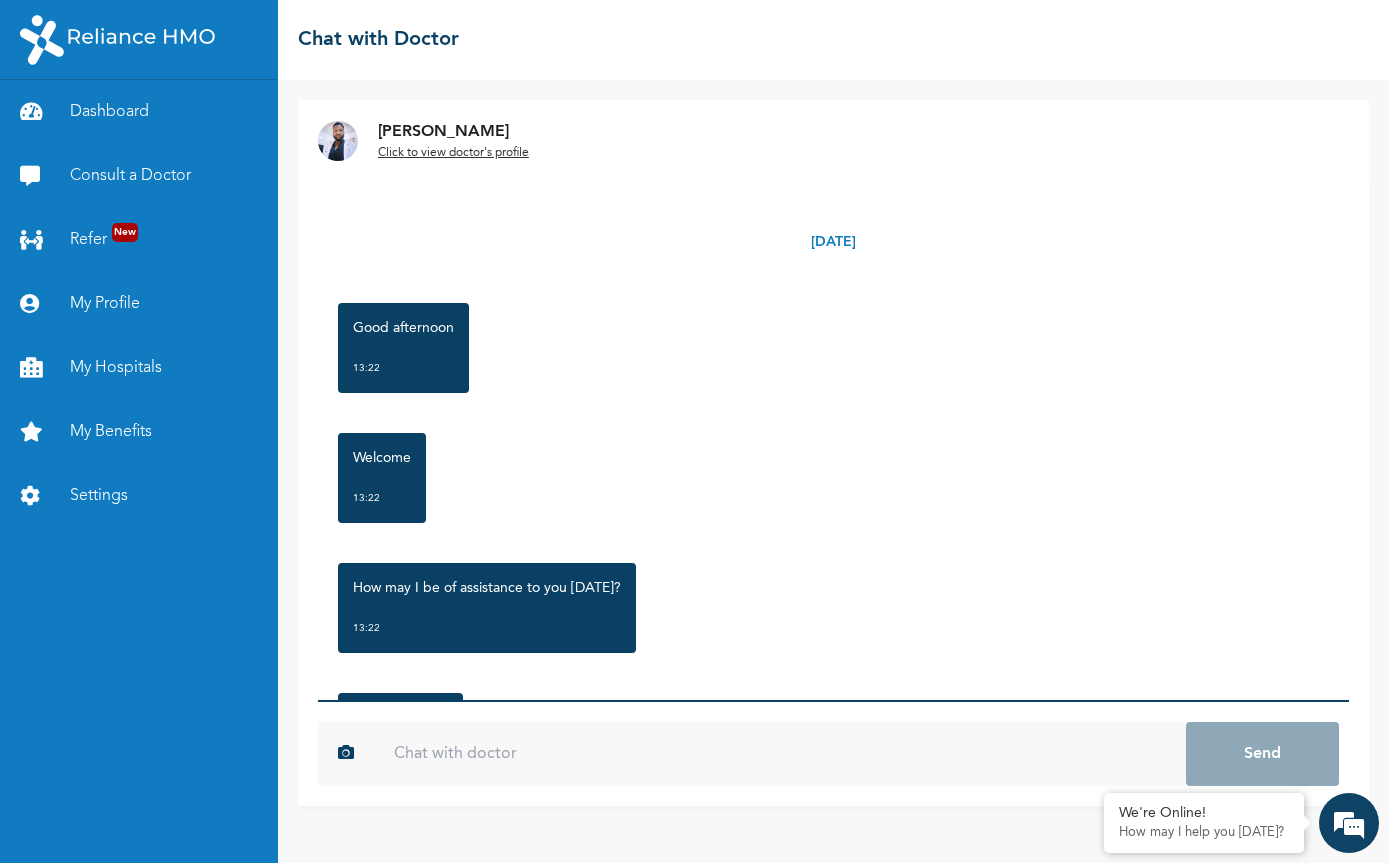 scroll, scrollTop: 2, scrollLeft: 0, axis: vertical 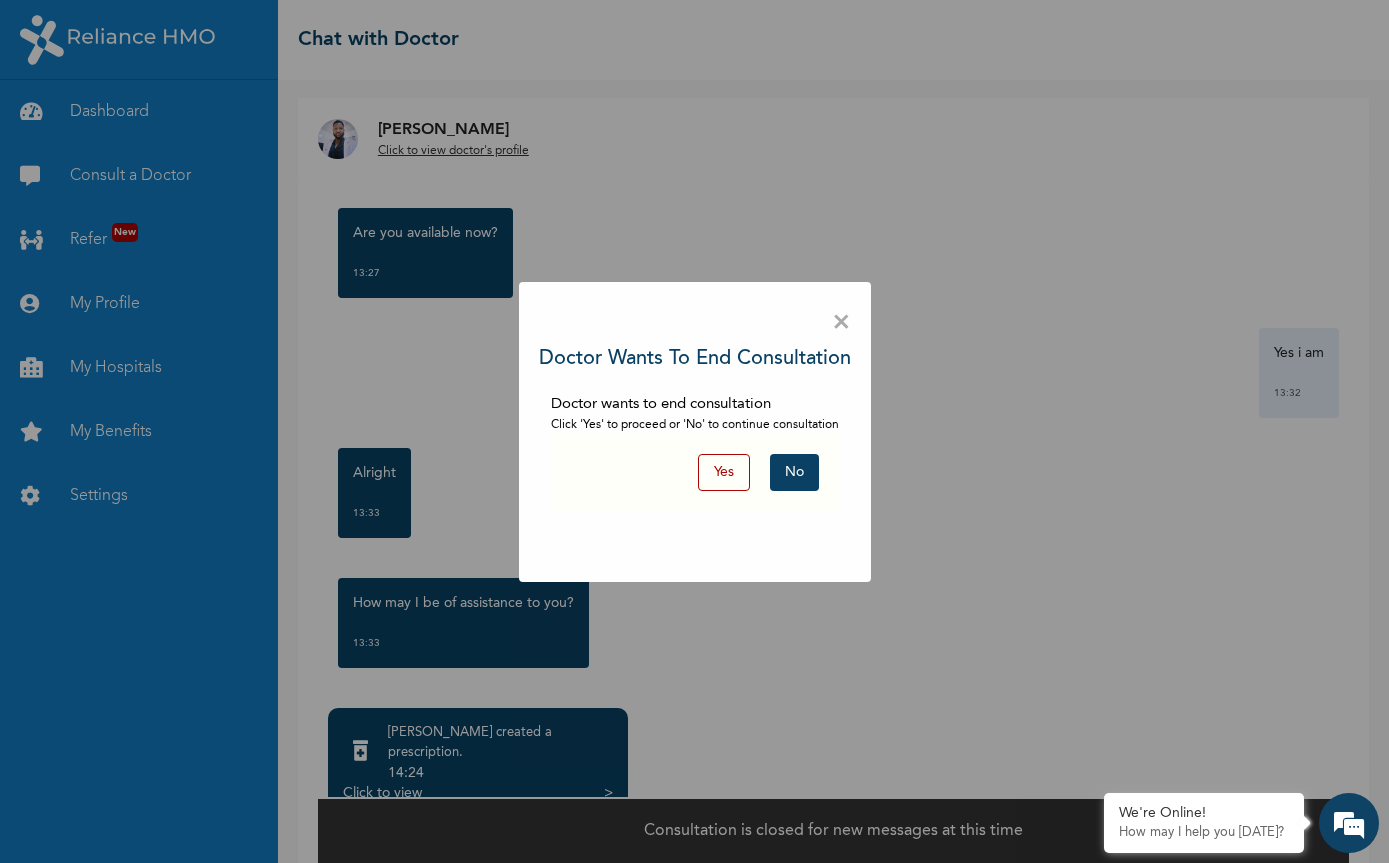 click on "No" at bounding box center [794, 472] 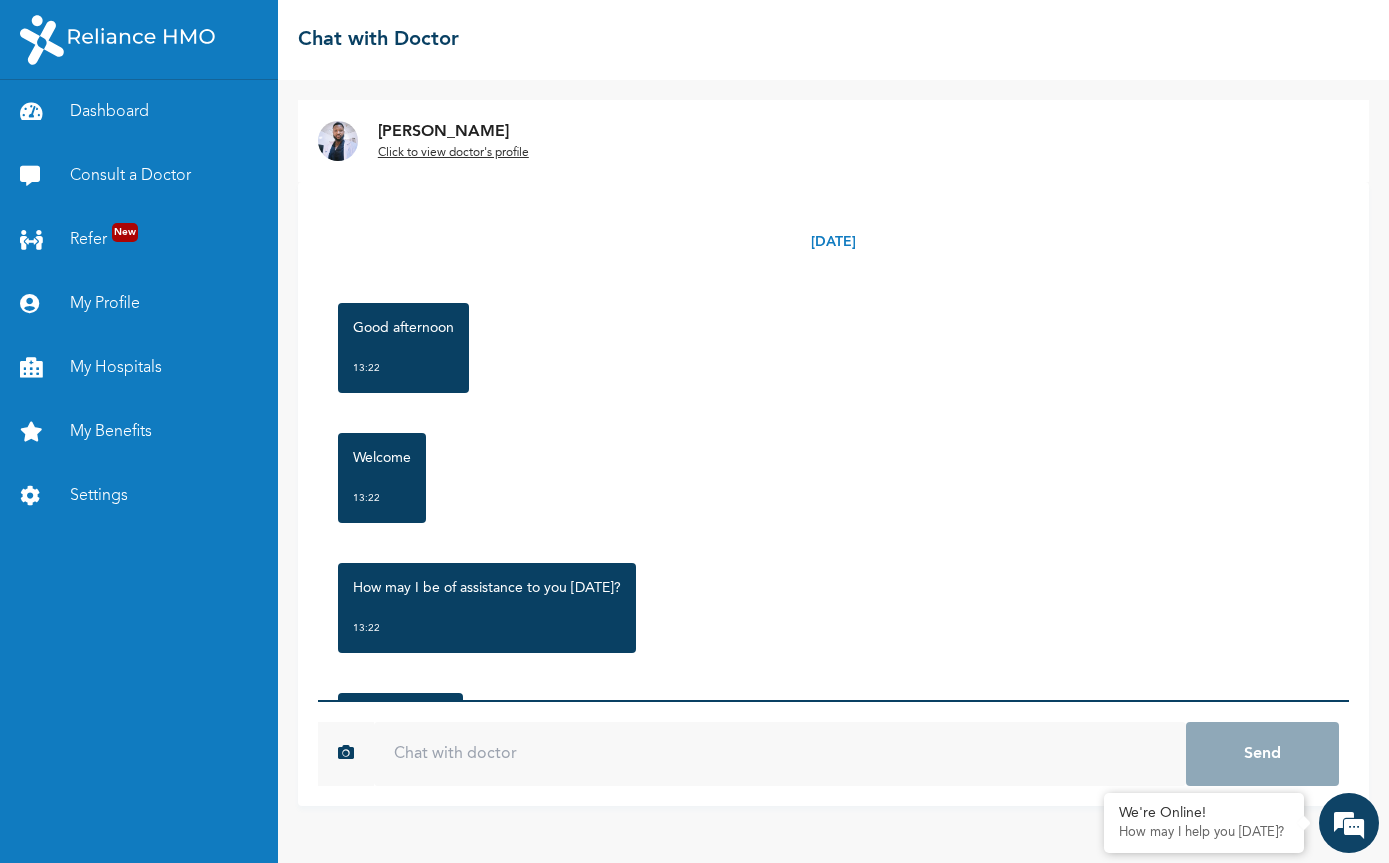 scroll, scrollTop: 2, scrollLeft: 0, axis: vertical 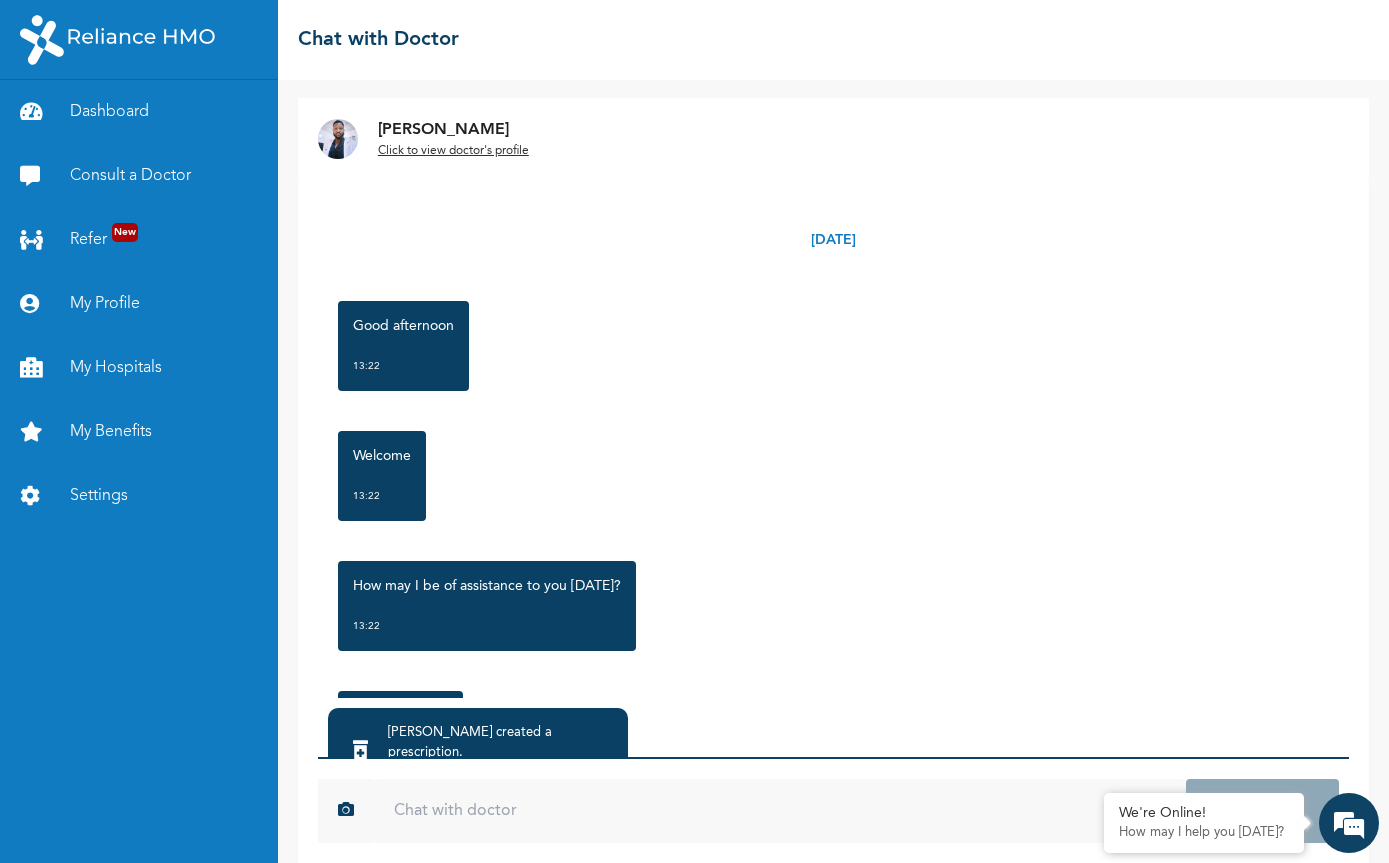 click on "Click to view doctor's profile" at bounding box center (453, 151) 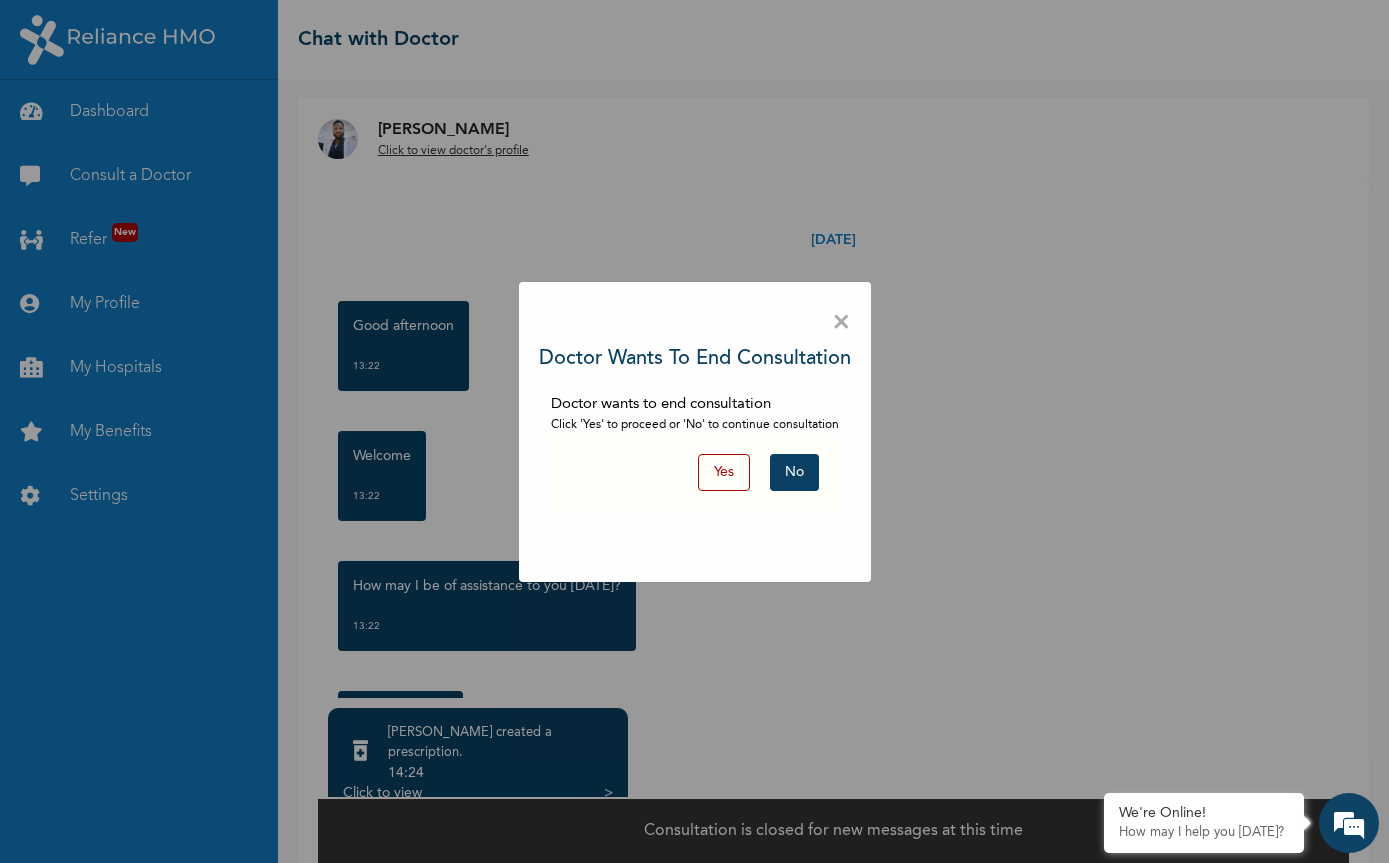 click on "No" at bounding box center [794, 472] 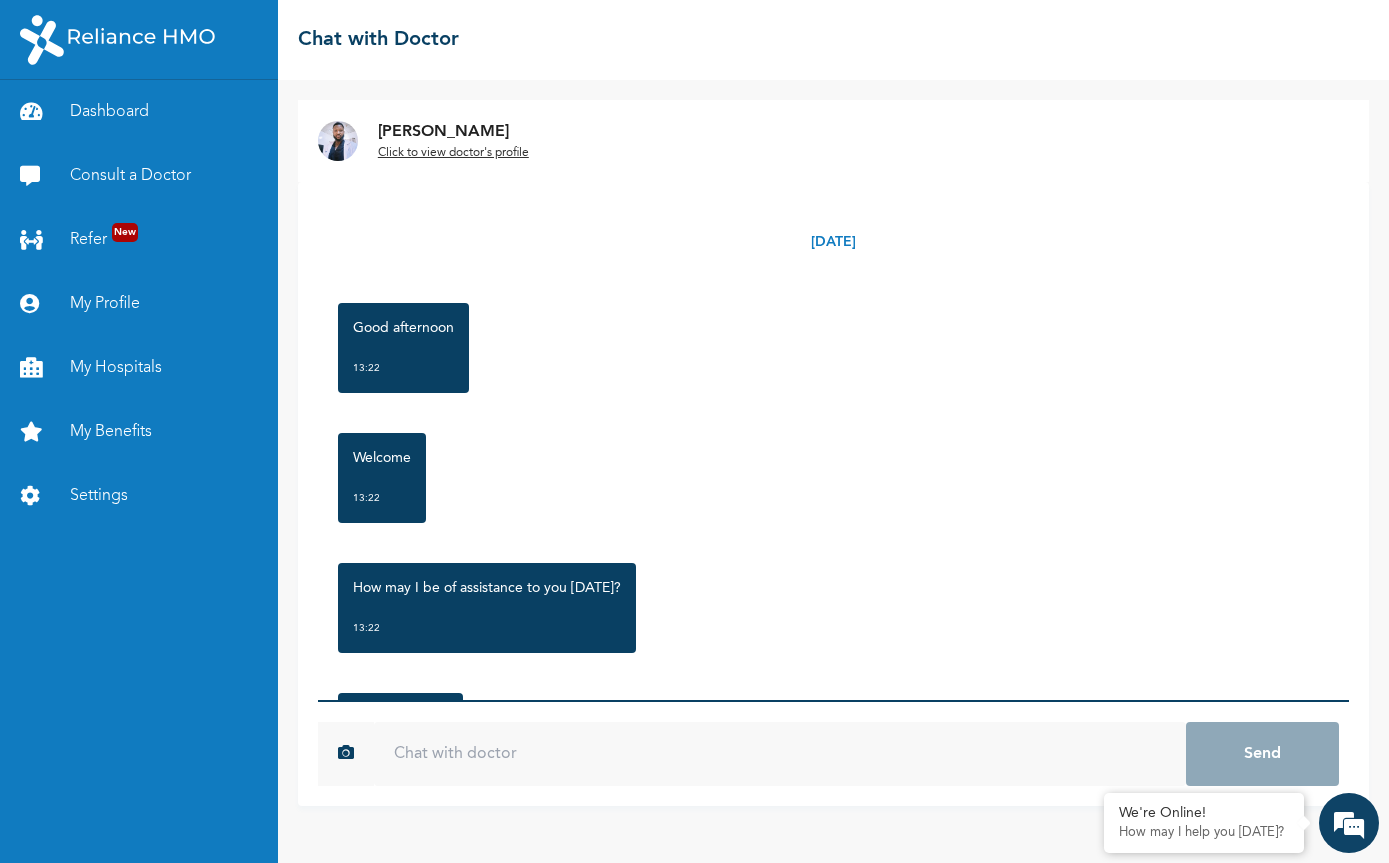 scroll, scrollTop: 2, scrollLeft: 0, axis: vertical 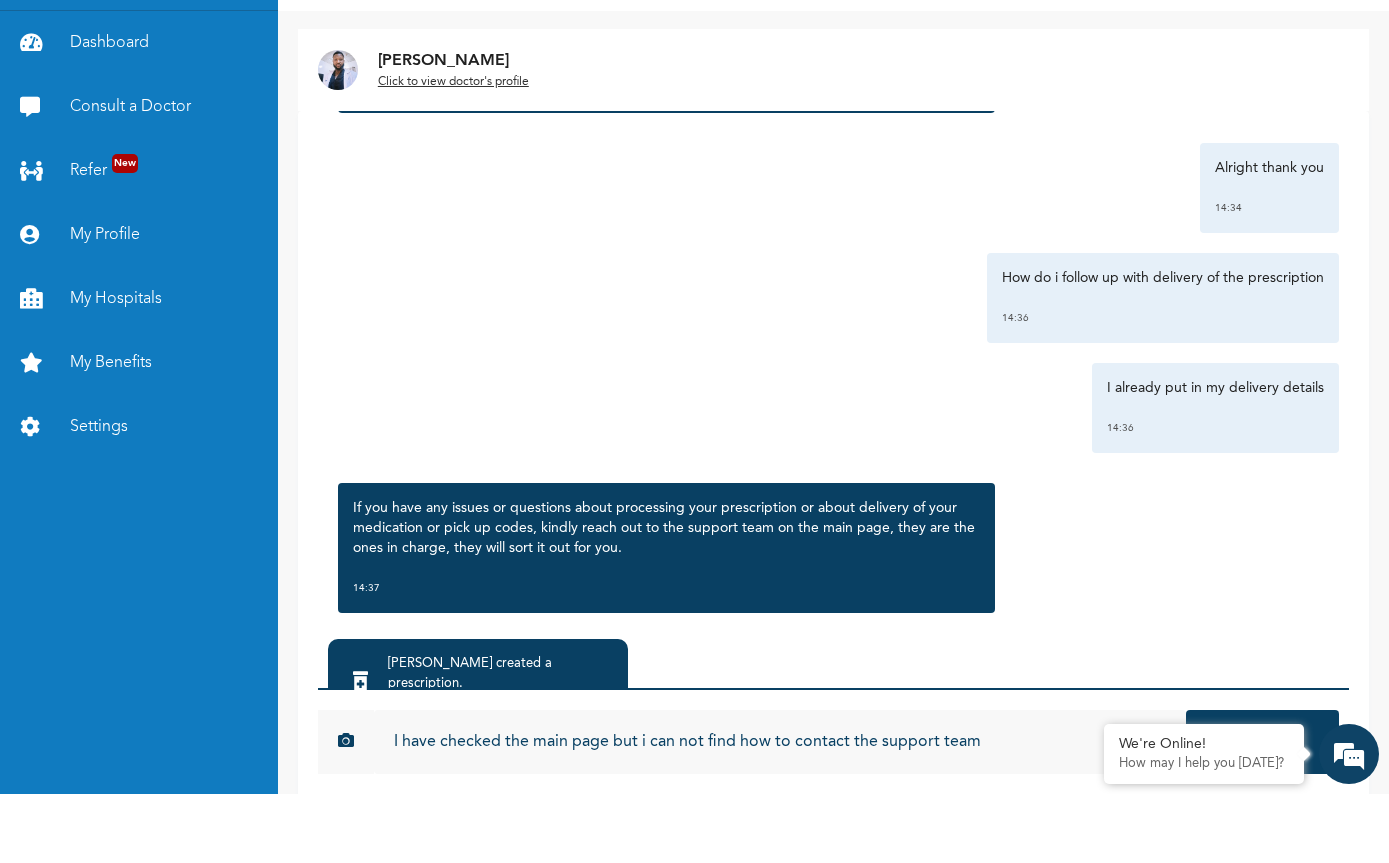 click on "Send" at bounding box center [1262, 811] 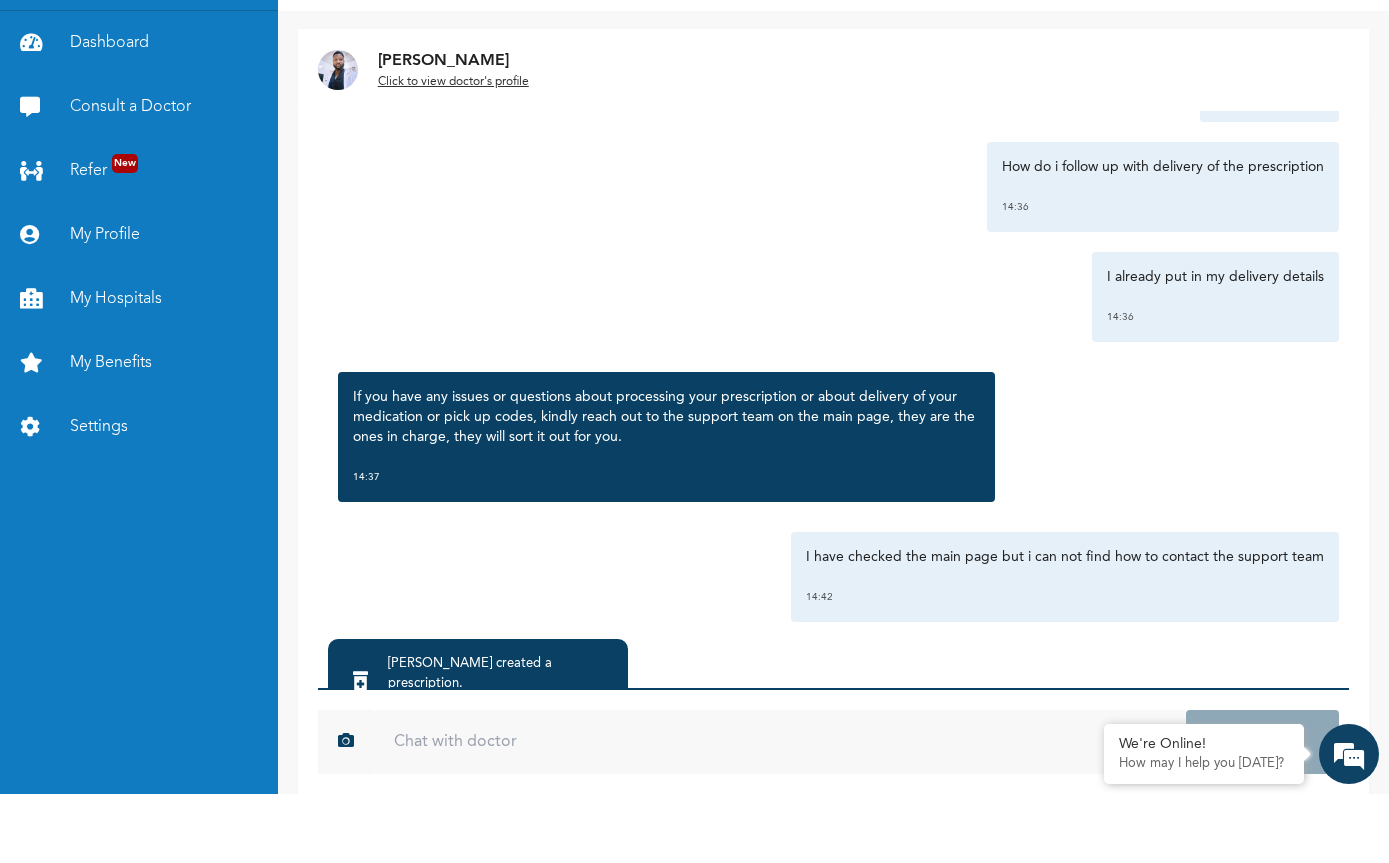 scroll, scrollTop: 3789, scrollLeft: 0, axis: vertical 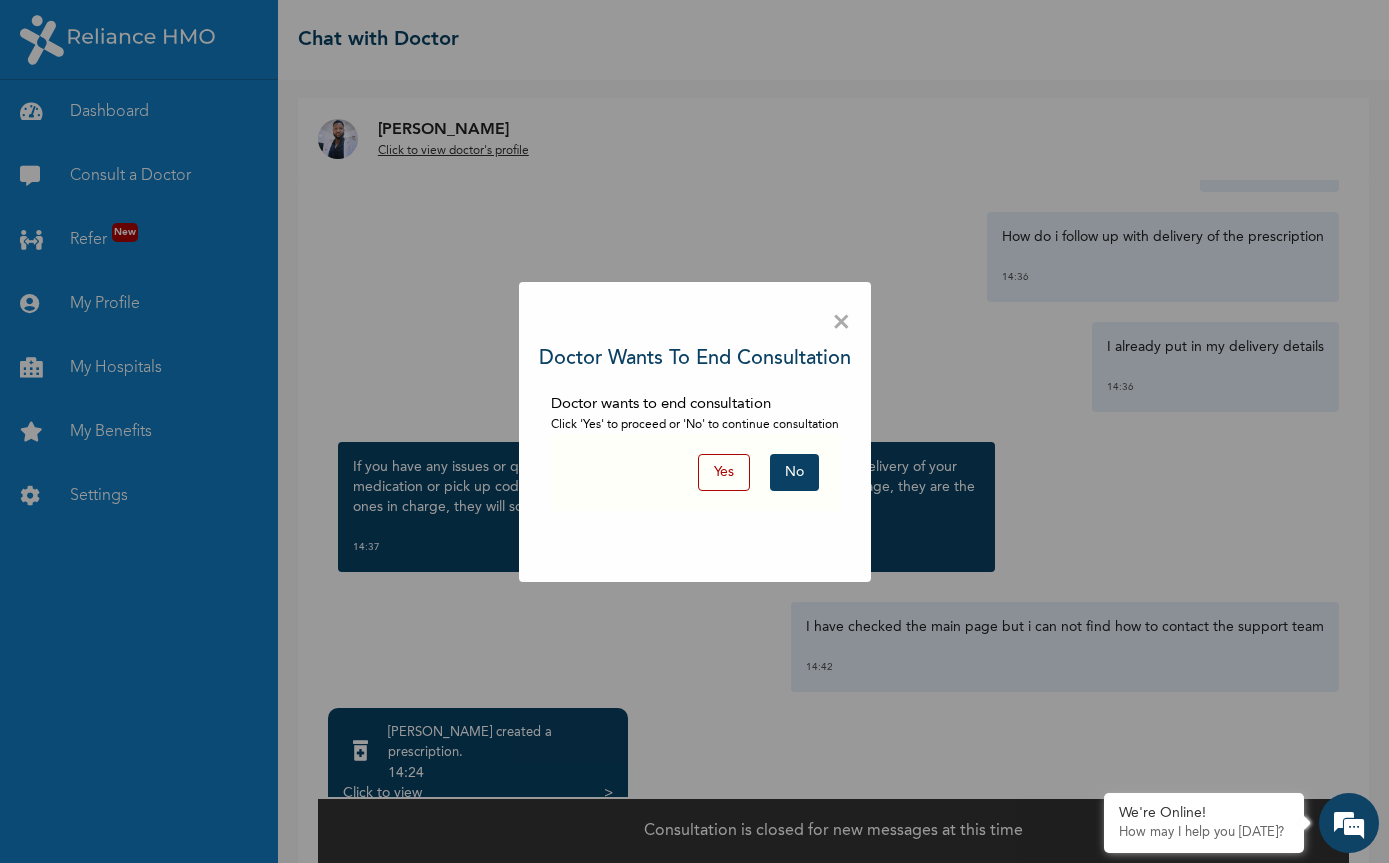 click on "No" at bounding box center (794, 472) 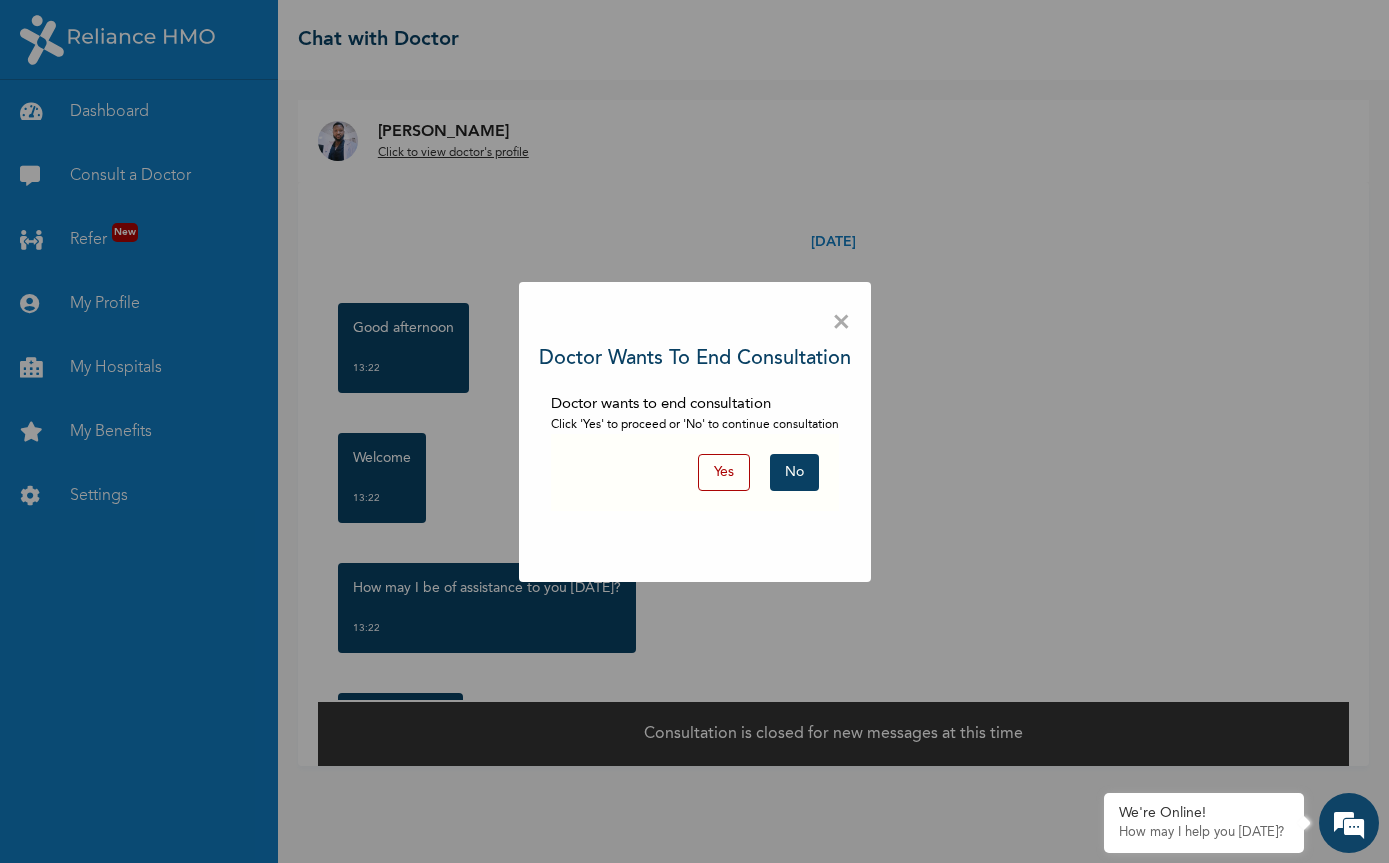 click on "No" at bounding box center [794, 472] 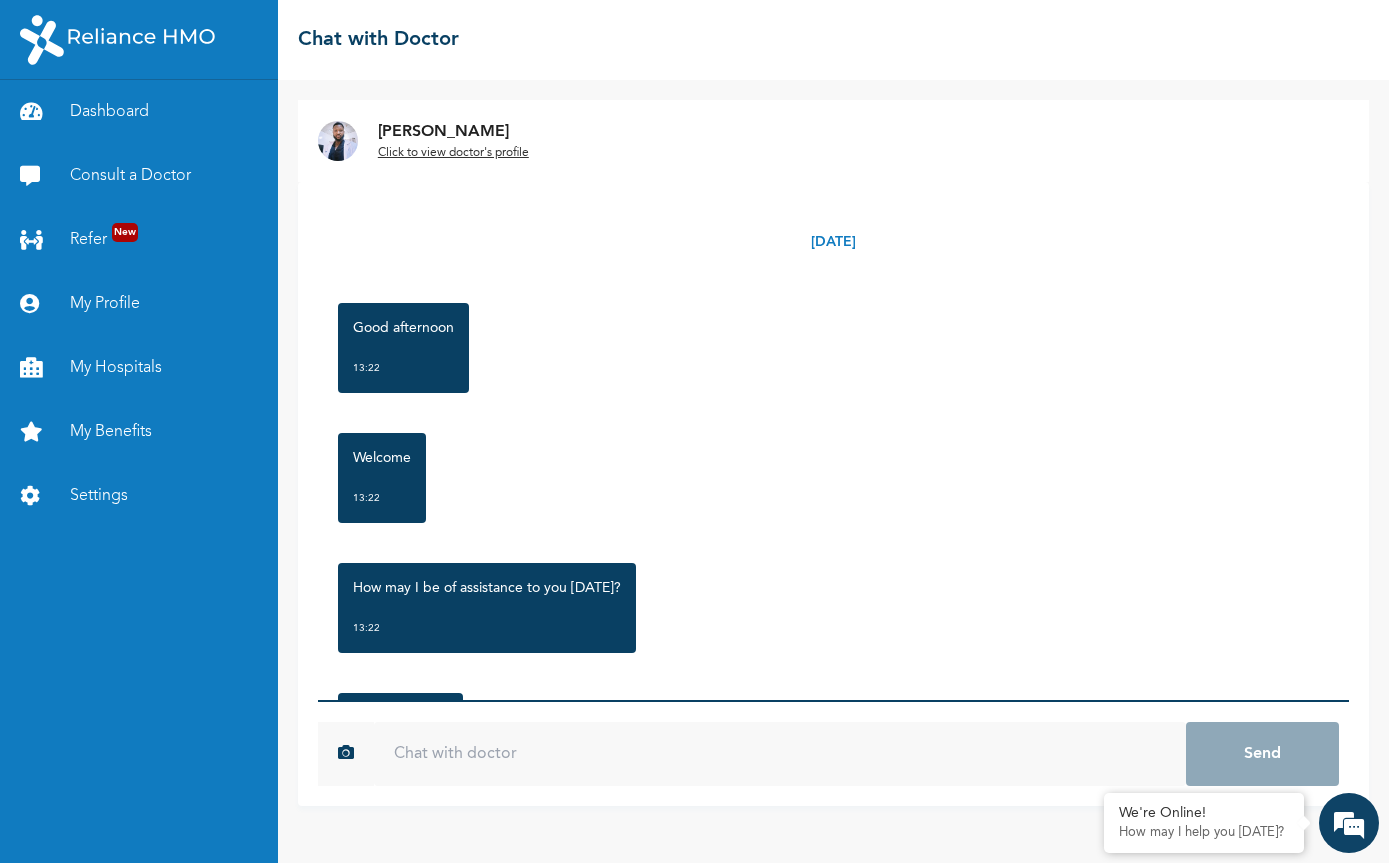 scroll, scrollTop: 2, scrollLeft: 0, axis: vertical 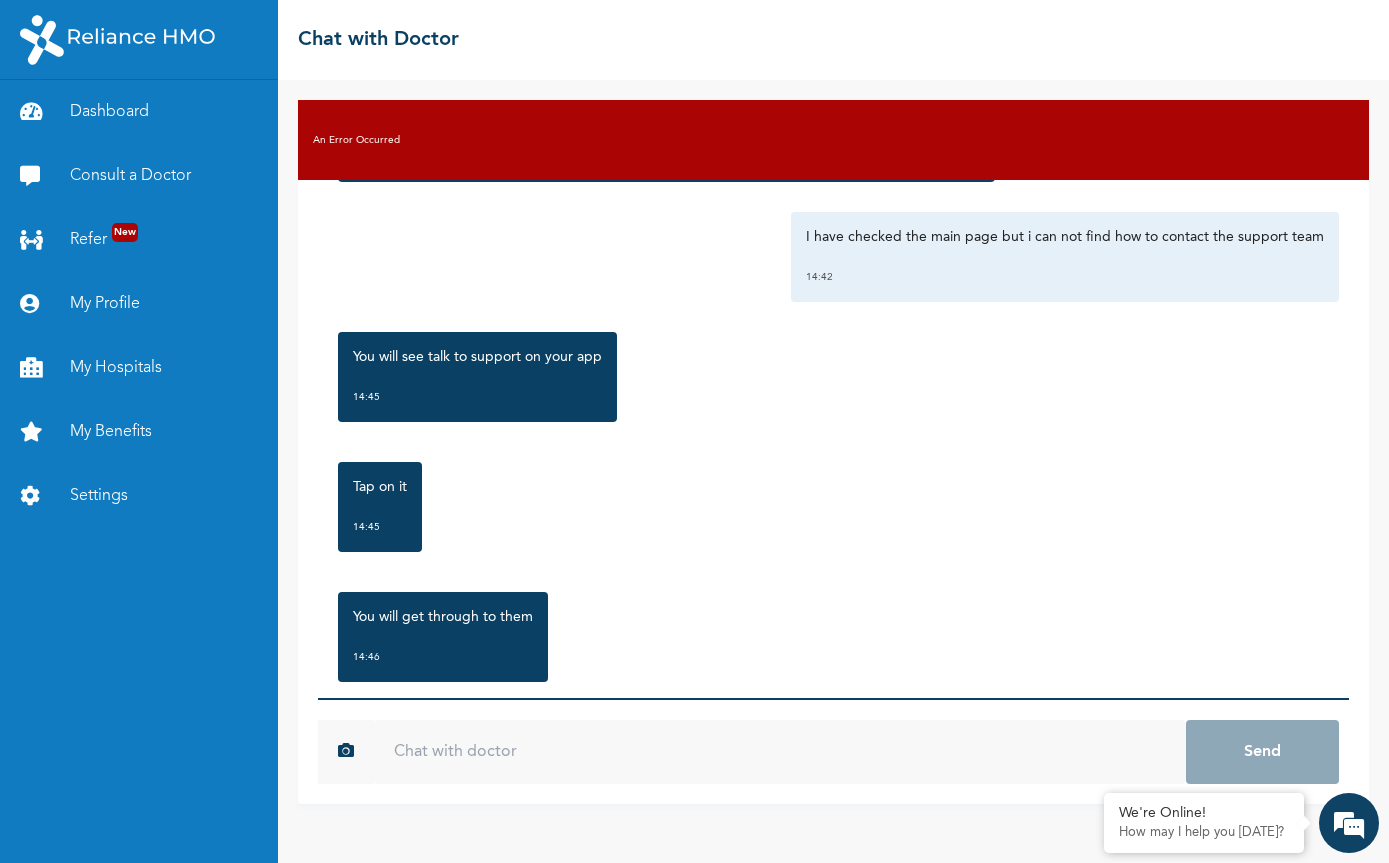 click at bounding box center [780, 752] 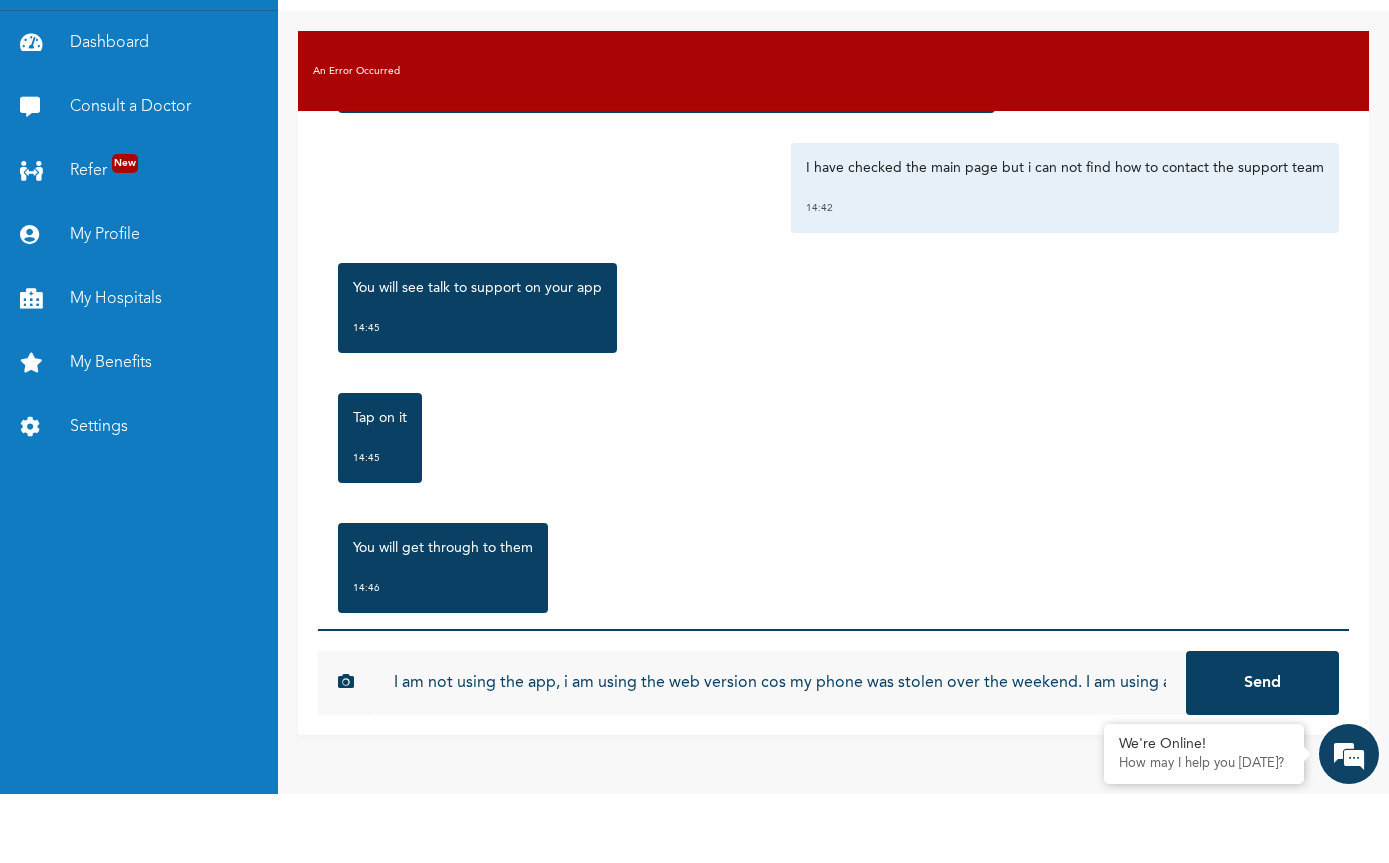 type on "I am not using the app, i am using the web version cos my phone was stolen over the weekend. I am using a laptop to chat right now" 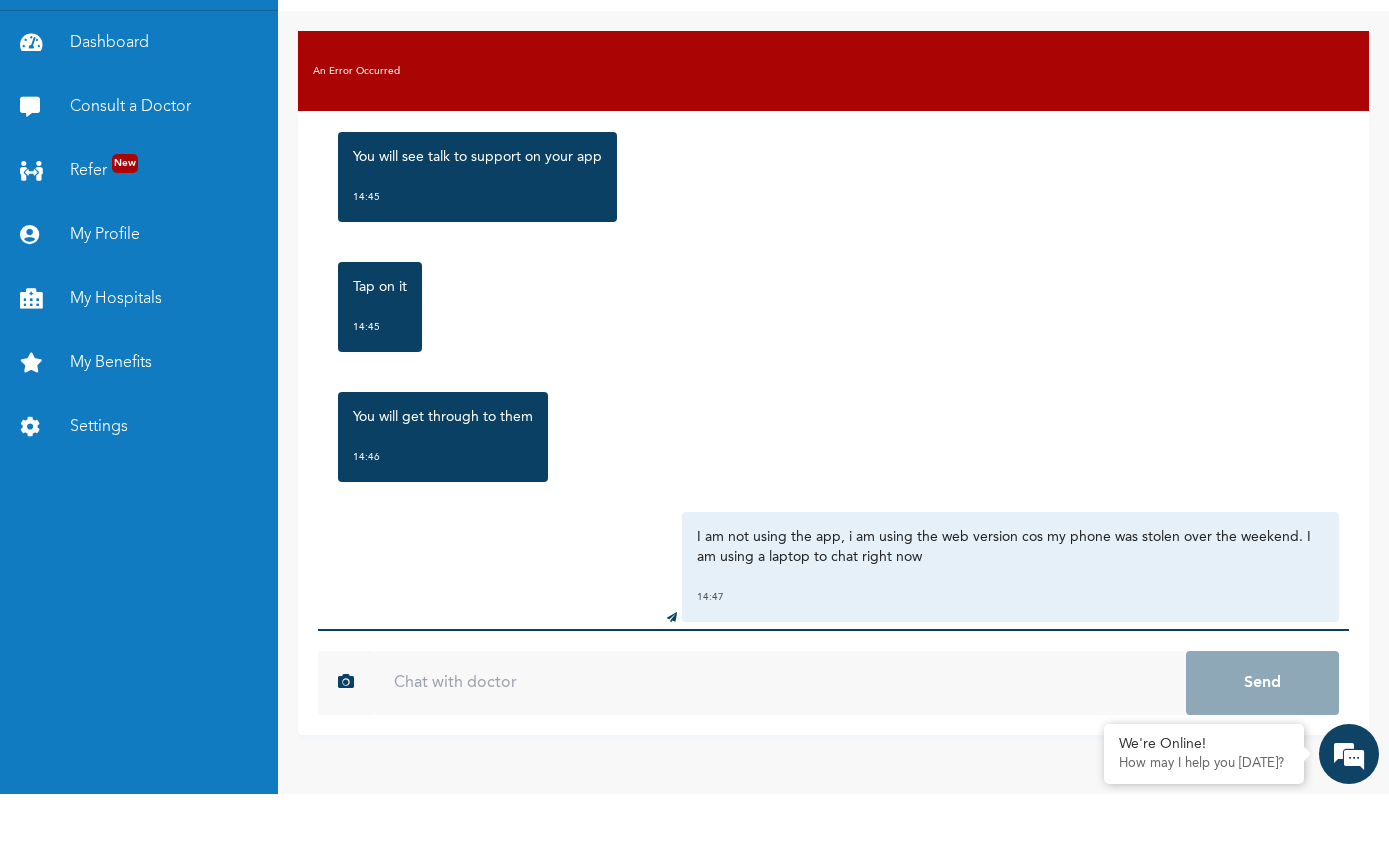 scroll, scrollTop: 4309, scrollLeft: 0, axis: vertical 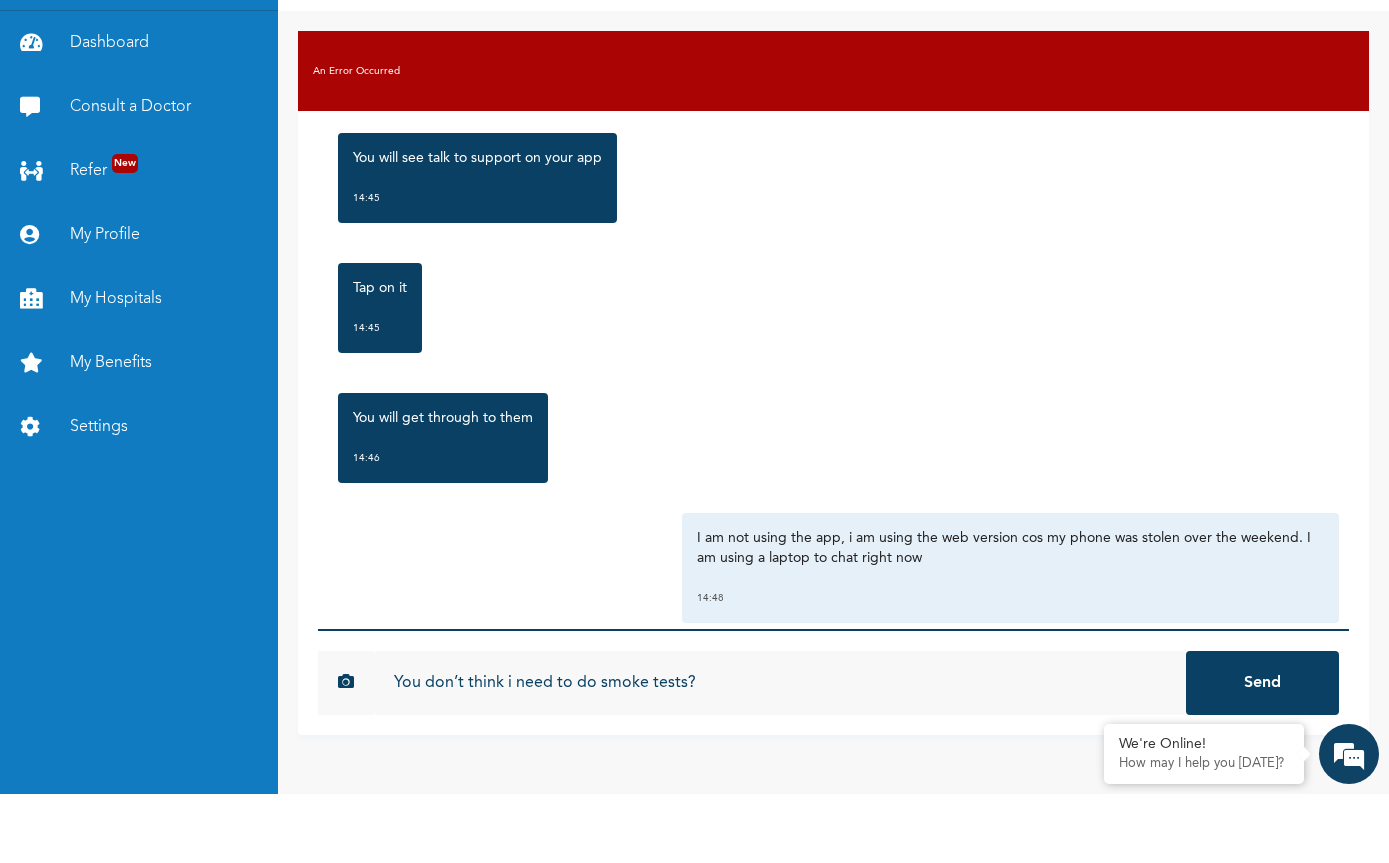 click on "You don’t think i need to do smoke tests?" at bounding box center (780, 752) 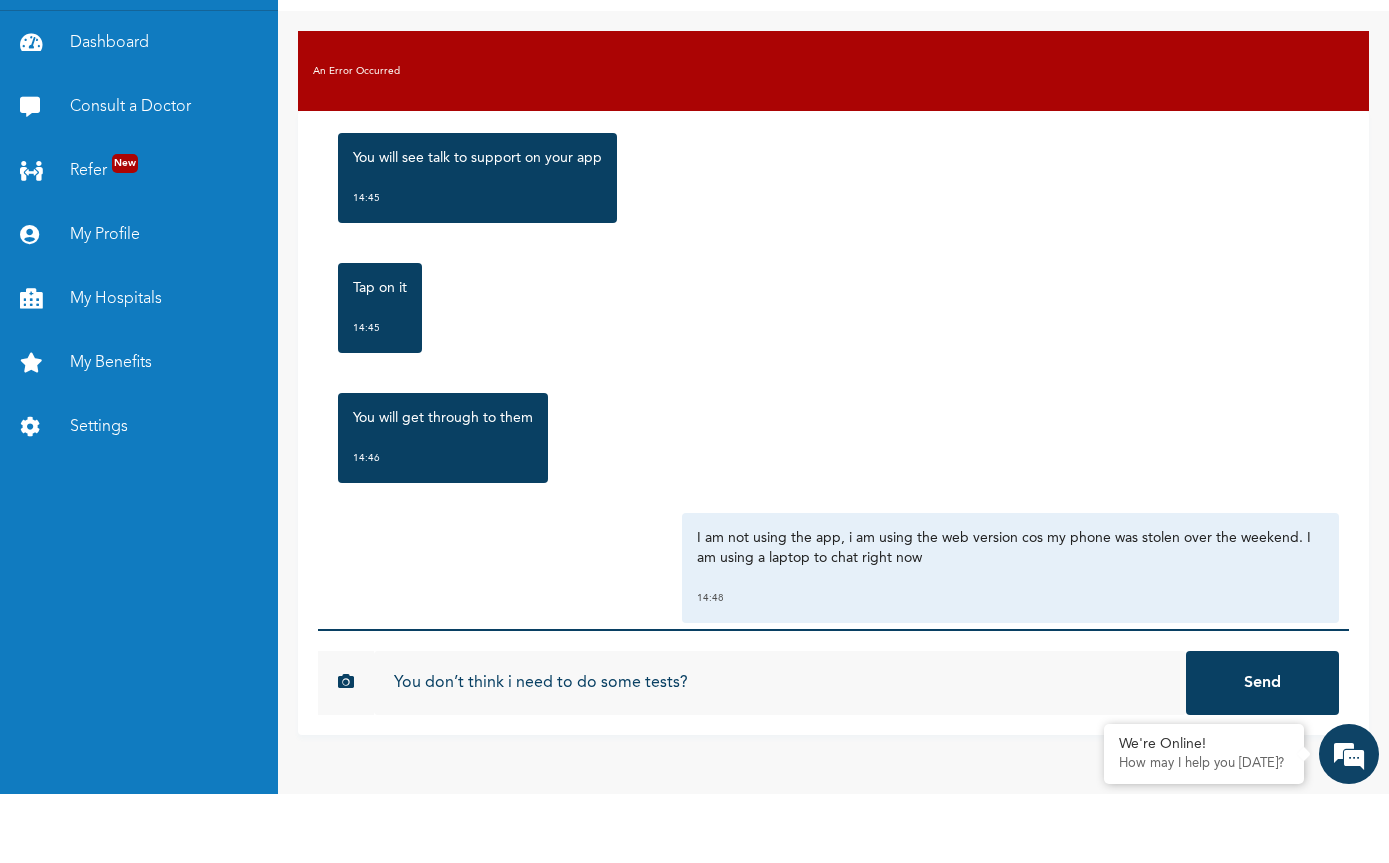 type on "You don’t think i need to do some tests?" 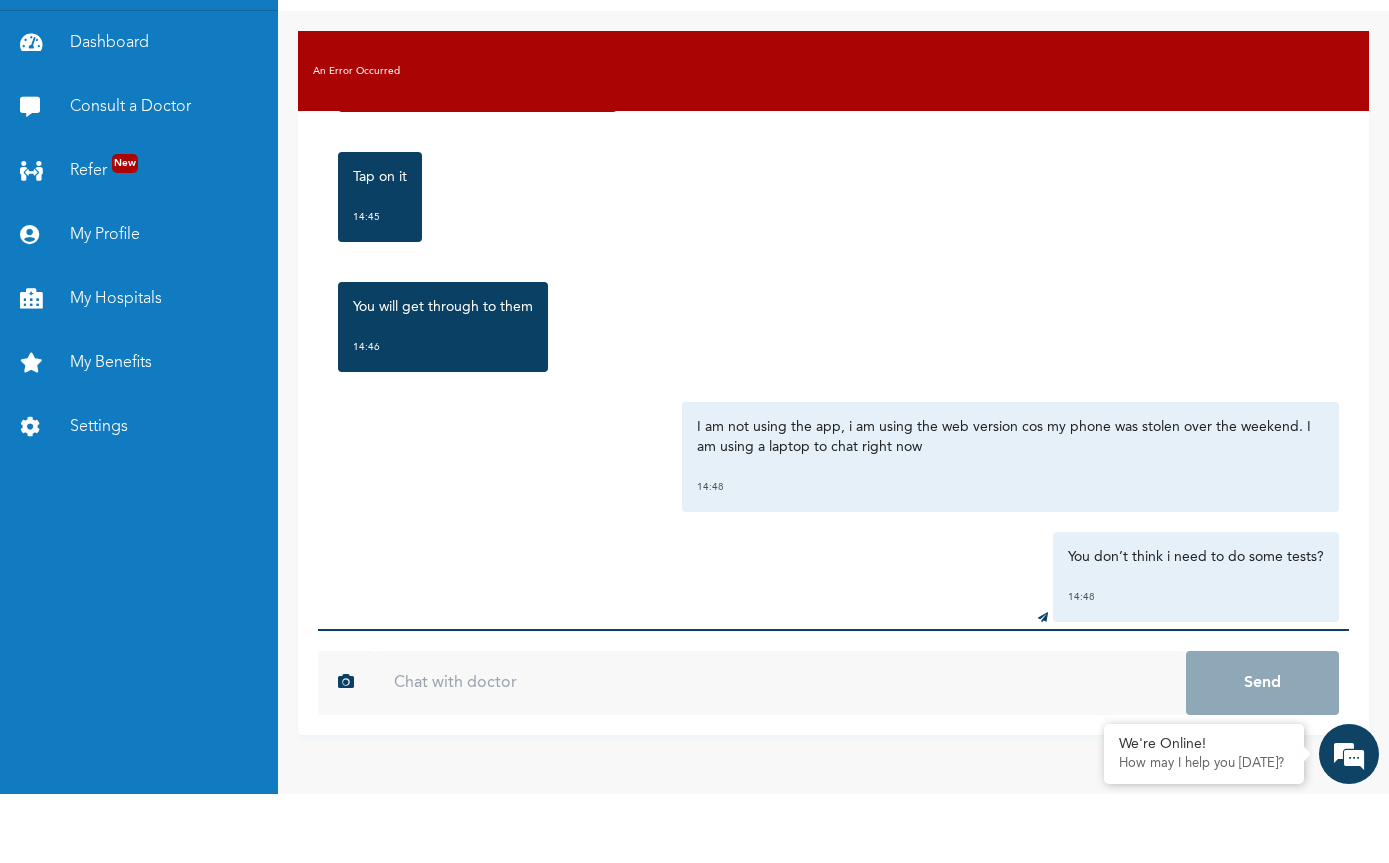scroll, scrollTop: 4419, scrollLeft: 0, axis: vertical 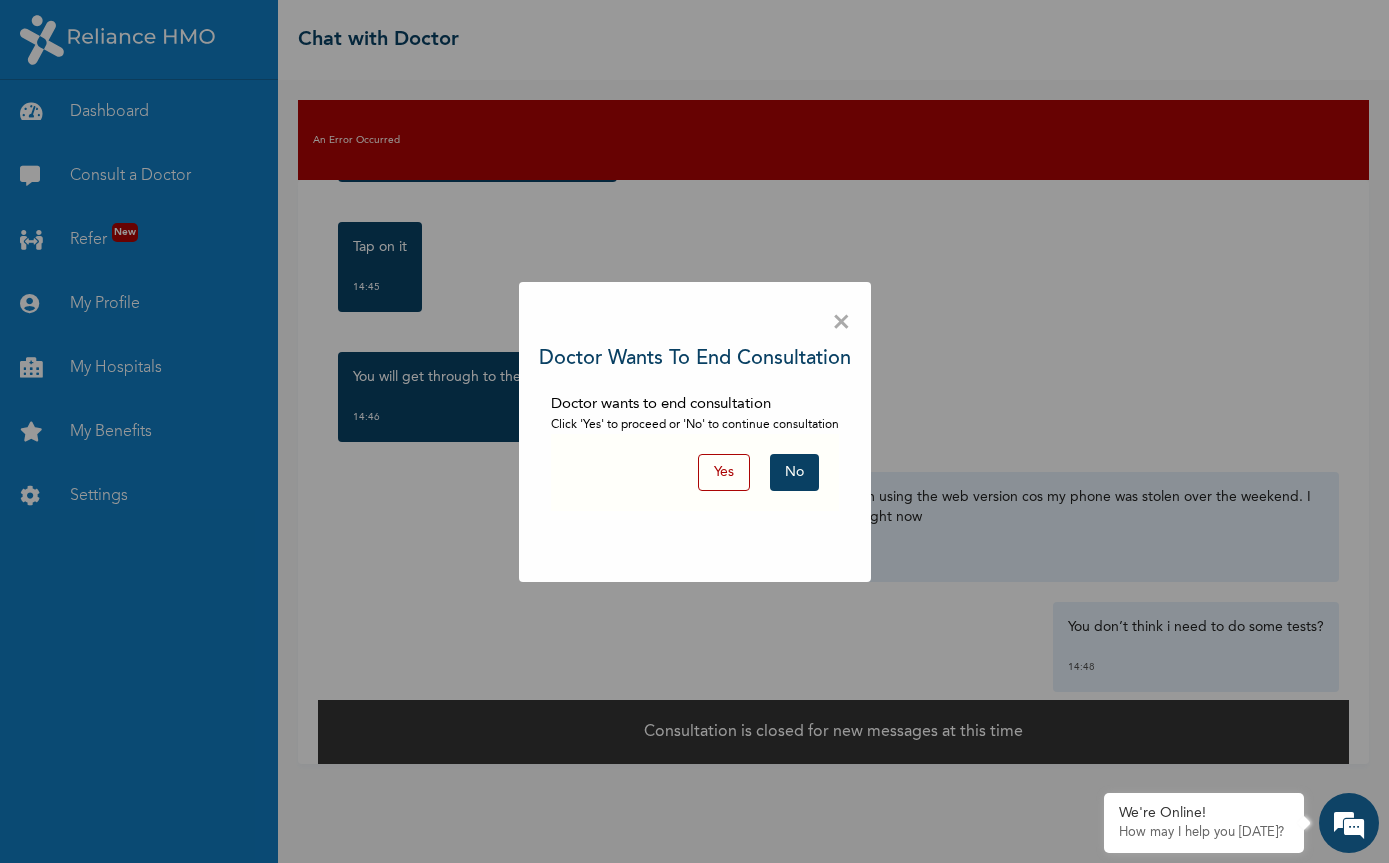 click on "No" at bounding box center [794, 472] 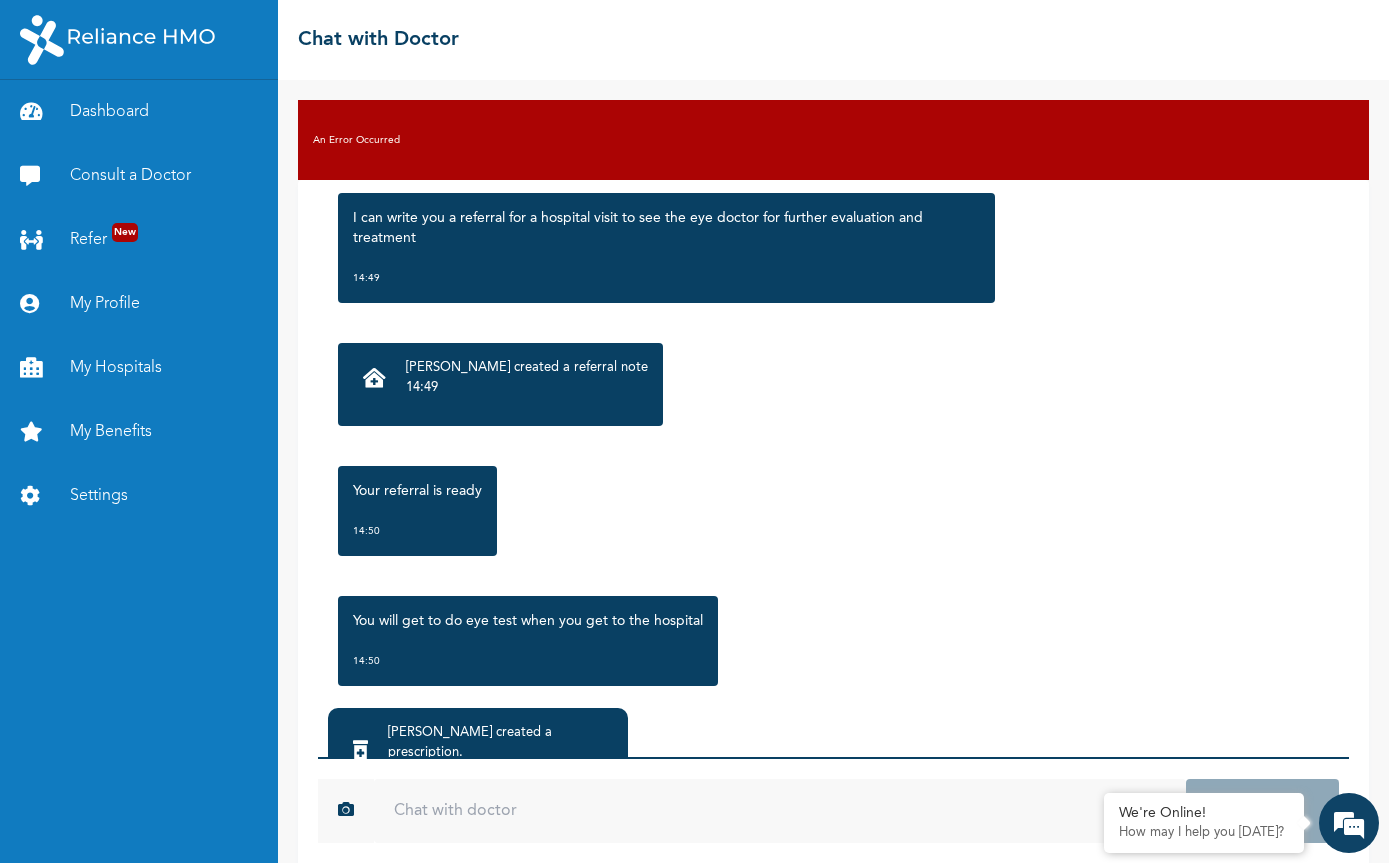 scroll, scrollTop: 4915, scrollLeft: 0, axis: vertical 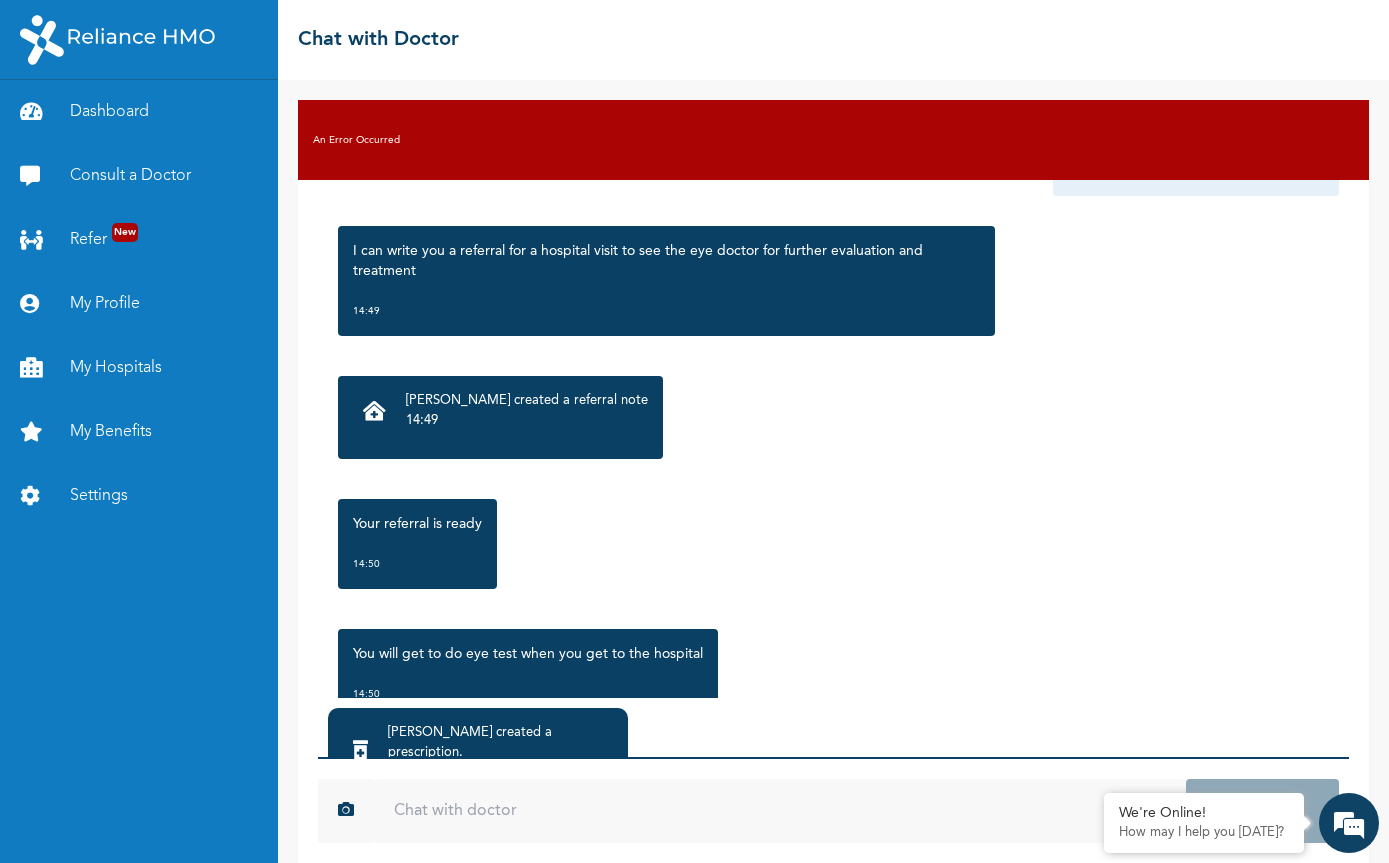 click on "[PERSON_NAME] created a referral note" at bounding box center [527, 401] 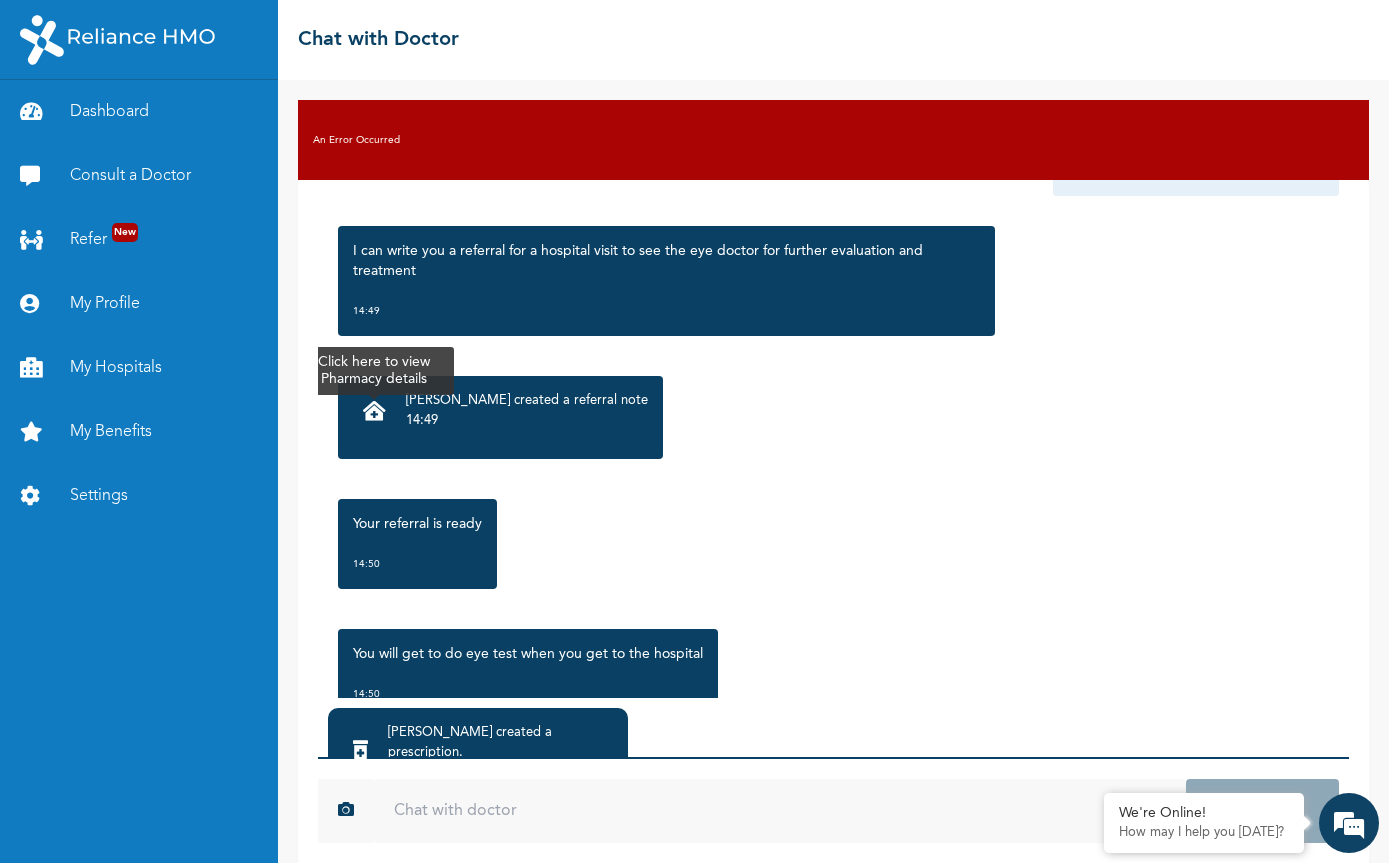 click at bounding box center (374, 411) 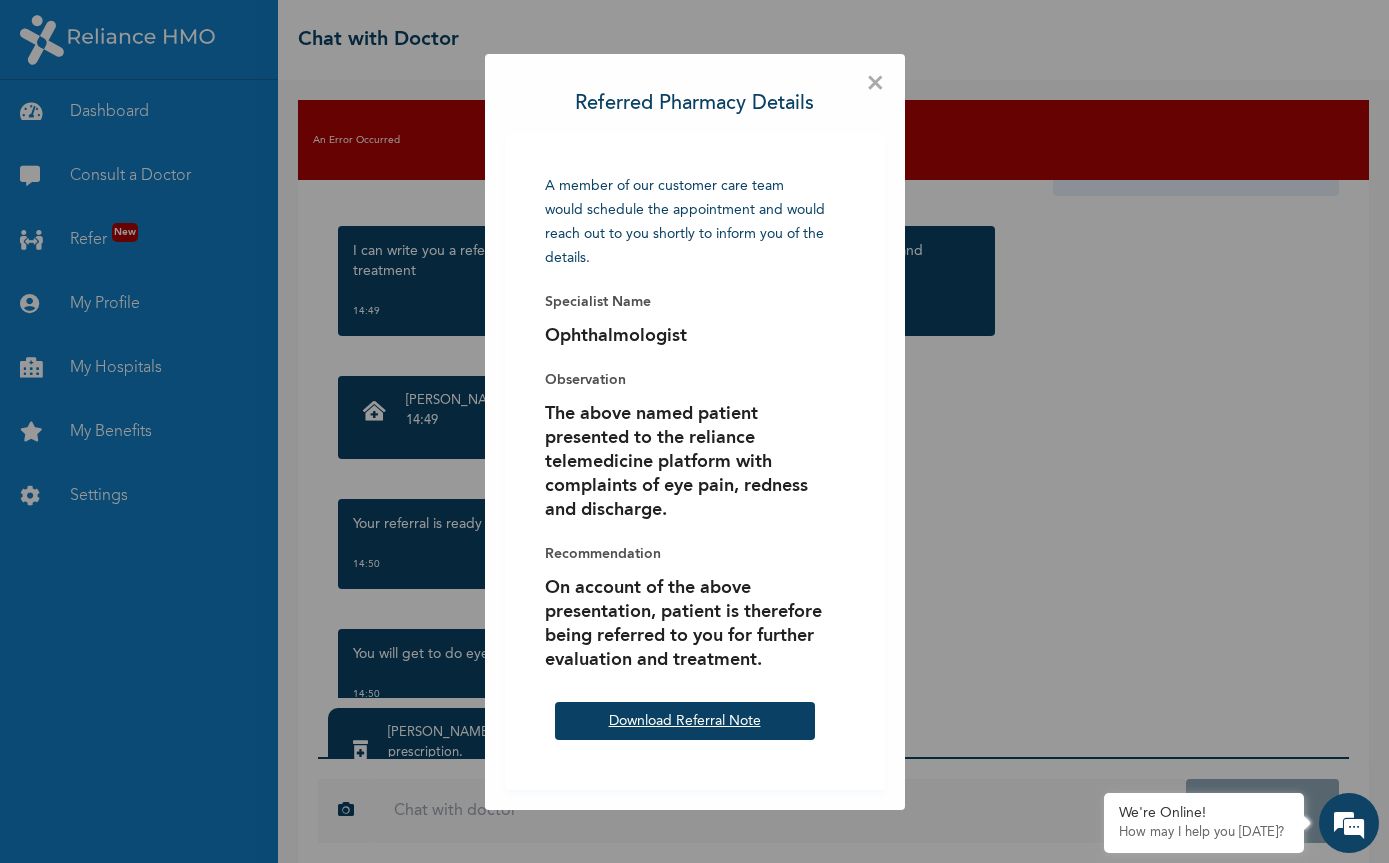 click on "Download Referral Note" at bounding box center [685, 721] 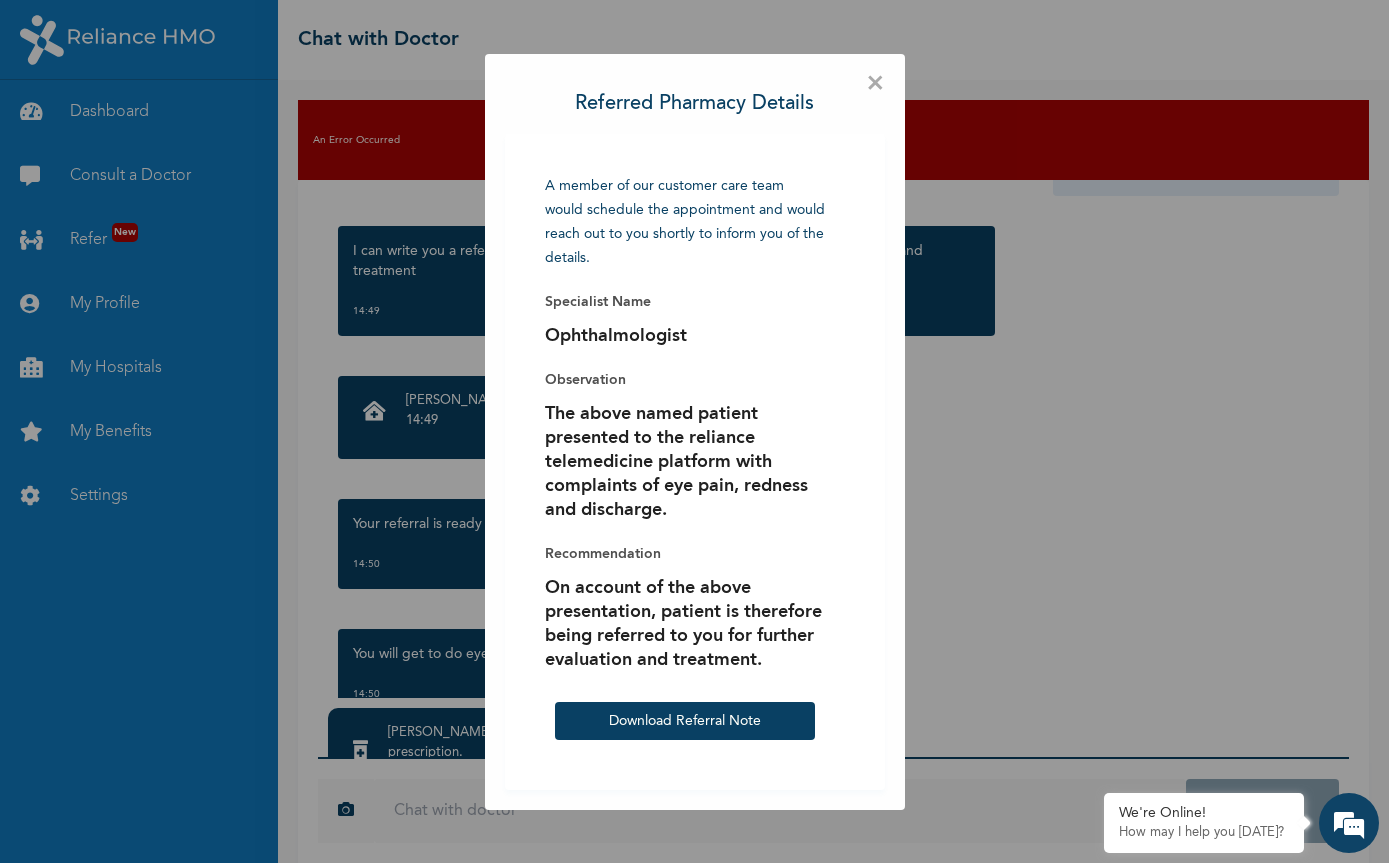click on "×" at bounding box center [875, 84] 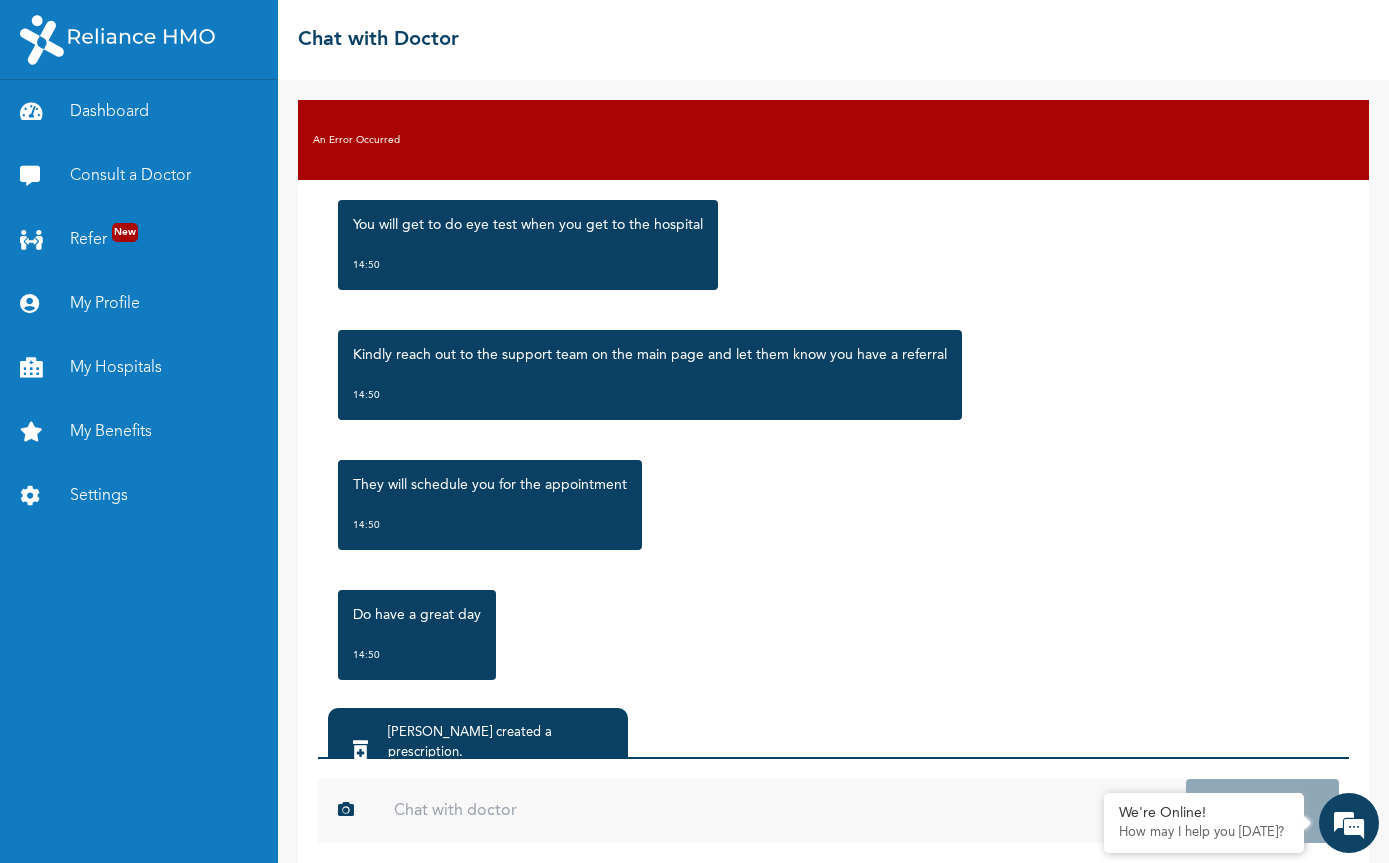 scroll, scrollTop: 5343, scrollLeft: 0, axis: vertical 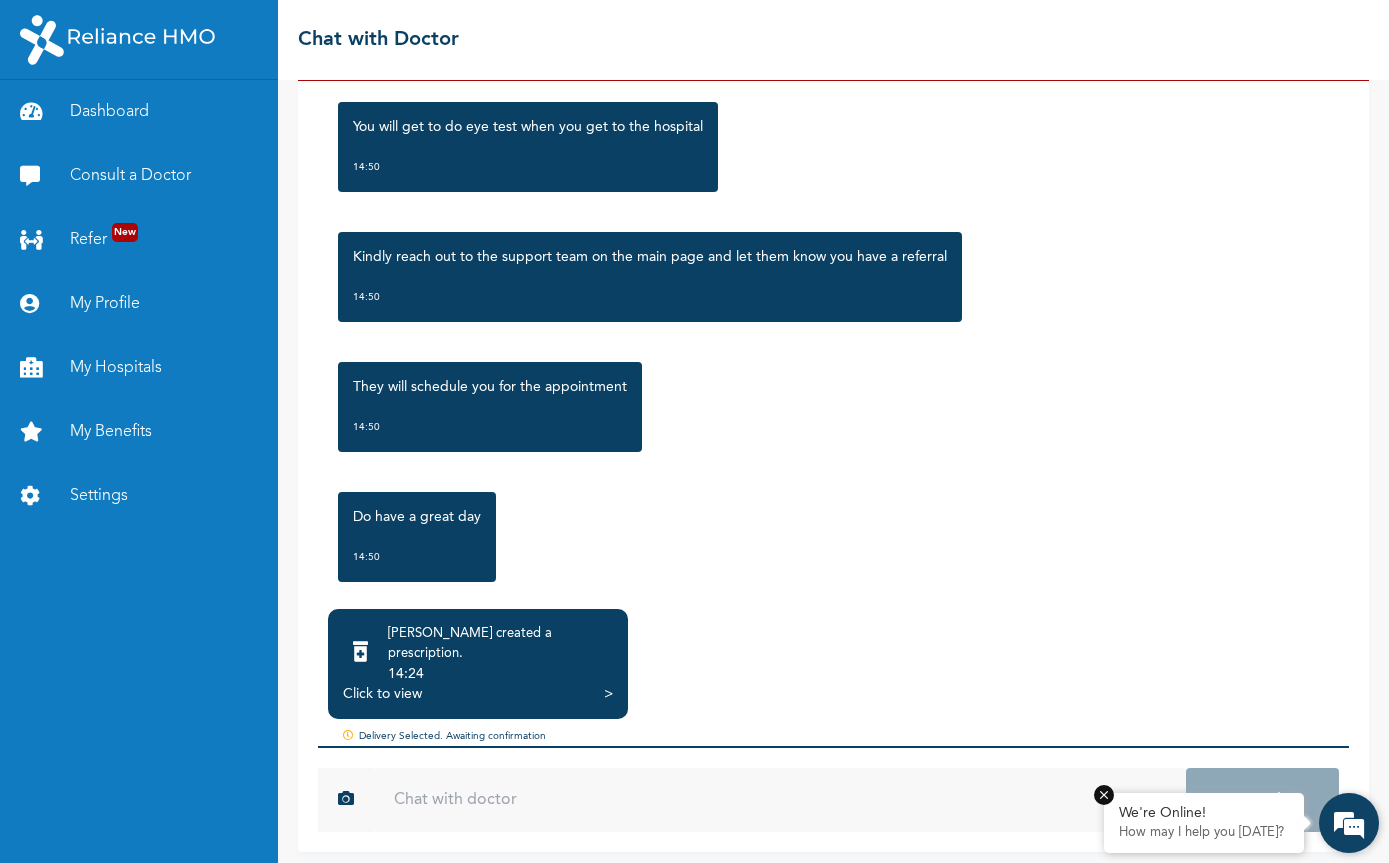 click on "We're Online! How may I help you today?" at bounding box center (1204, 823) 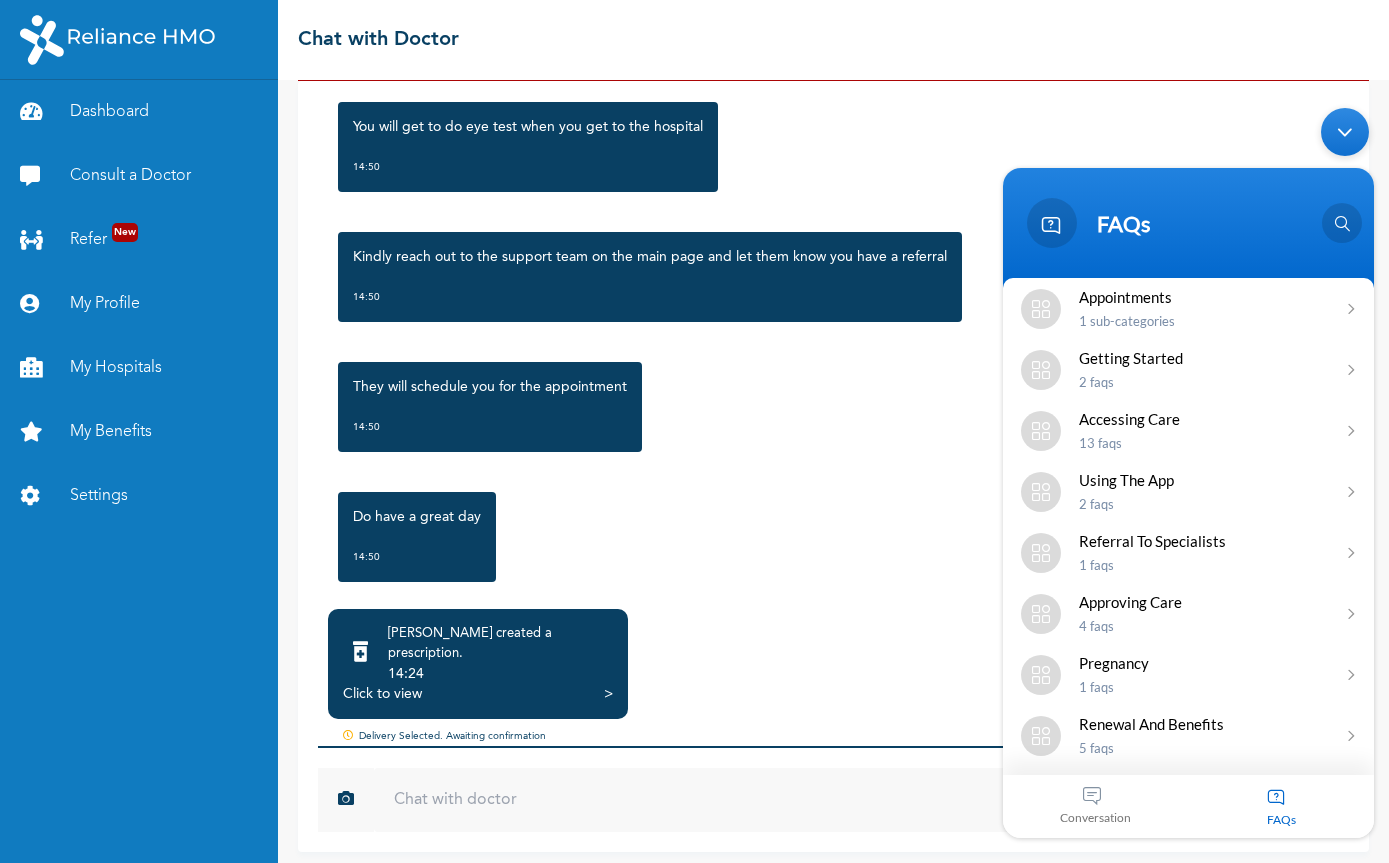 click on "Conversation" at bounding box center (1096, 817) 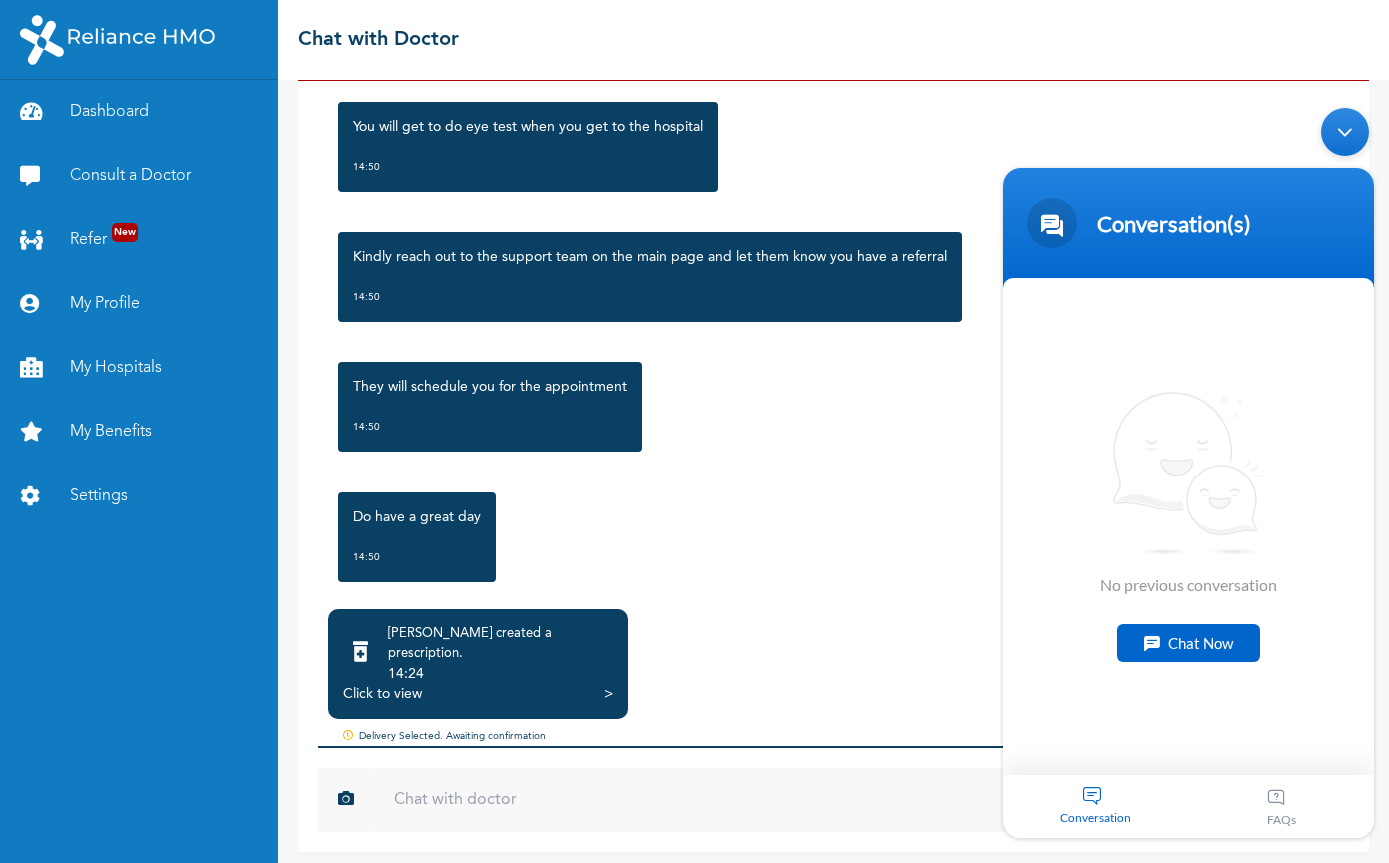 click on "Chat Now" at bounding box center (1188, 643) 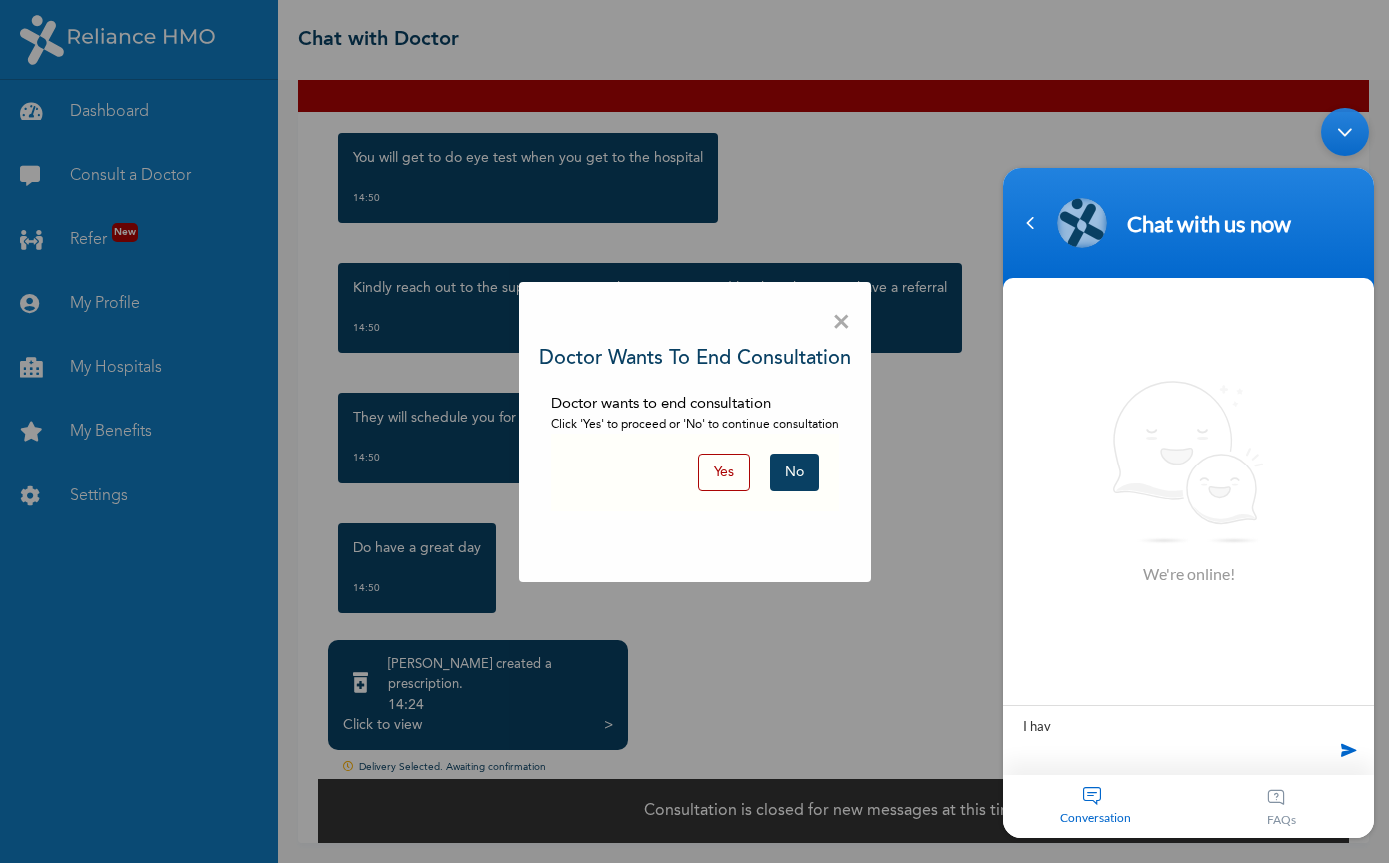 scroll, scrollTop: 92, scrollLeft: 0, axis: vertical 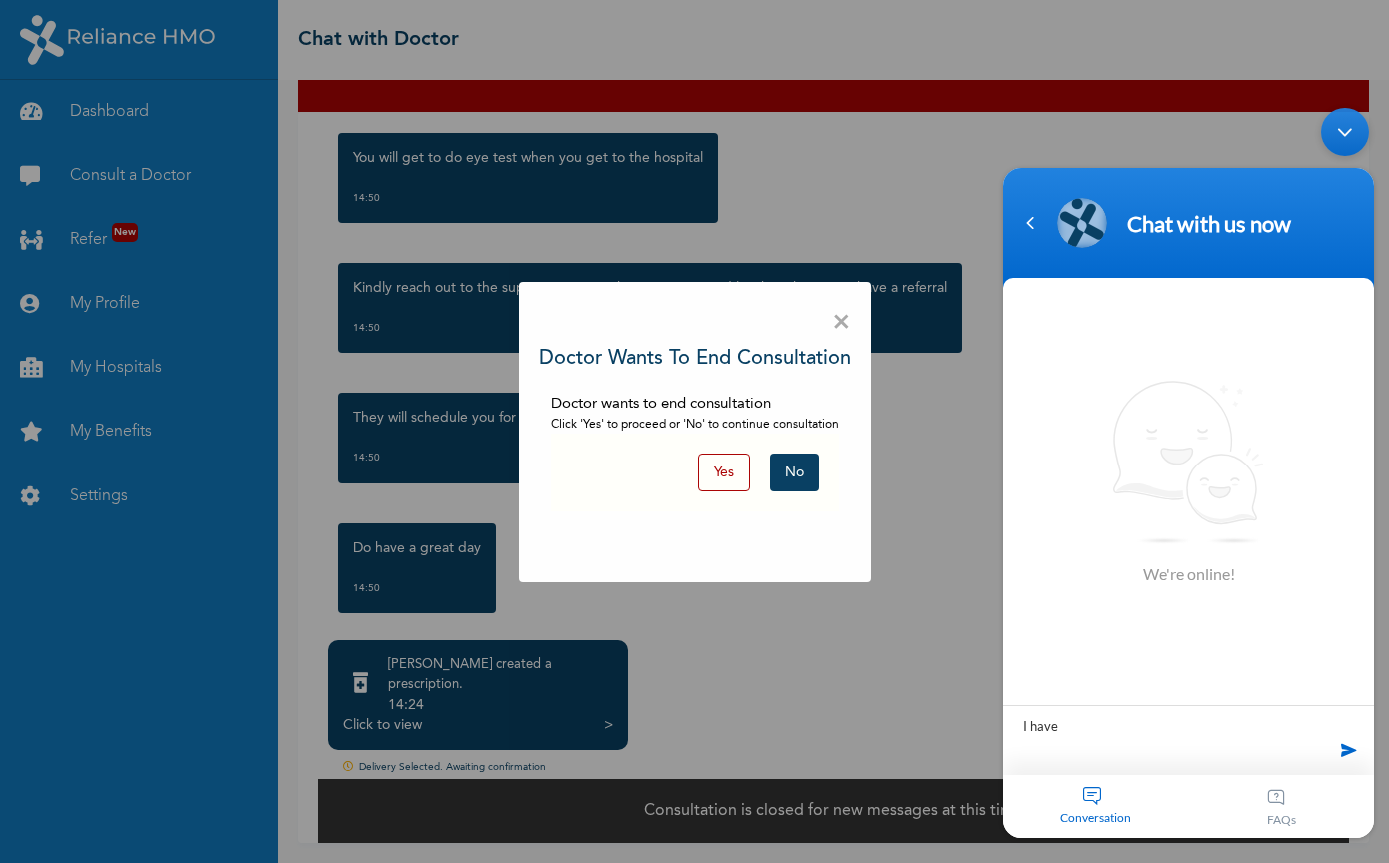 click on "No" at bounding box center [794, 472] 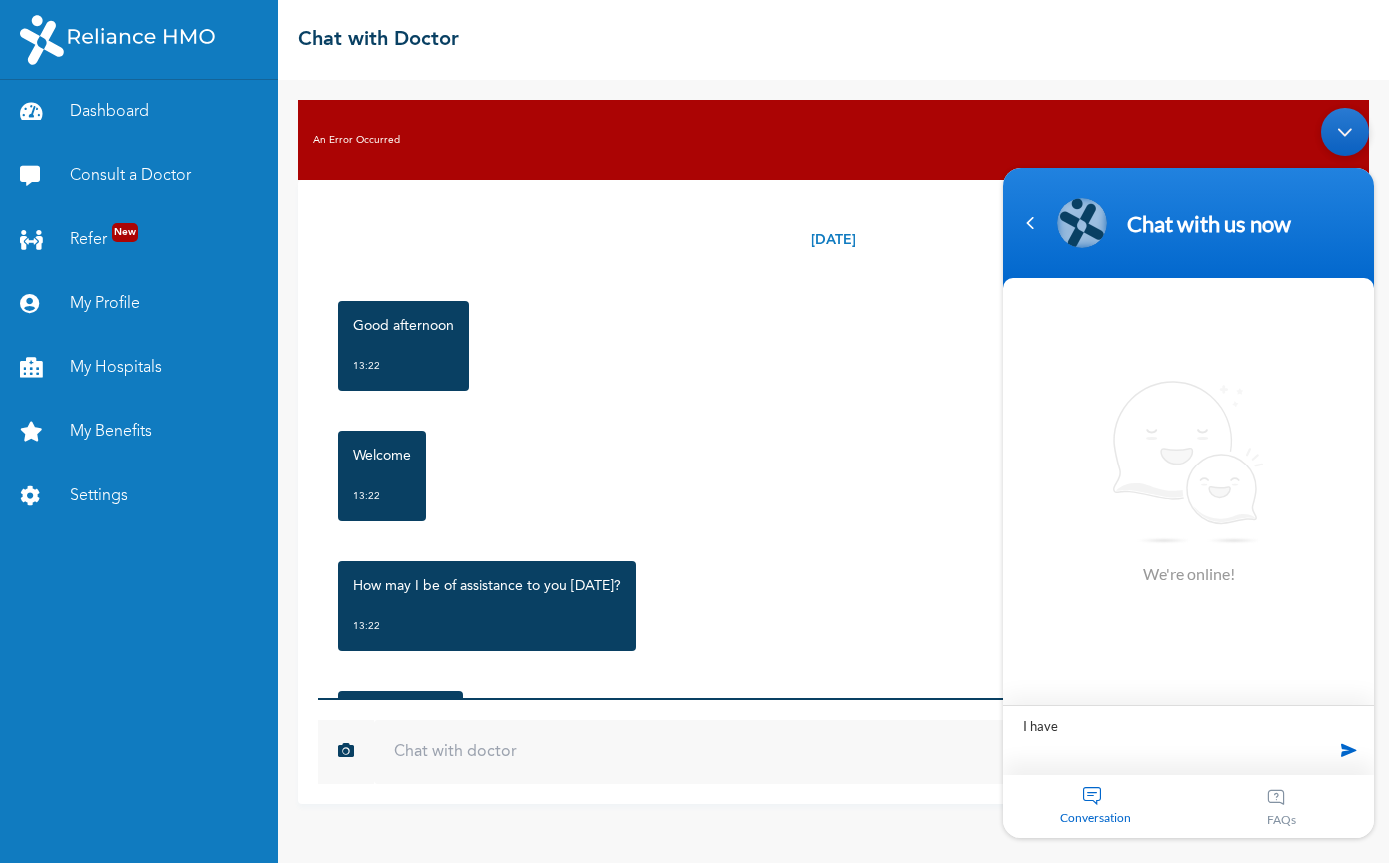 click on "I have" at bounding box center (1188, 740) 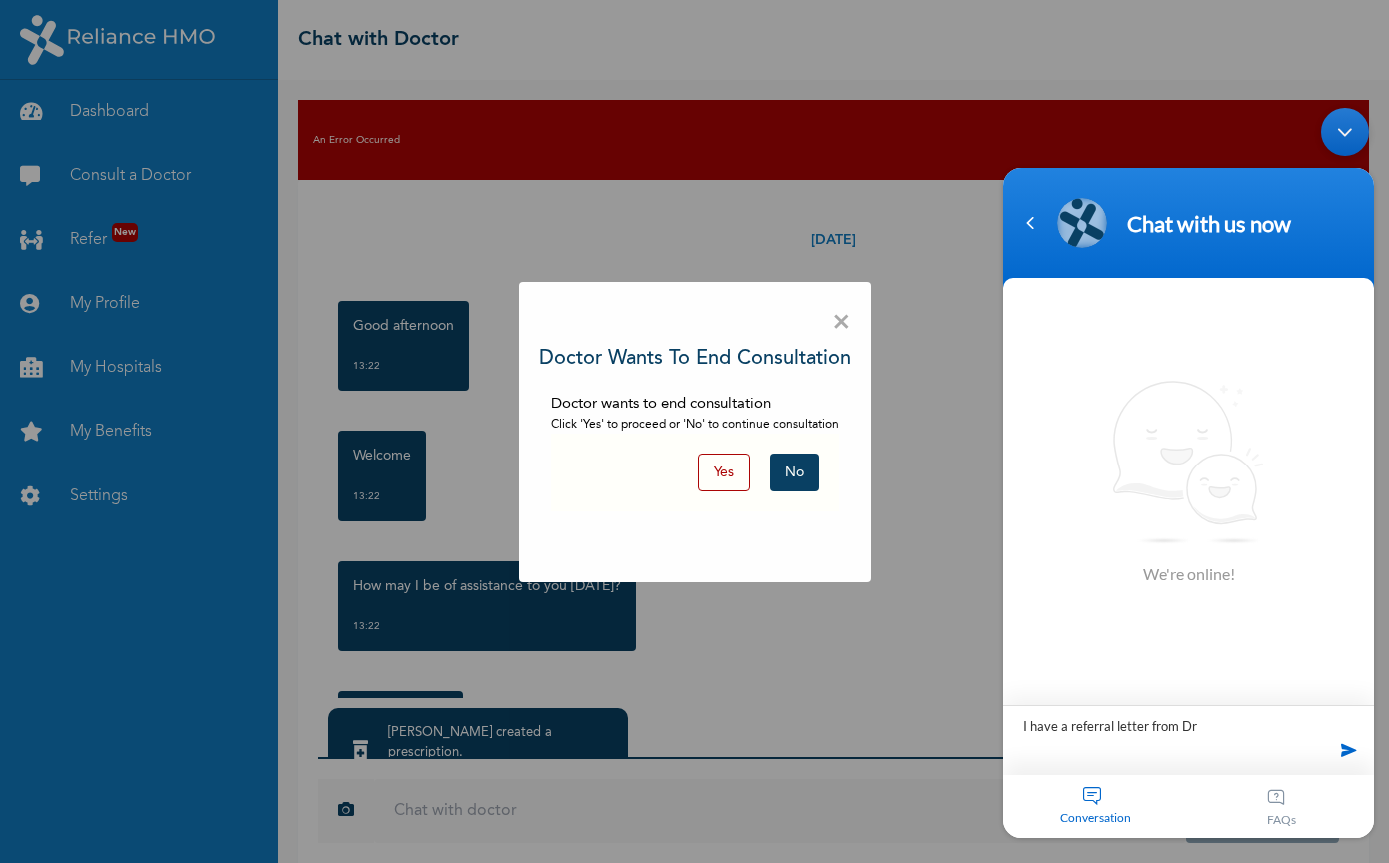 type on "I have a referral letter from Dr" 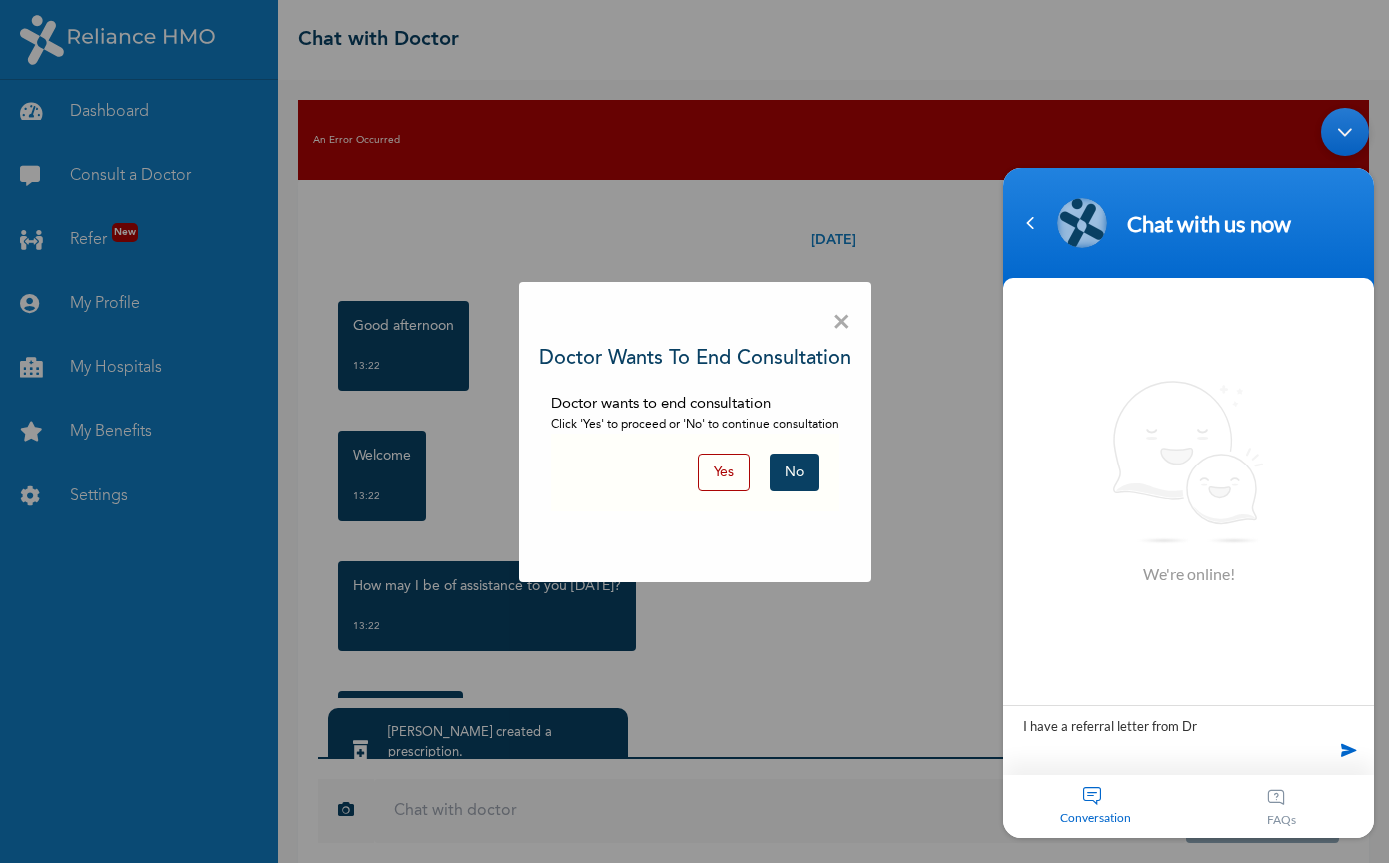click on "No" at bounding box center (794, 472) 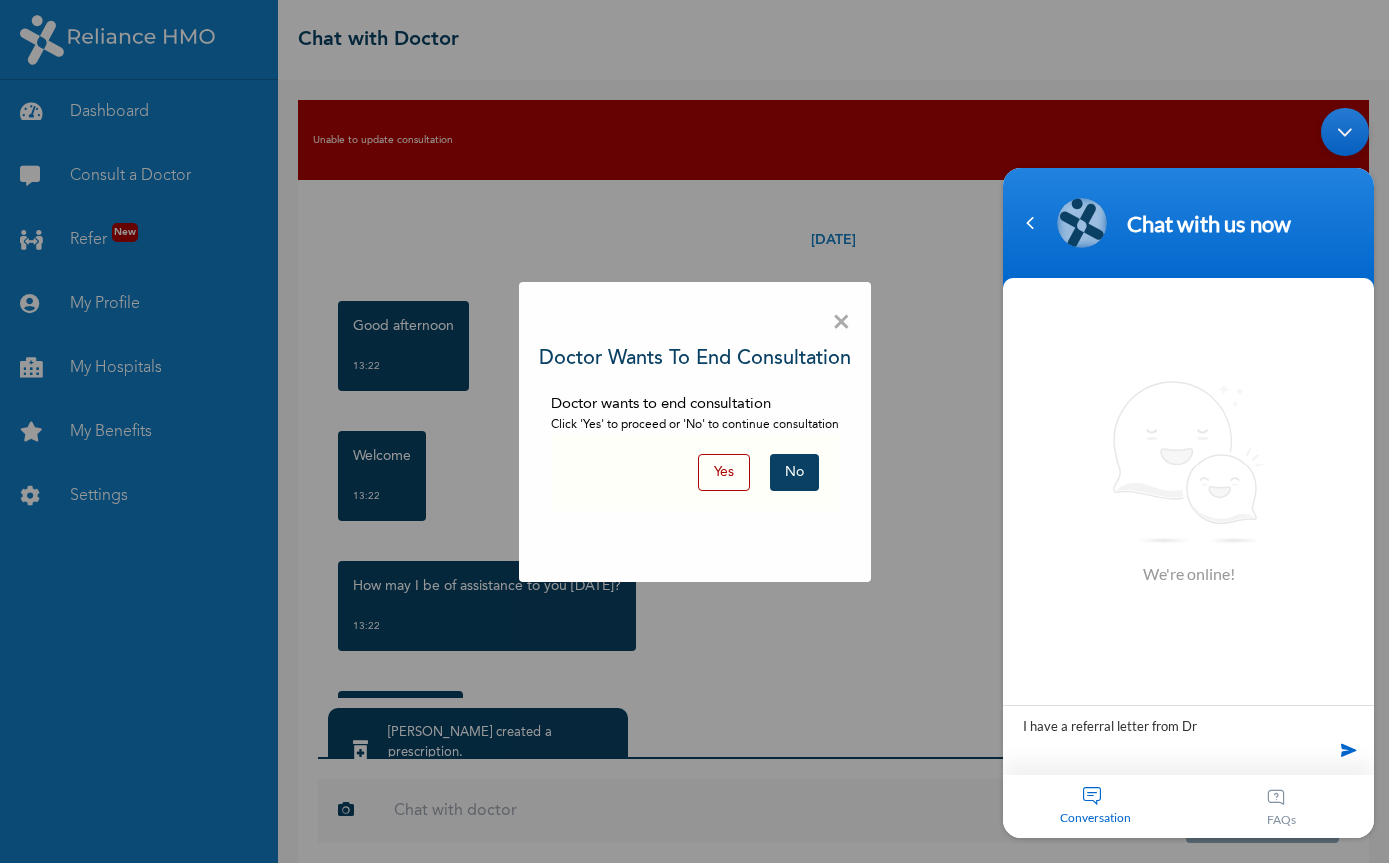 click on "No" at bounding box center [794, 472] 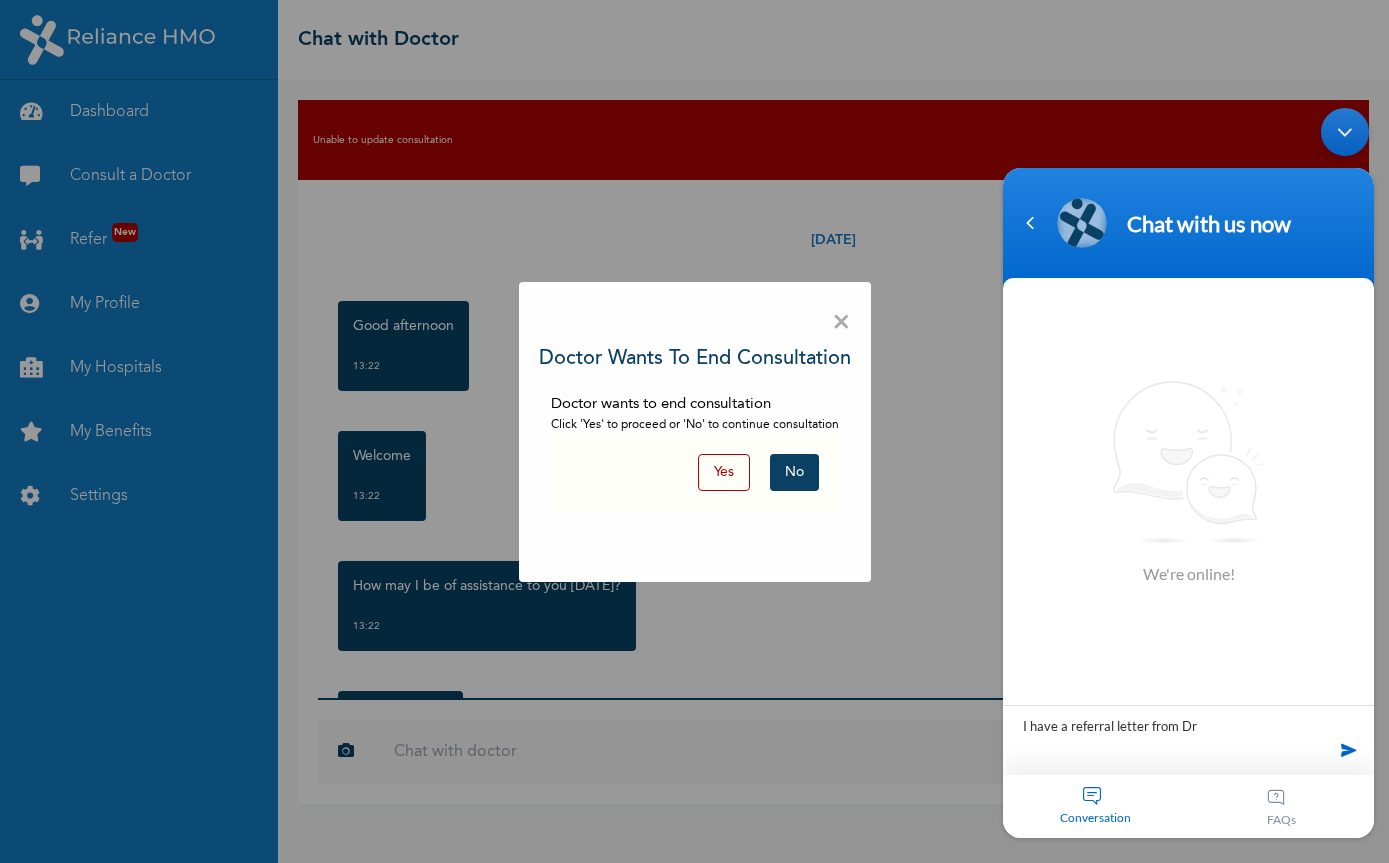scroll, scrollTop: 0, scrollLeft: 0, axis: both 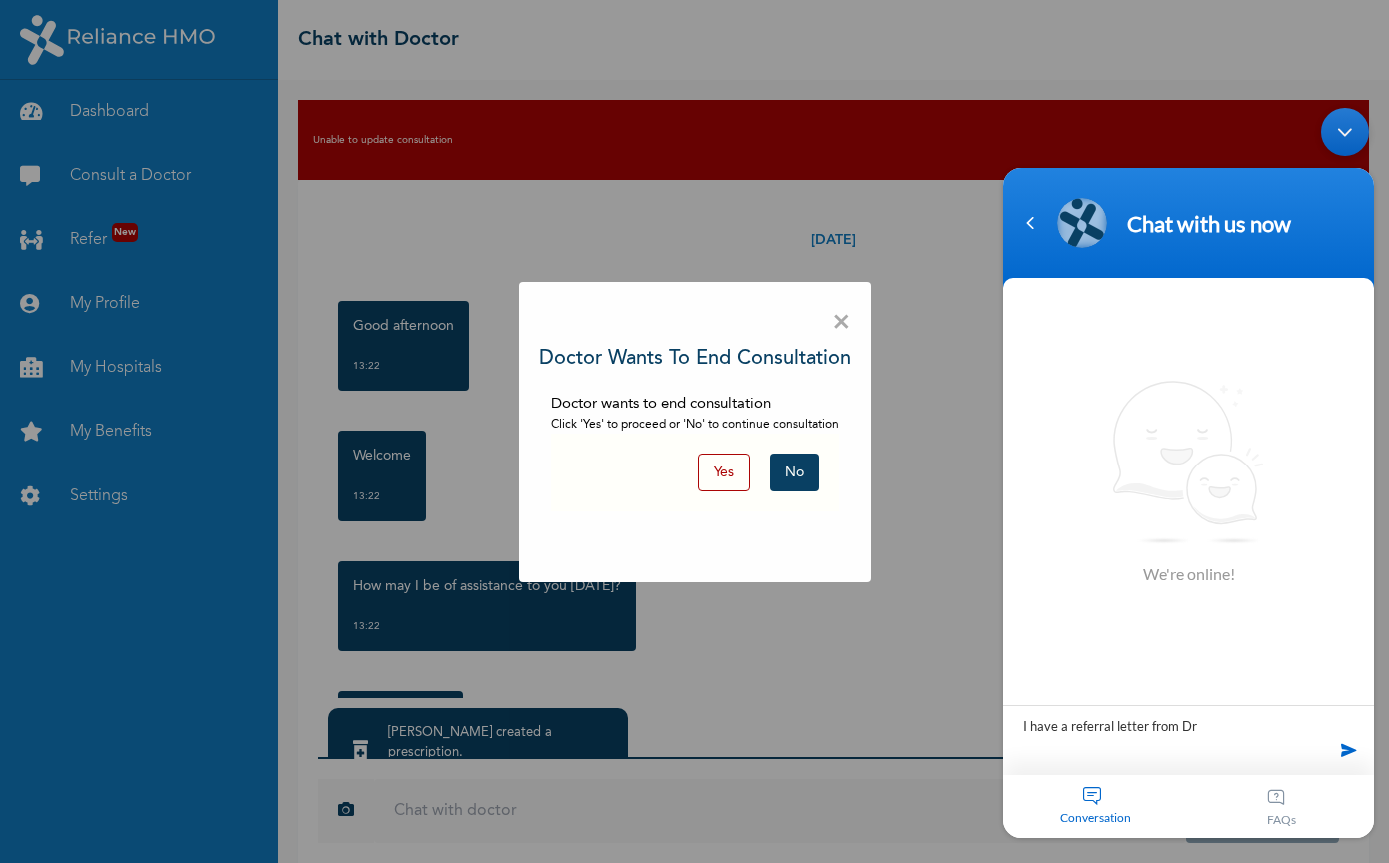 click on "× Doctor wants to end consultation Doctor wants to end consultation Click 'Yes' to proceed or 'No' to continue consultation    Yes    No" at bounding box center (695, 432) 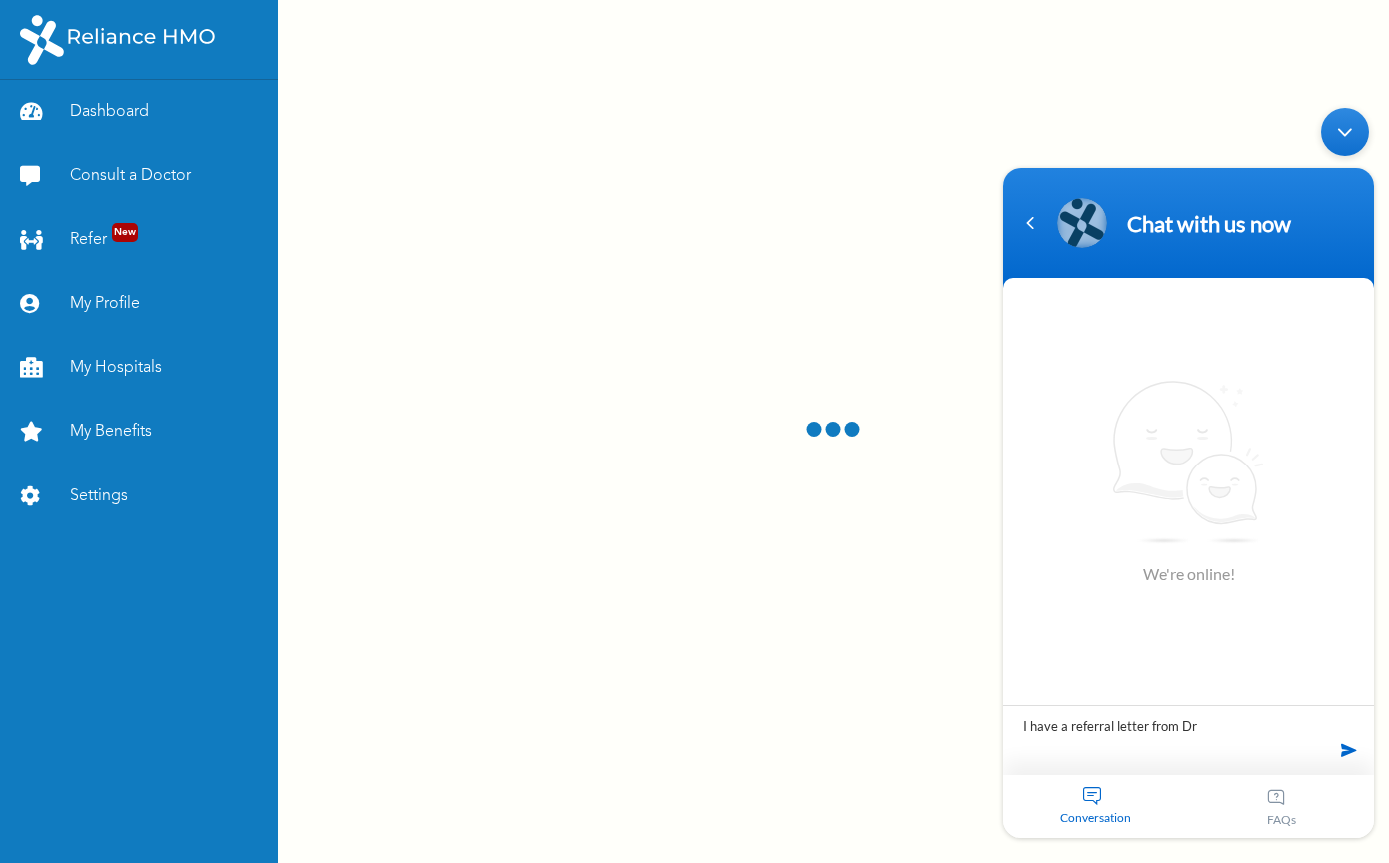 click at bounding box center (833, 431) 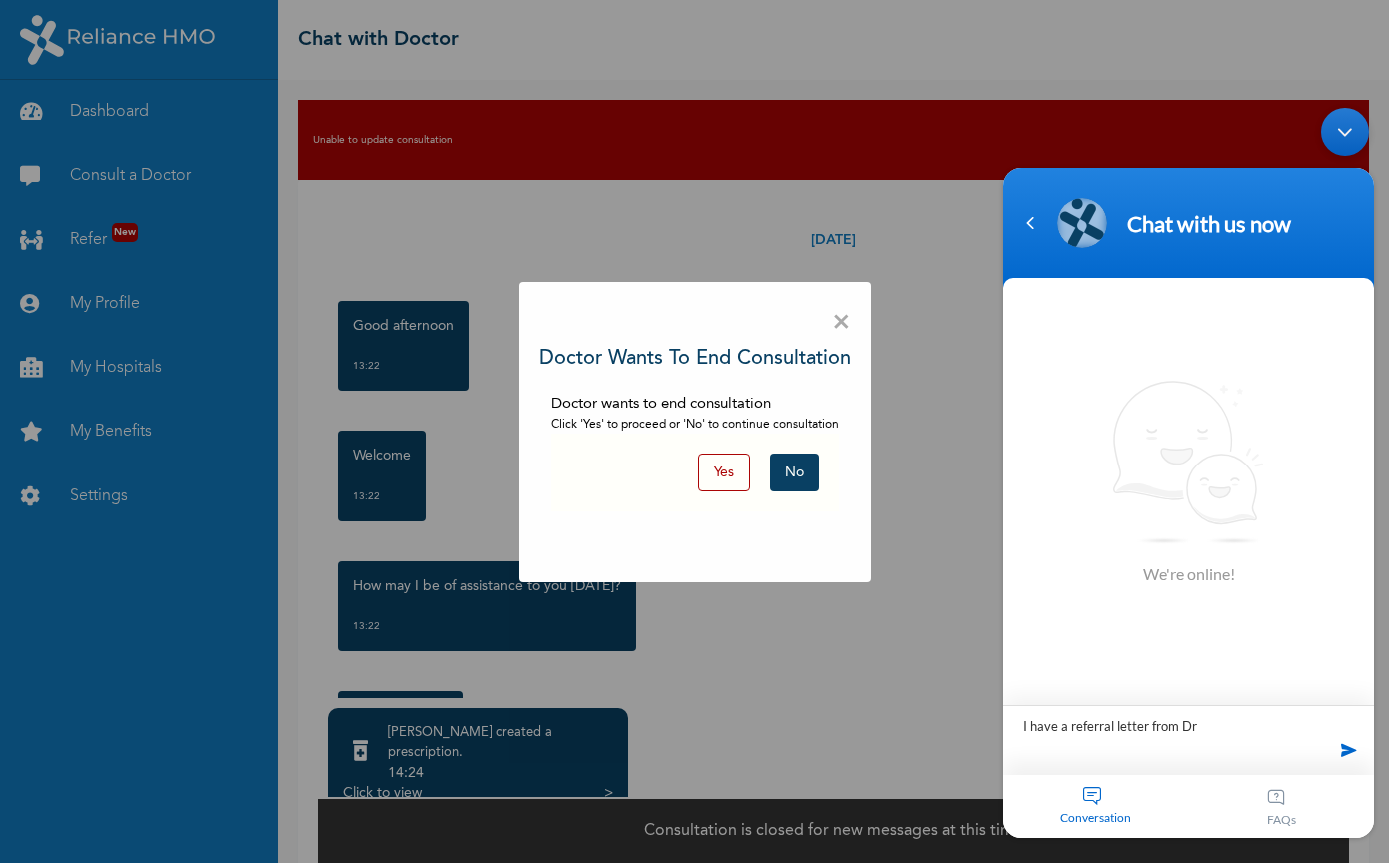 click on "I have a referral letter from Dr" at bounding box center [1188, 740] 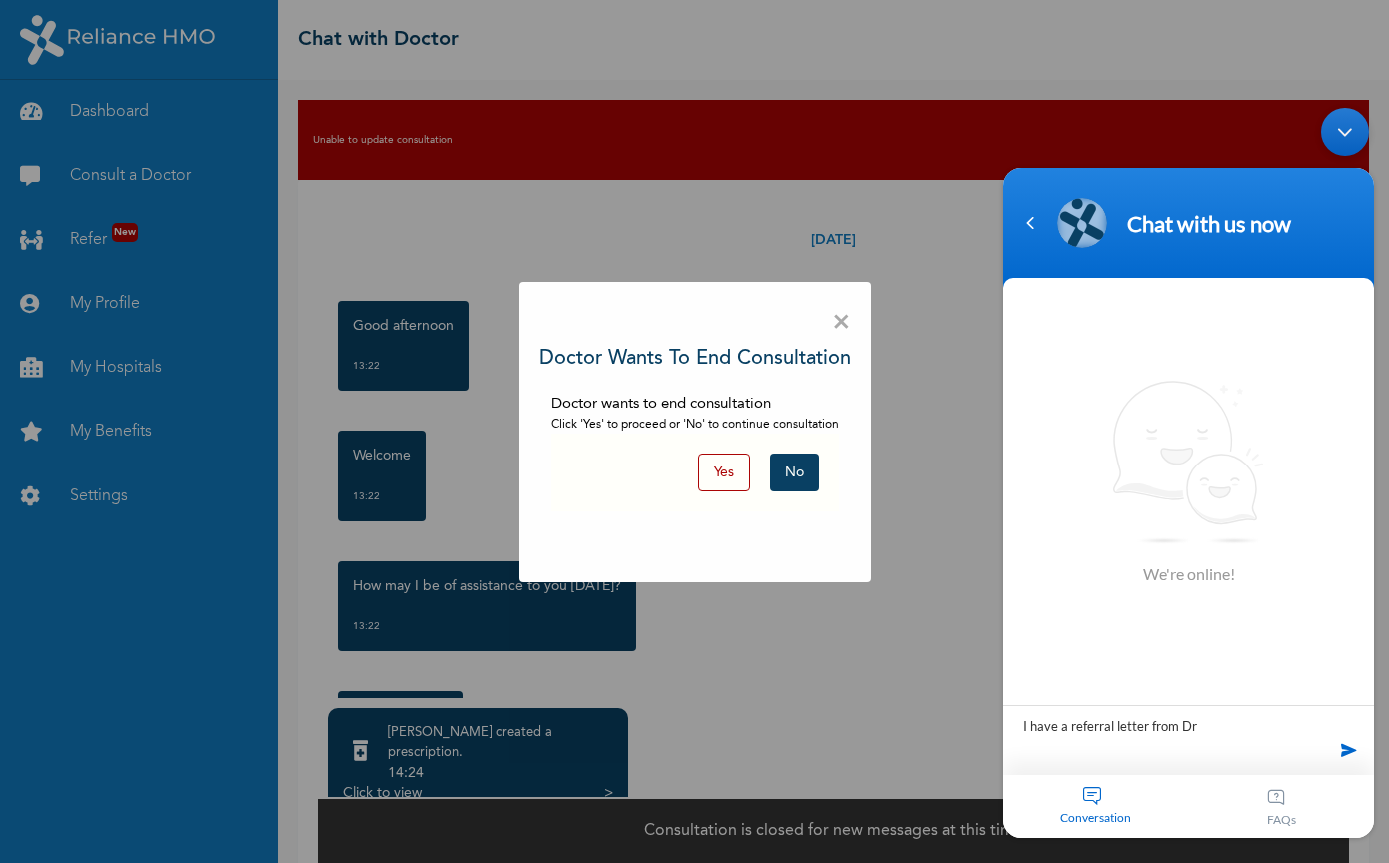 click on "No" at bounding box center [794, 472] 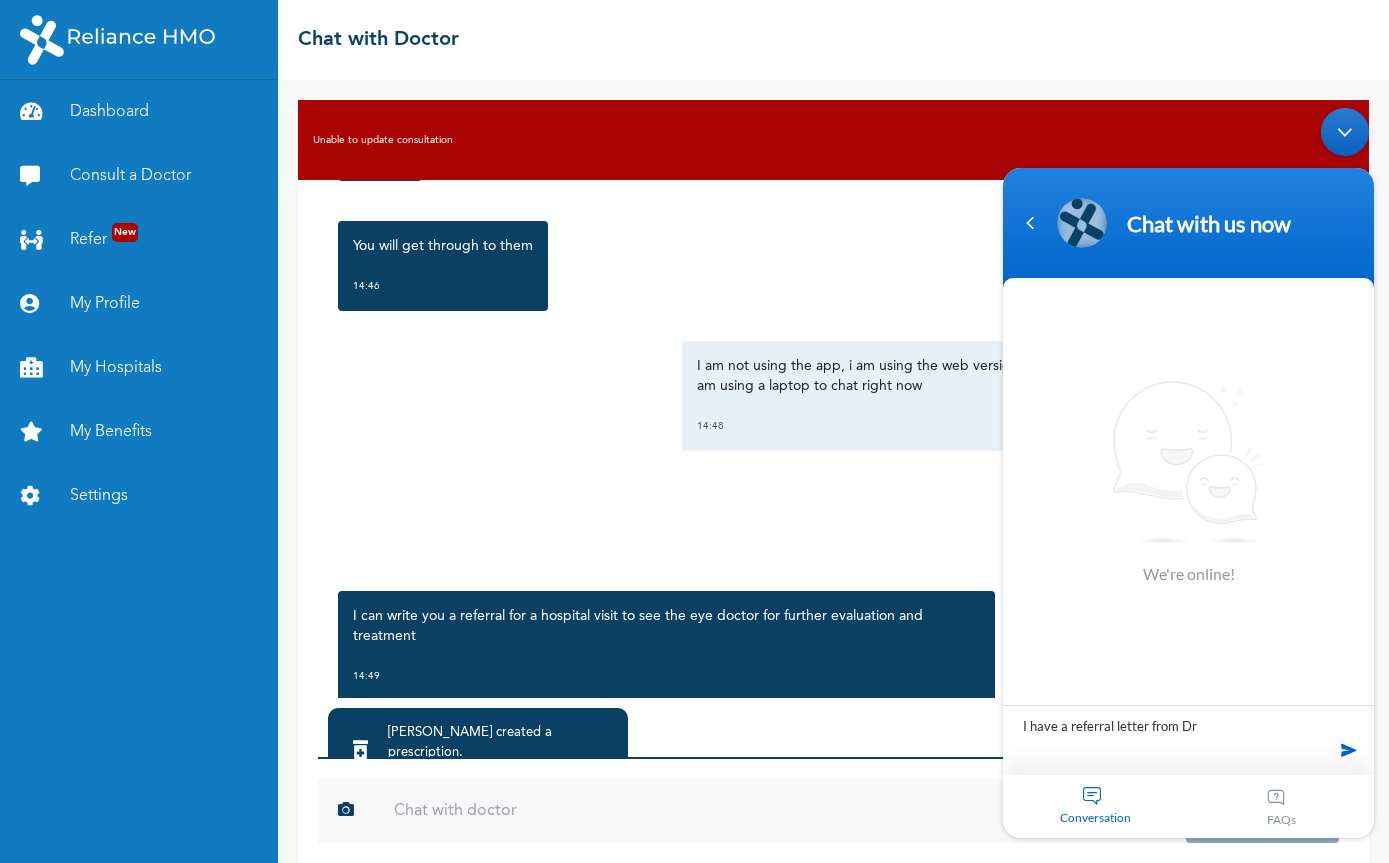 scroll, scrollTop: 4567, scrollLeft: 0, axis: vertical 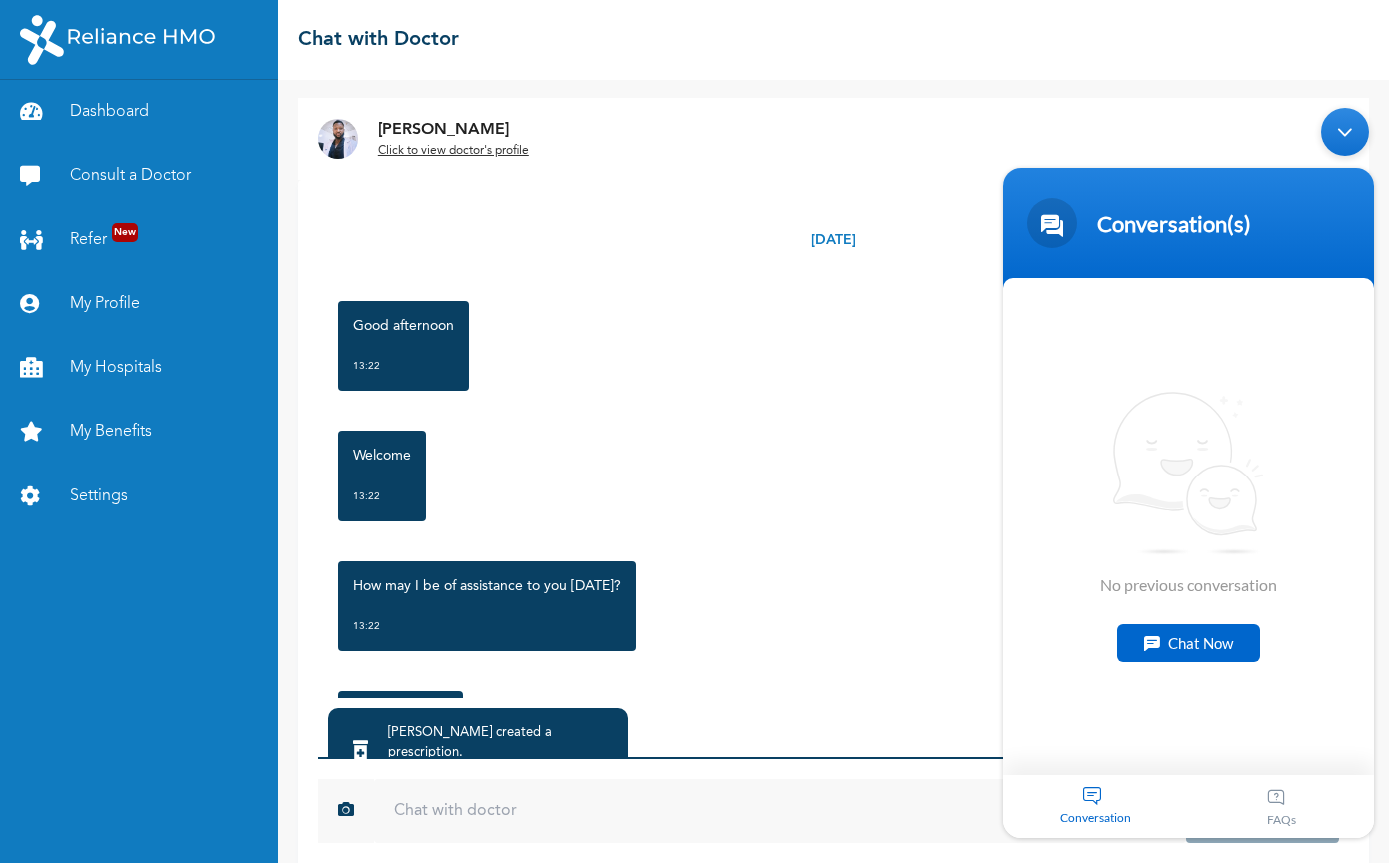 click on "Chat Now" at bounding box center [1188, 643] 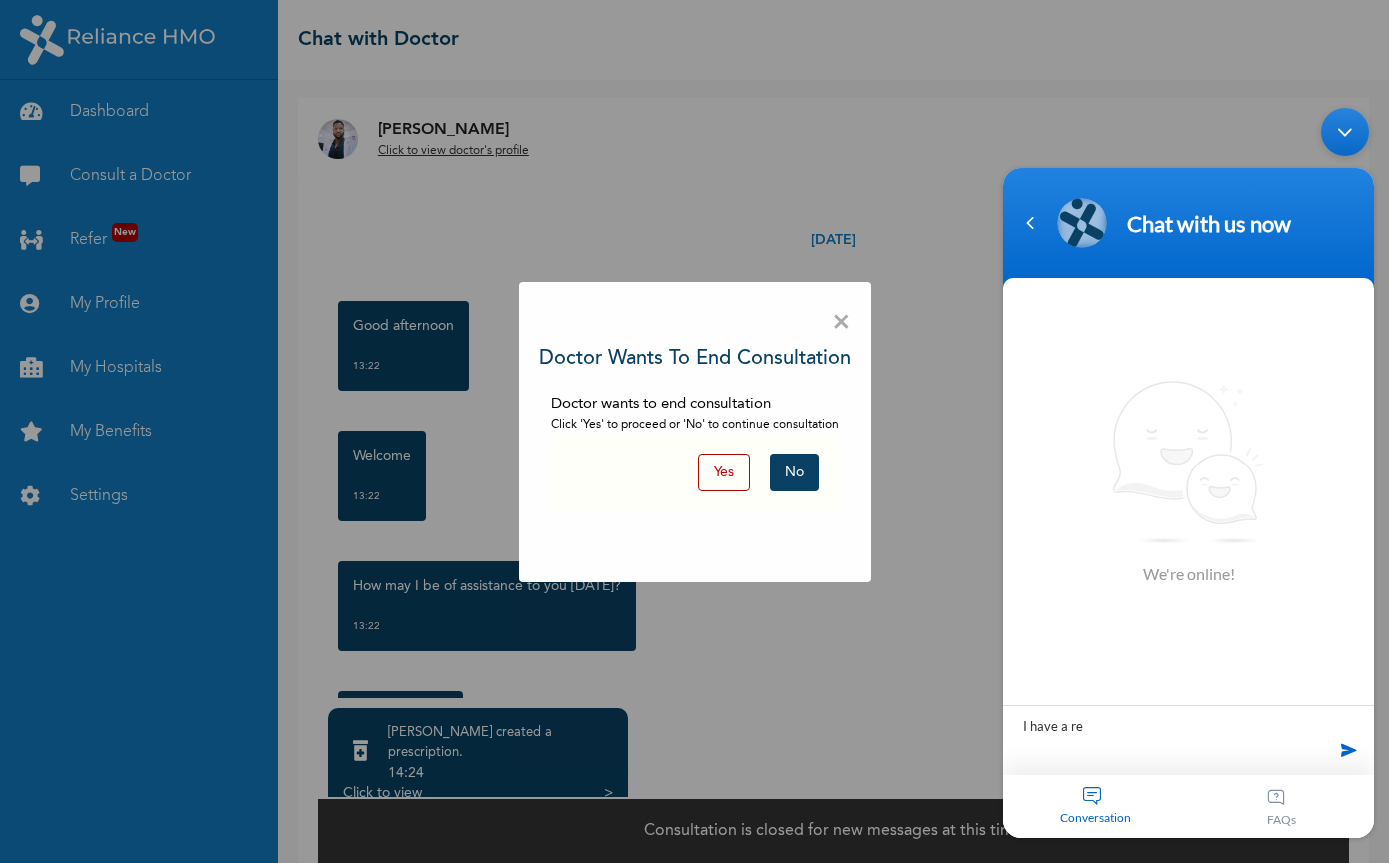 click on "×" at bounding box center [841, 323] 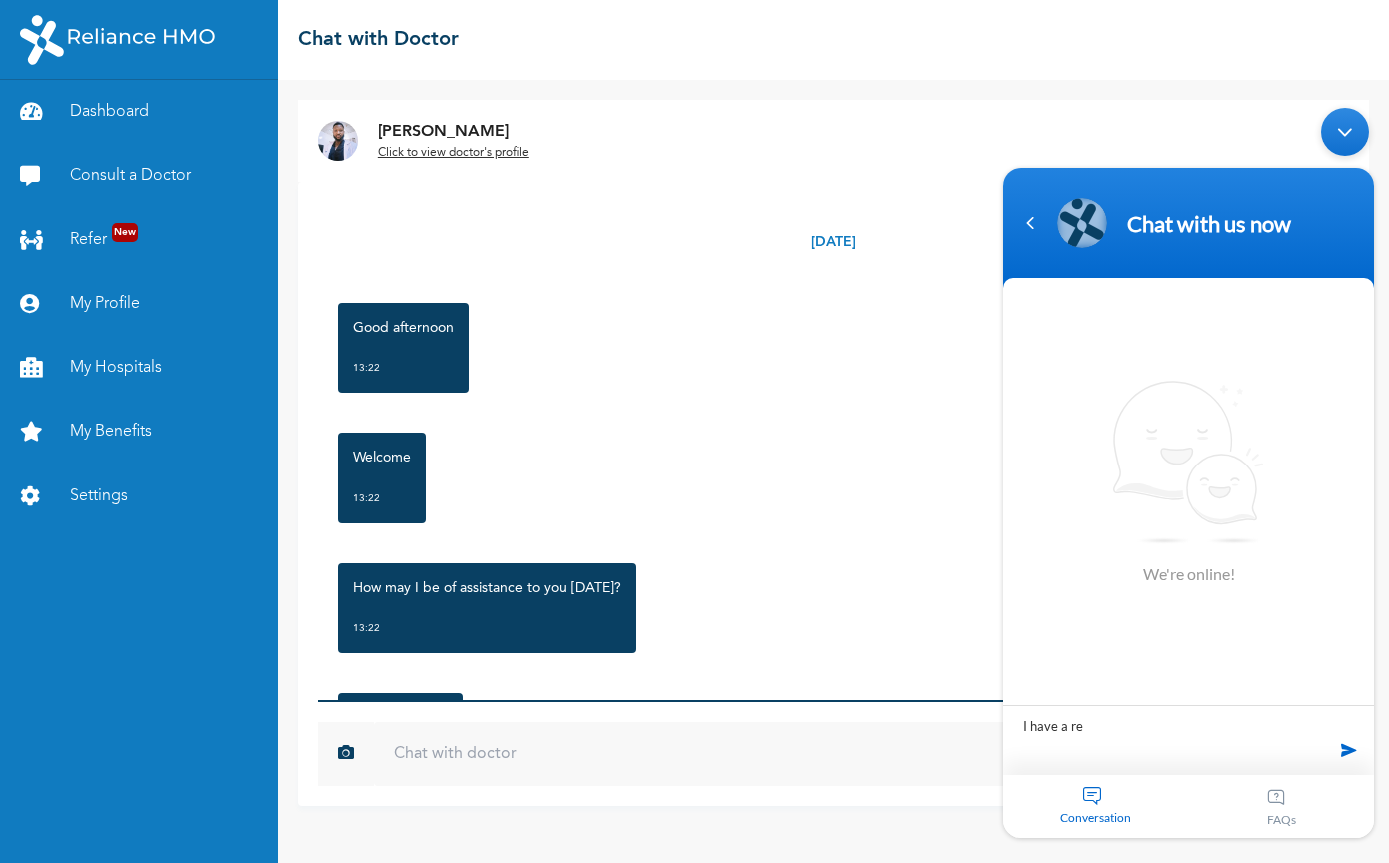 scroll, scrollTop: 2, scrollLeft: 0, axis: vertical 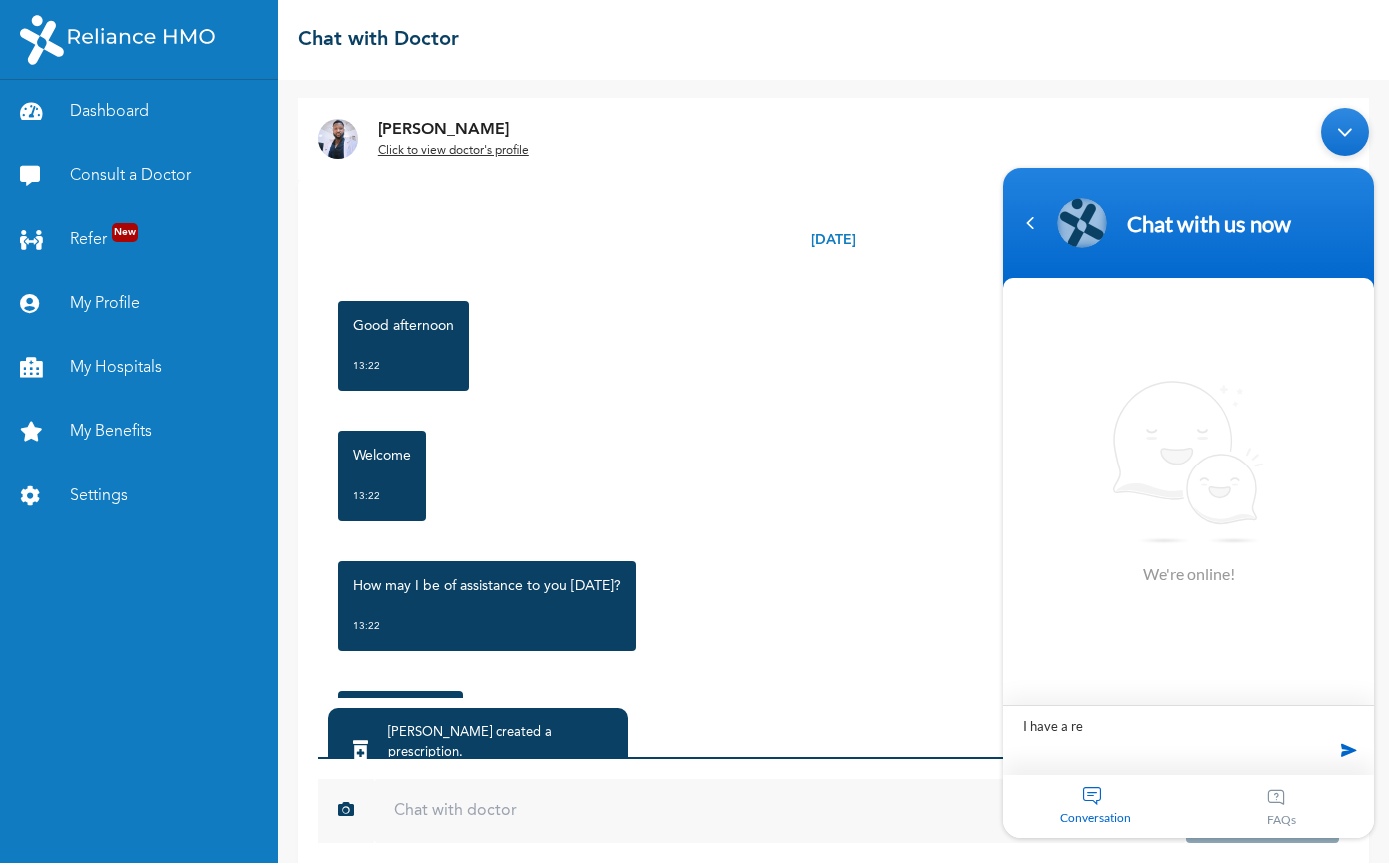 click on "I have a re" at bounding box center [1188, 740] 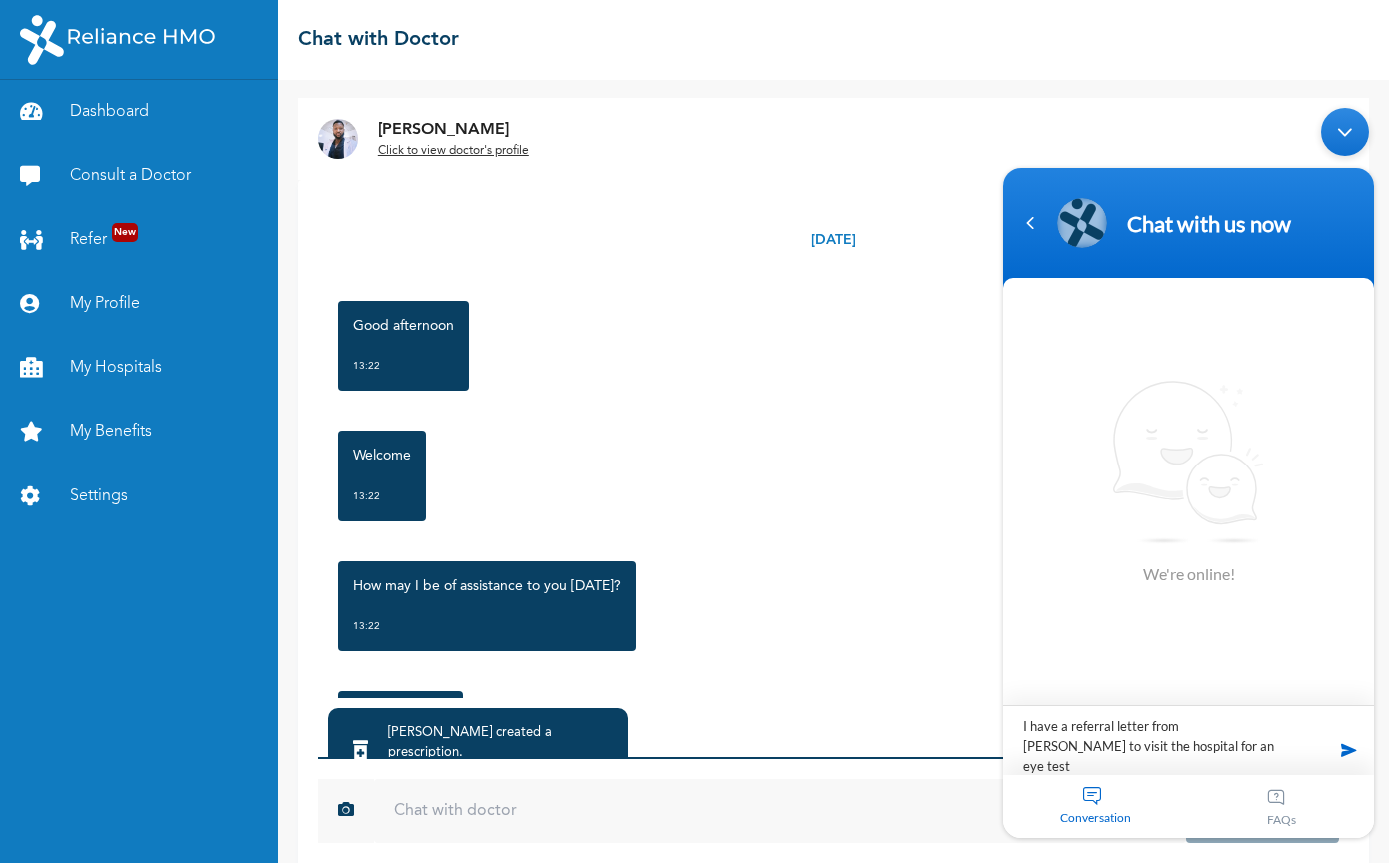 type on "I have a referral letter from [PERSON_NAME] to visit the hospital for an eye test" 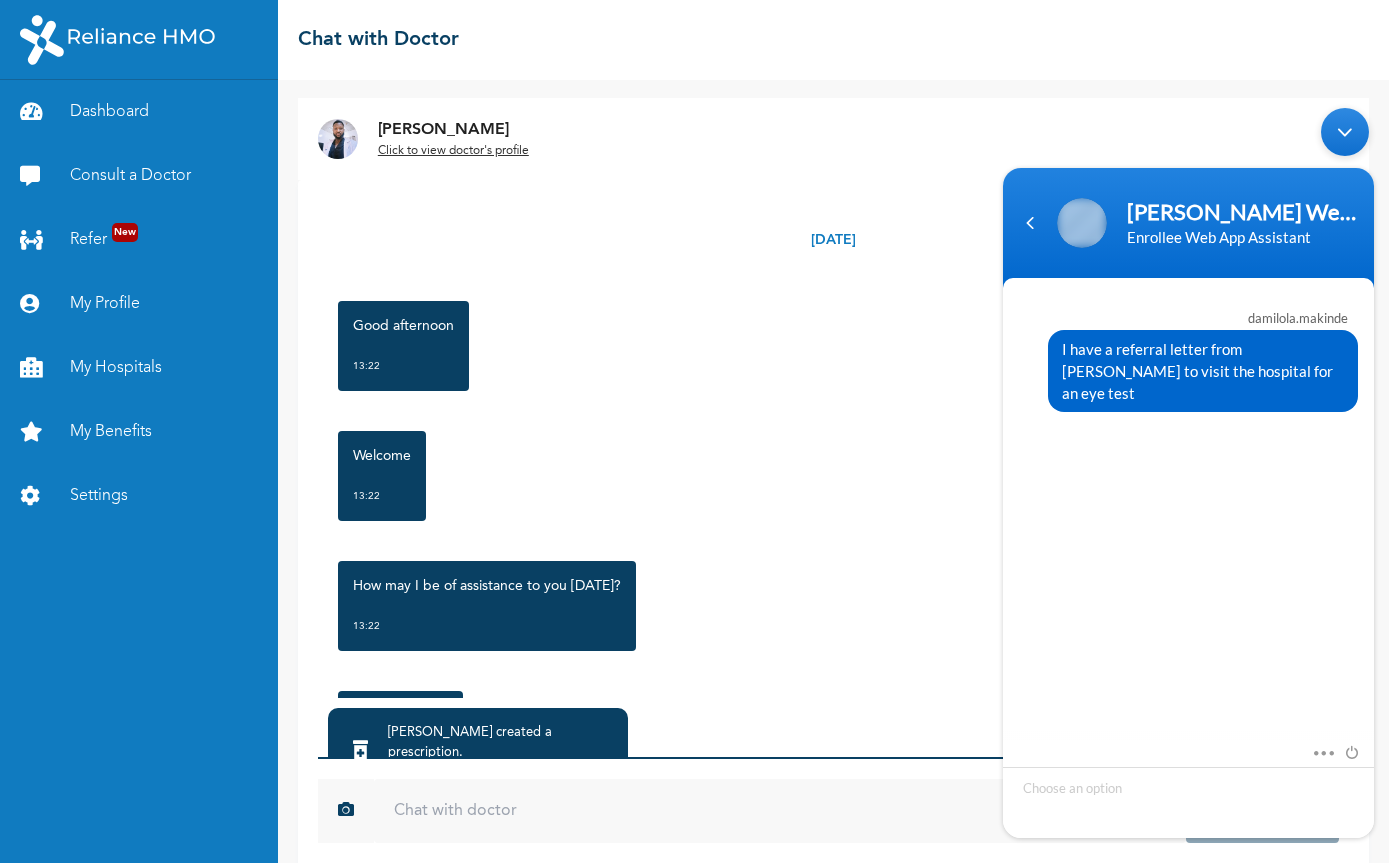 scroll, scrollTop: 196, scrollLeft: 0, axis: vertical 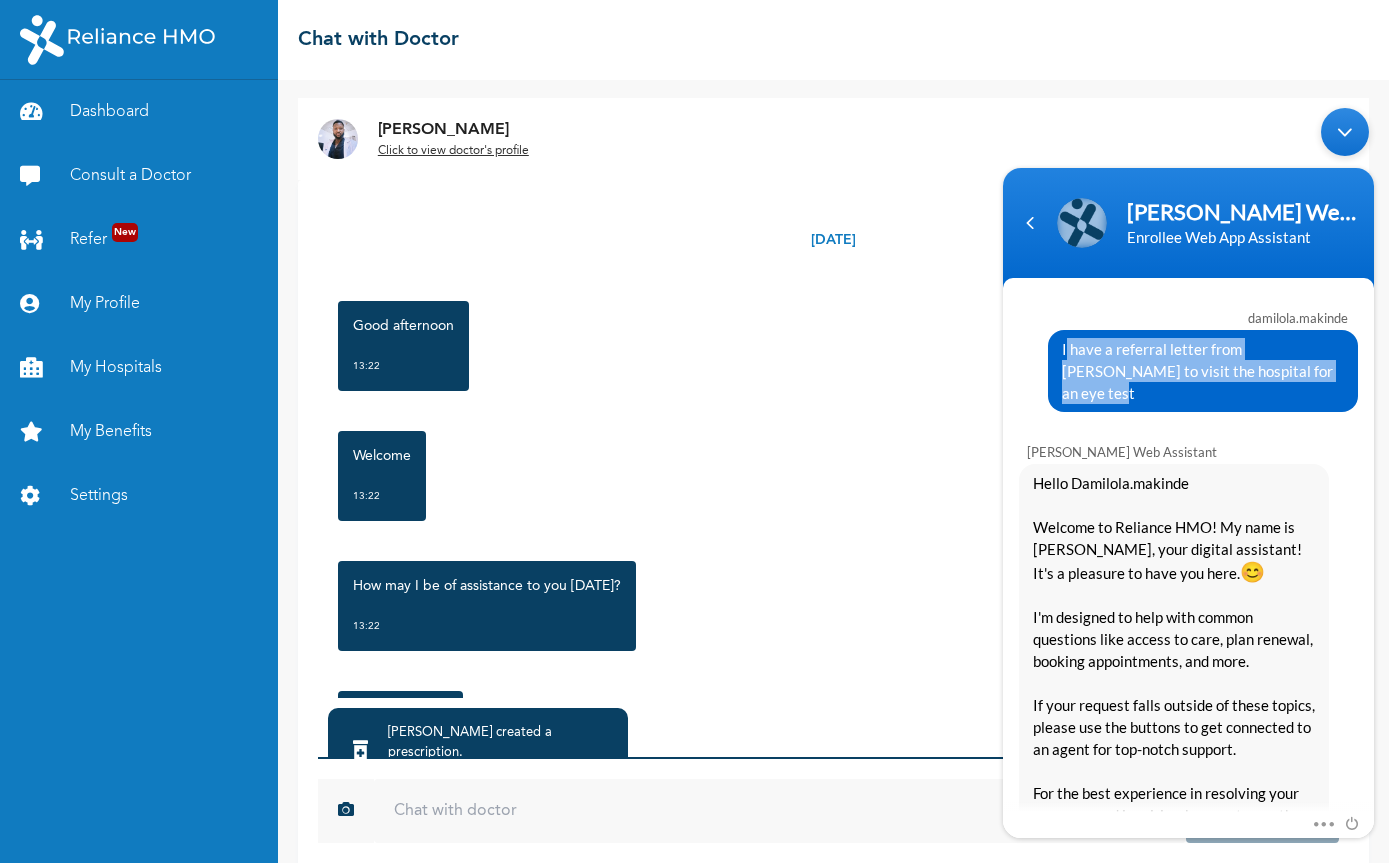 copy on "I have a referral letter from [PERSON_NAME] to visit the hospital for an eye test" 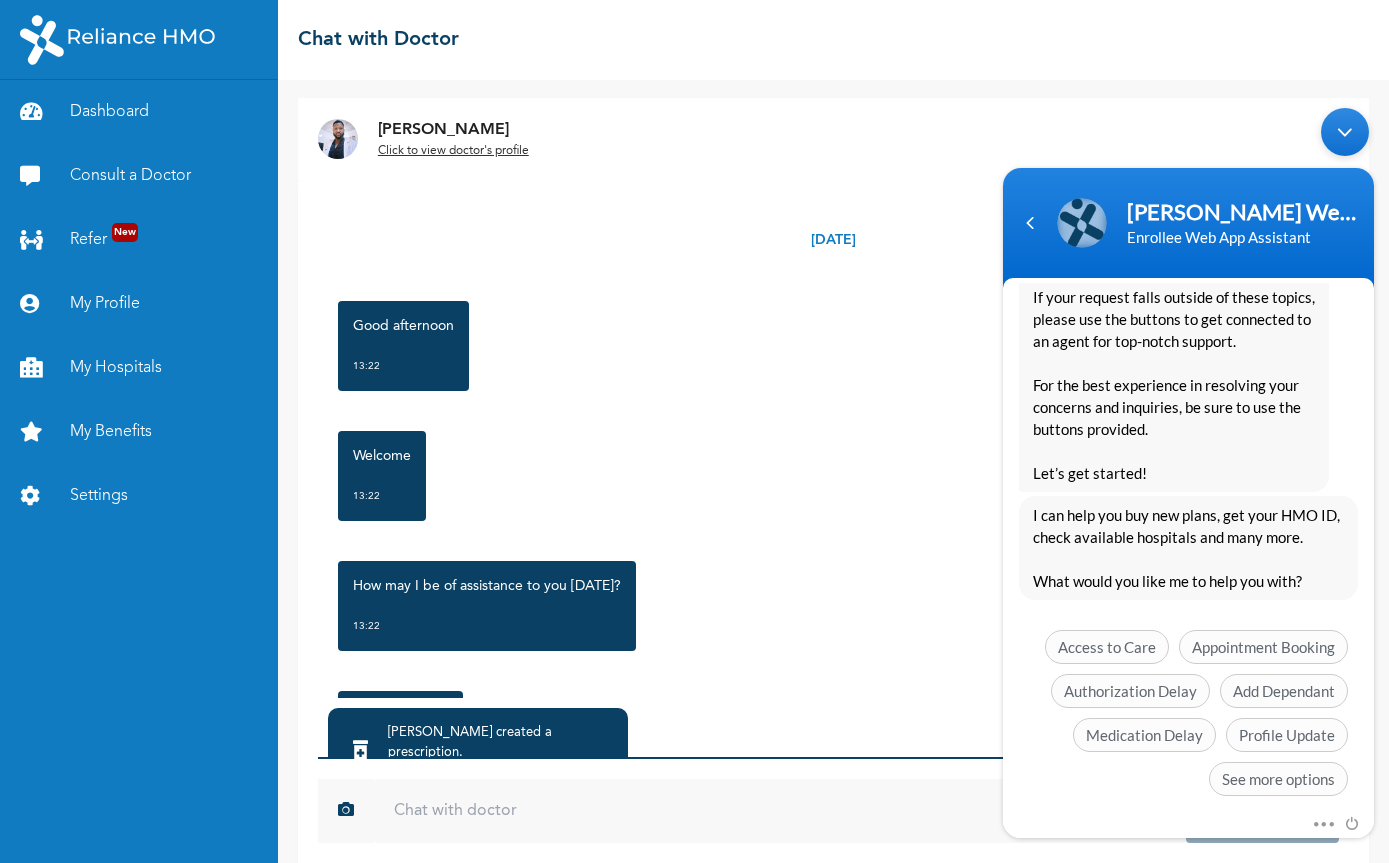 scroll, scrollTop: 407, scrollLeft: 0, axis: vertical 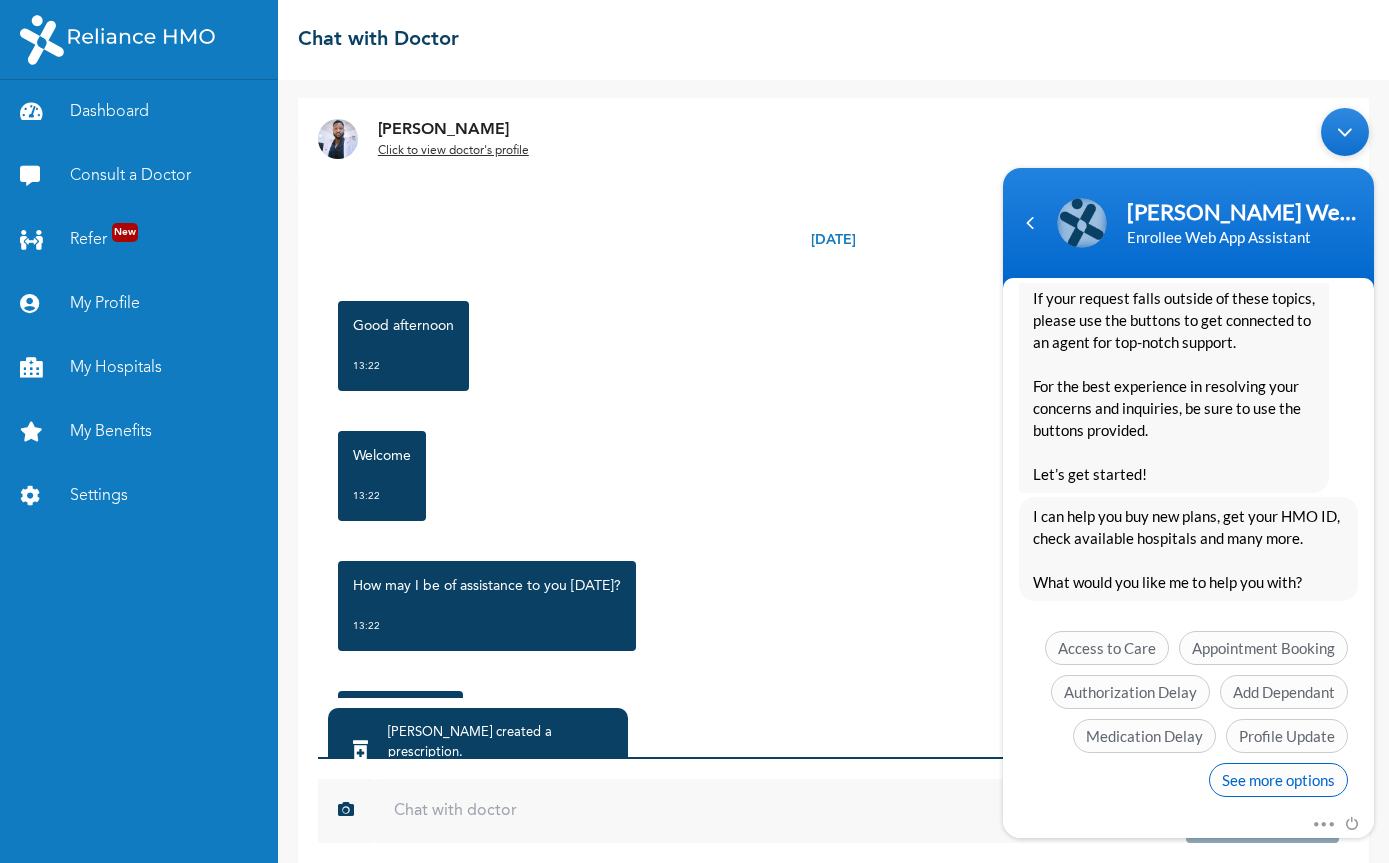 click on "See more options" at bounding box center (1278, 780) 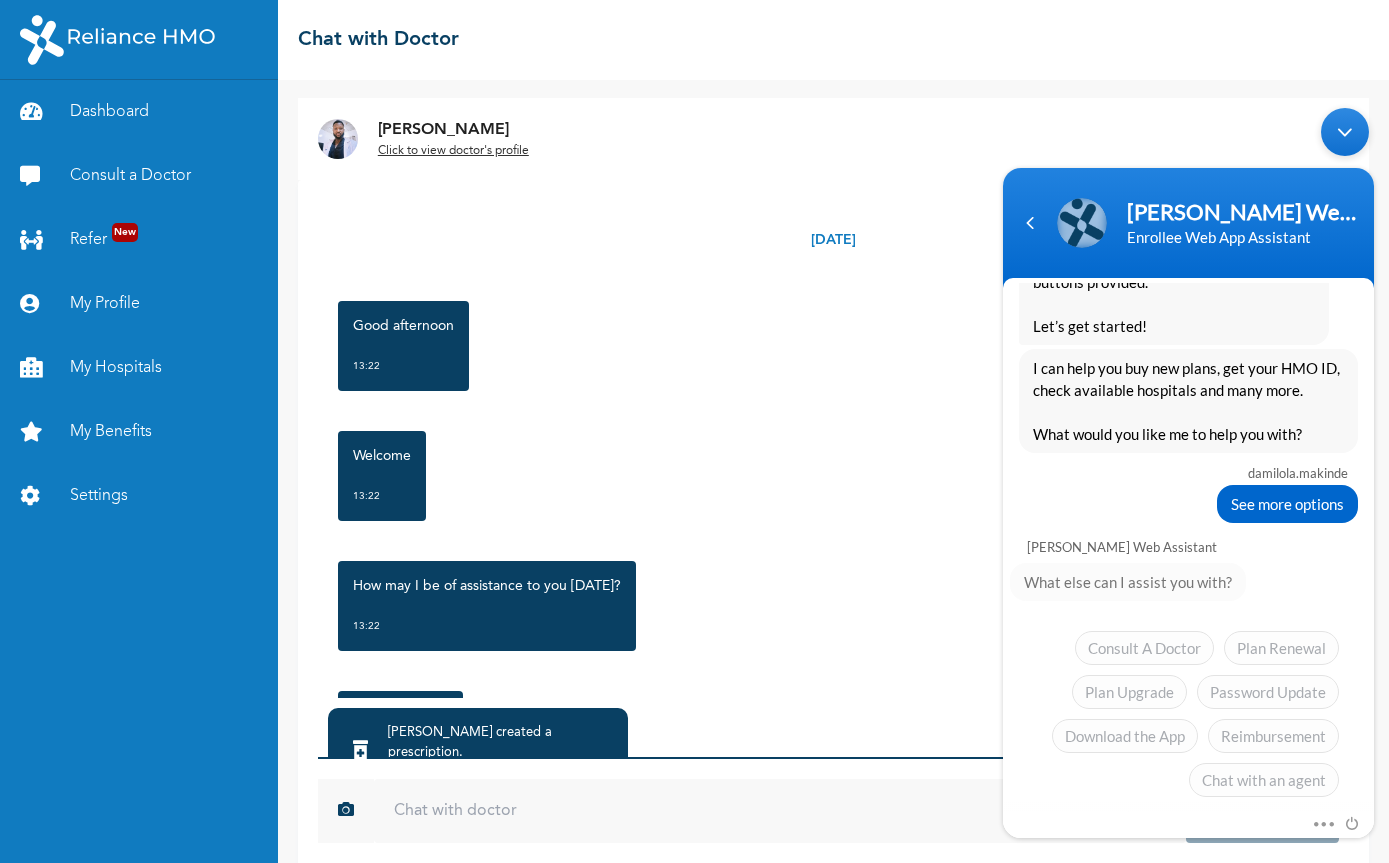 click on "Setback" at bounding box center (1148, 816) 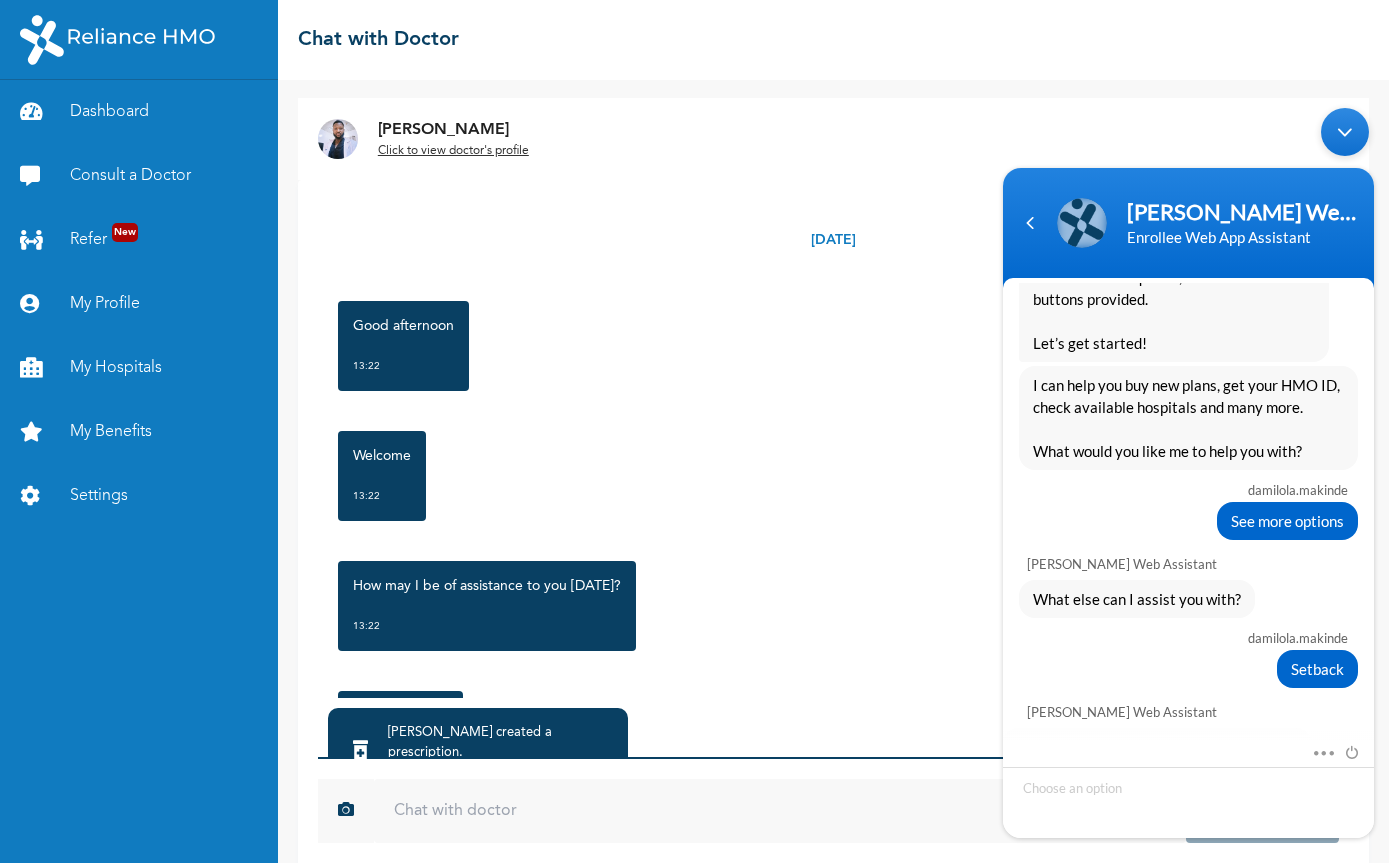 scroll, scrollTop: 998, scrollLeft: 0, axis: vertical 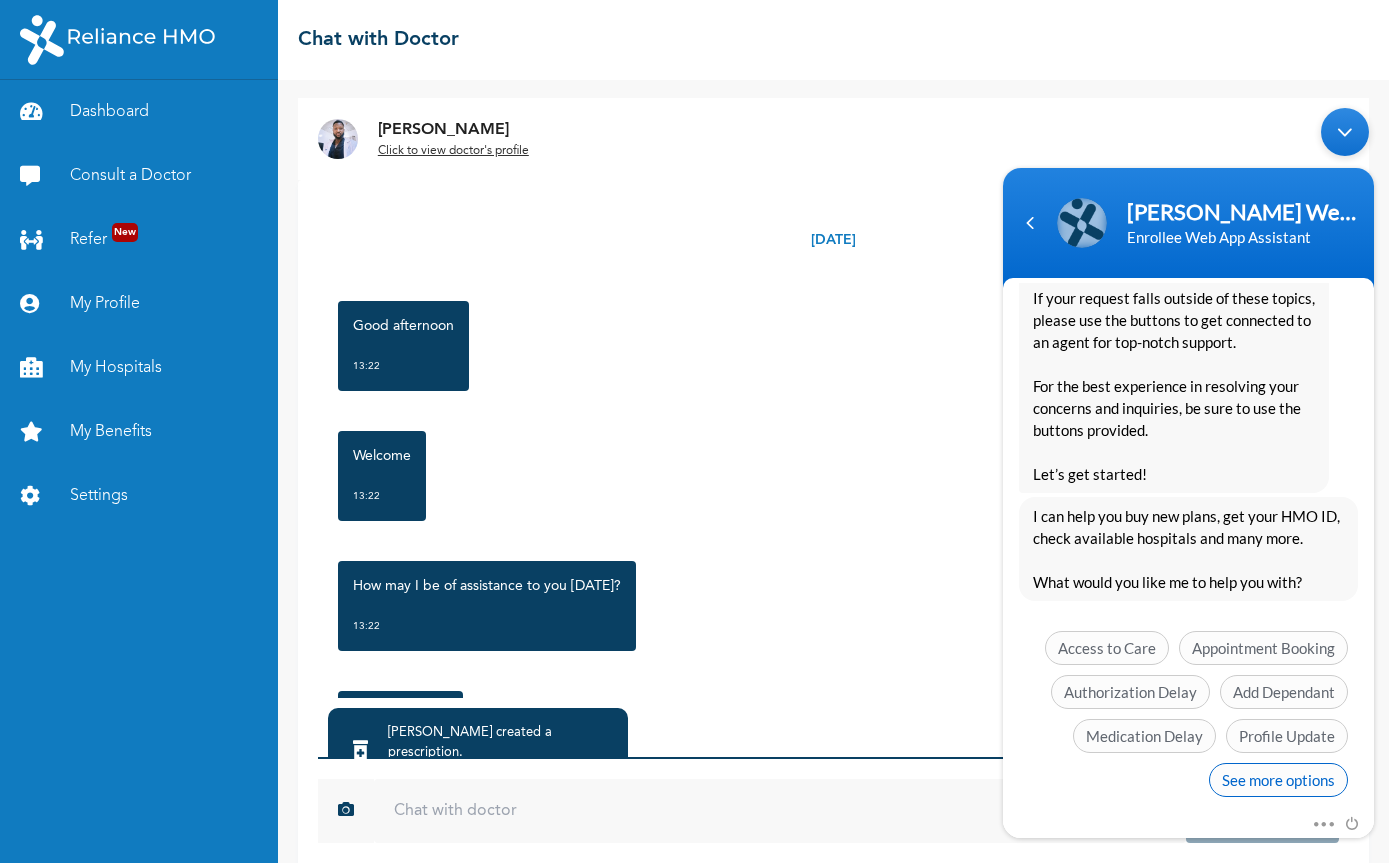 click on "See more options" at bounding box center [1278, 780] 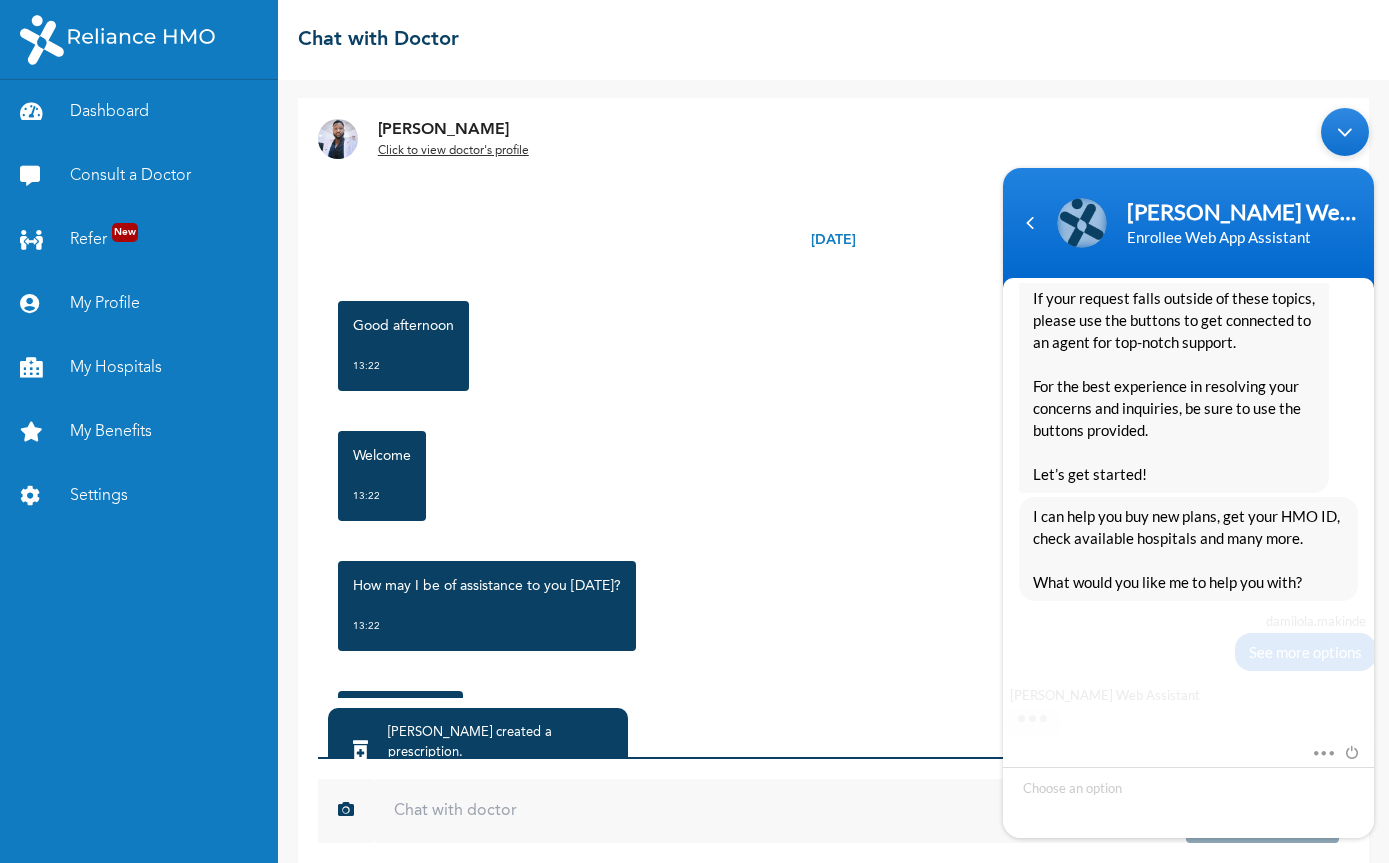 scroll, scrollTop: 1192, scrollLeft: 0, axis: vertical 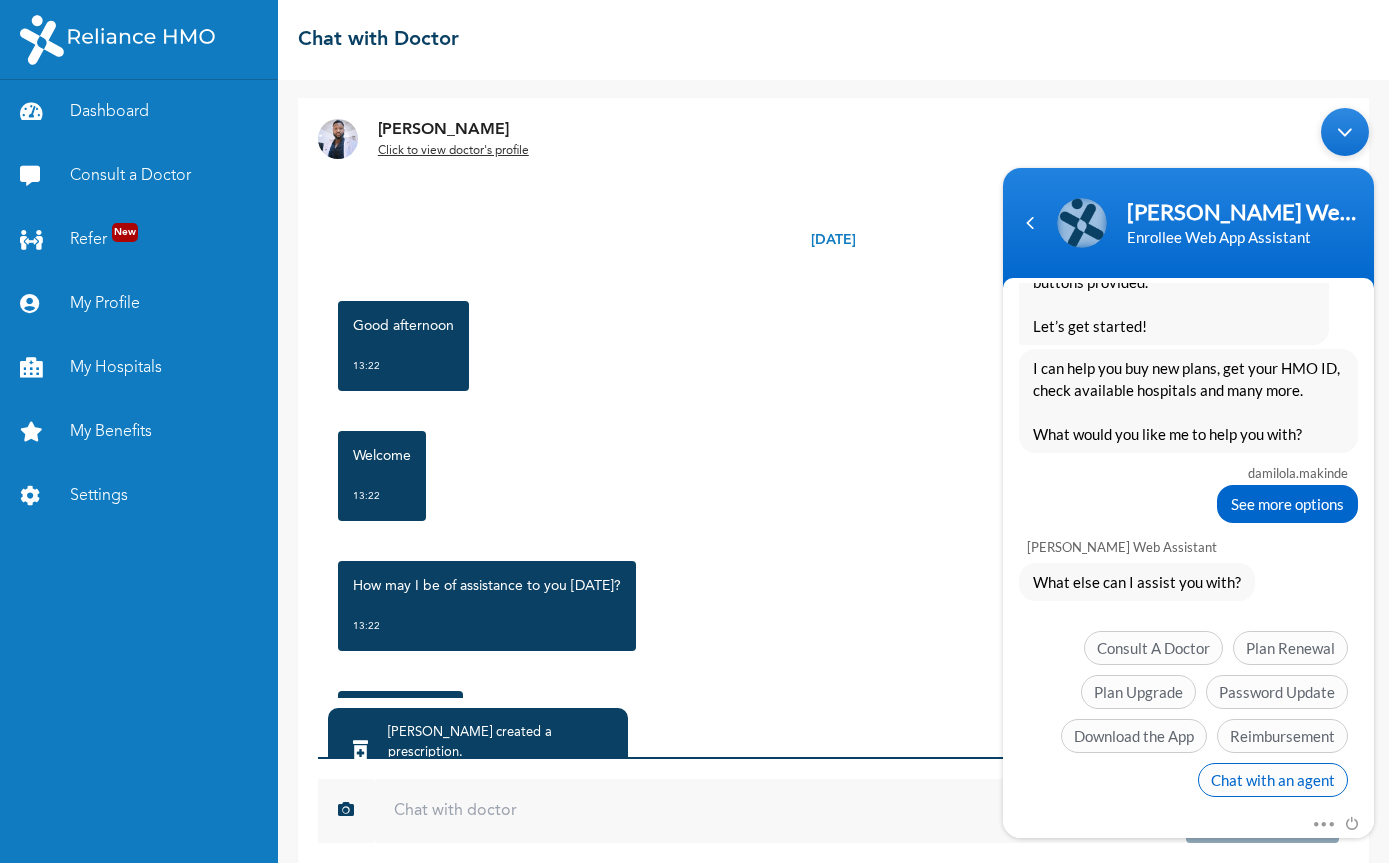 click on "Chat with an agent" at bounding box center (1273, 780) 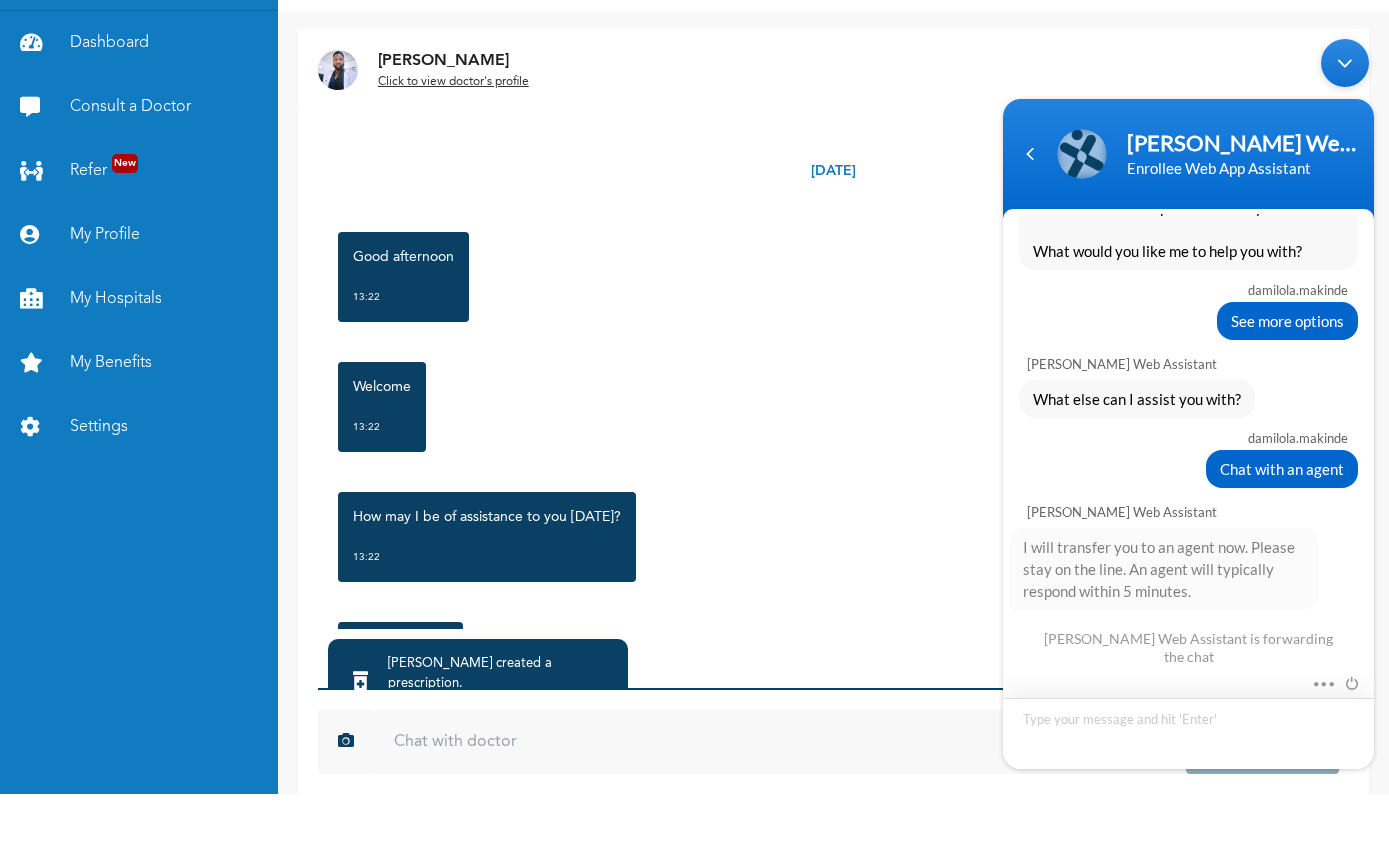 scroll, scrollTop: 1509, scrollLeft: 0, axis: vertical 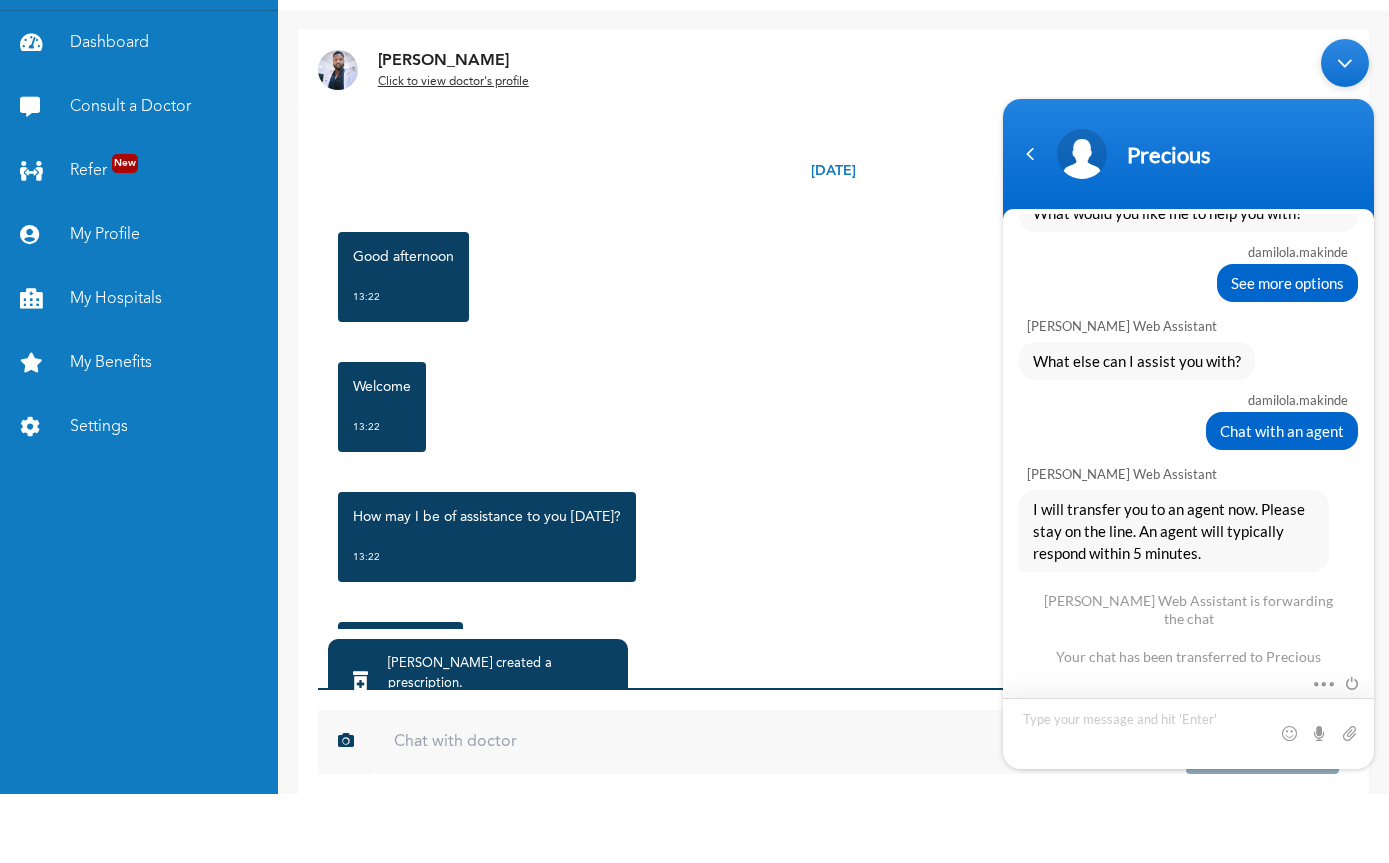 paste on "I have a referral letter from [PERSON_NAME] to visit the hospital for an eye test" 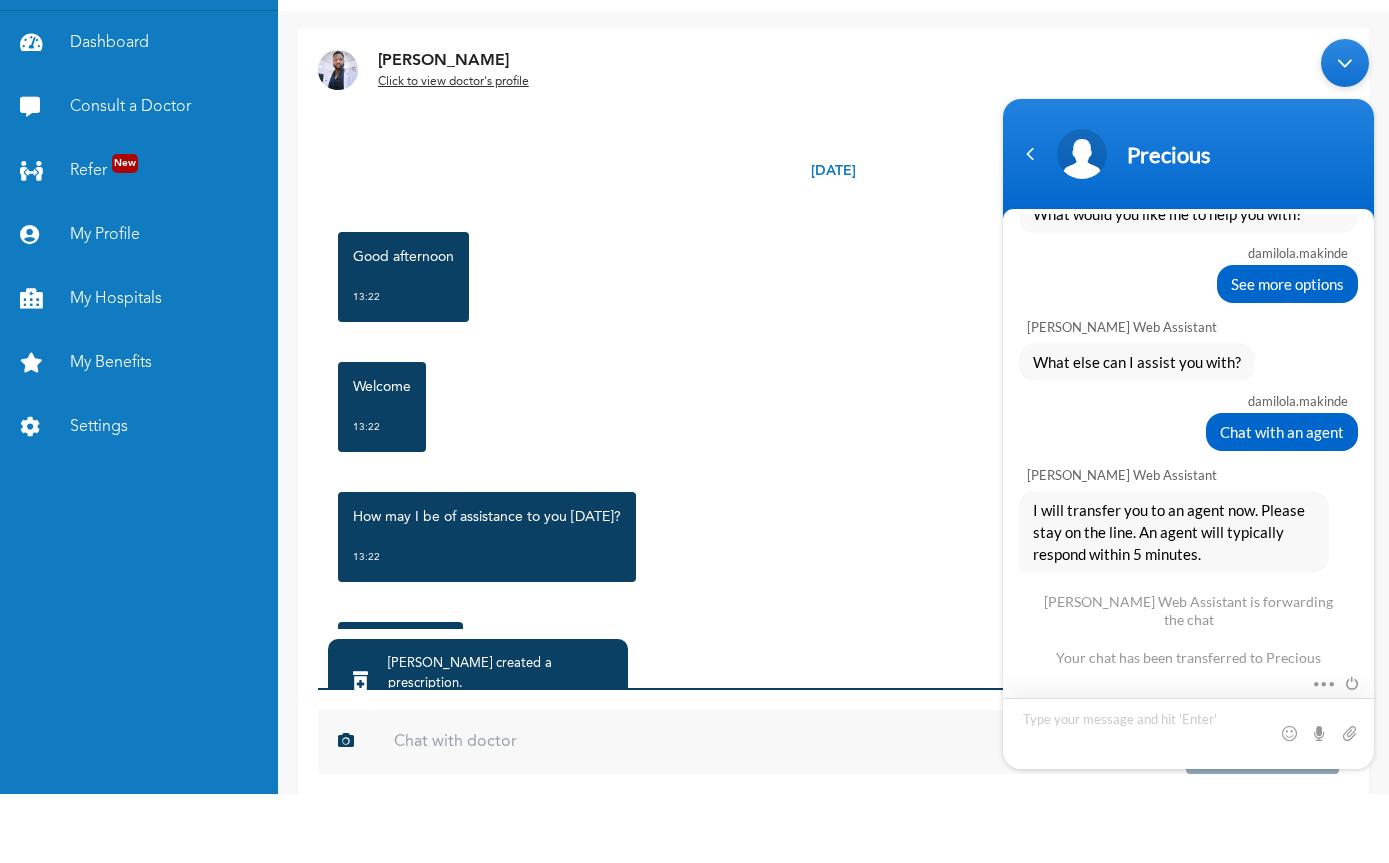 scroll, scrollTop: 1600, scrollLeft: 0, axis: vertical 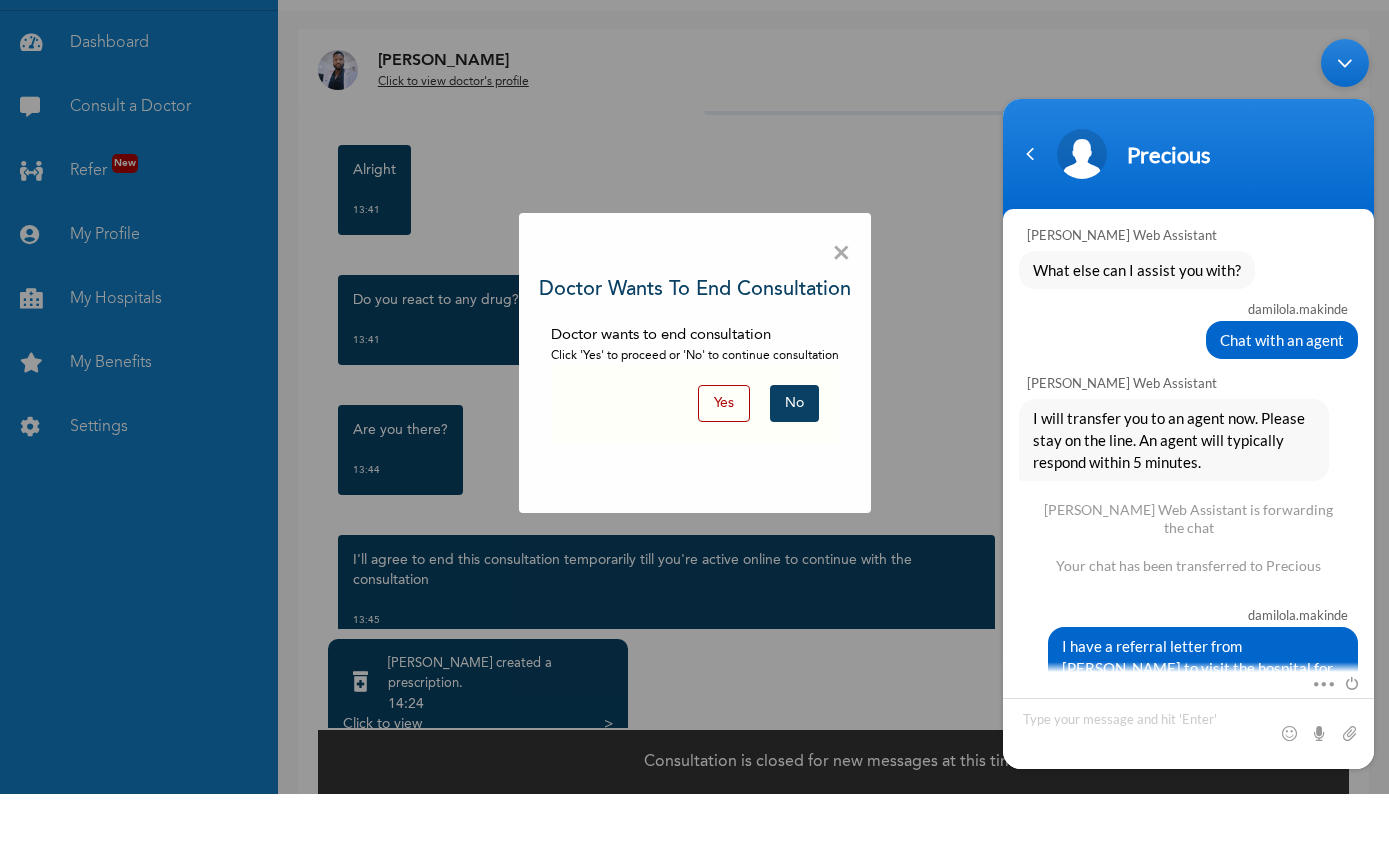 click on "No" at bounding box center (794, 472) 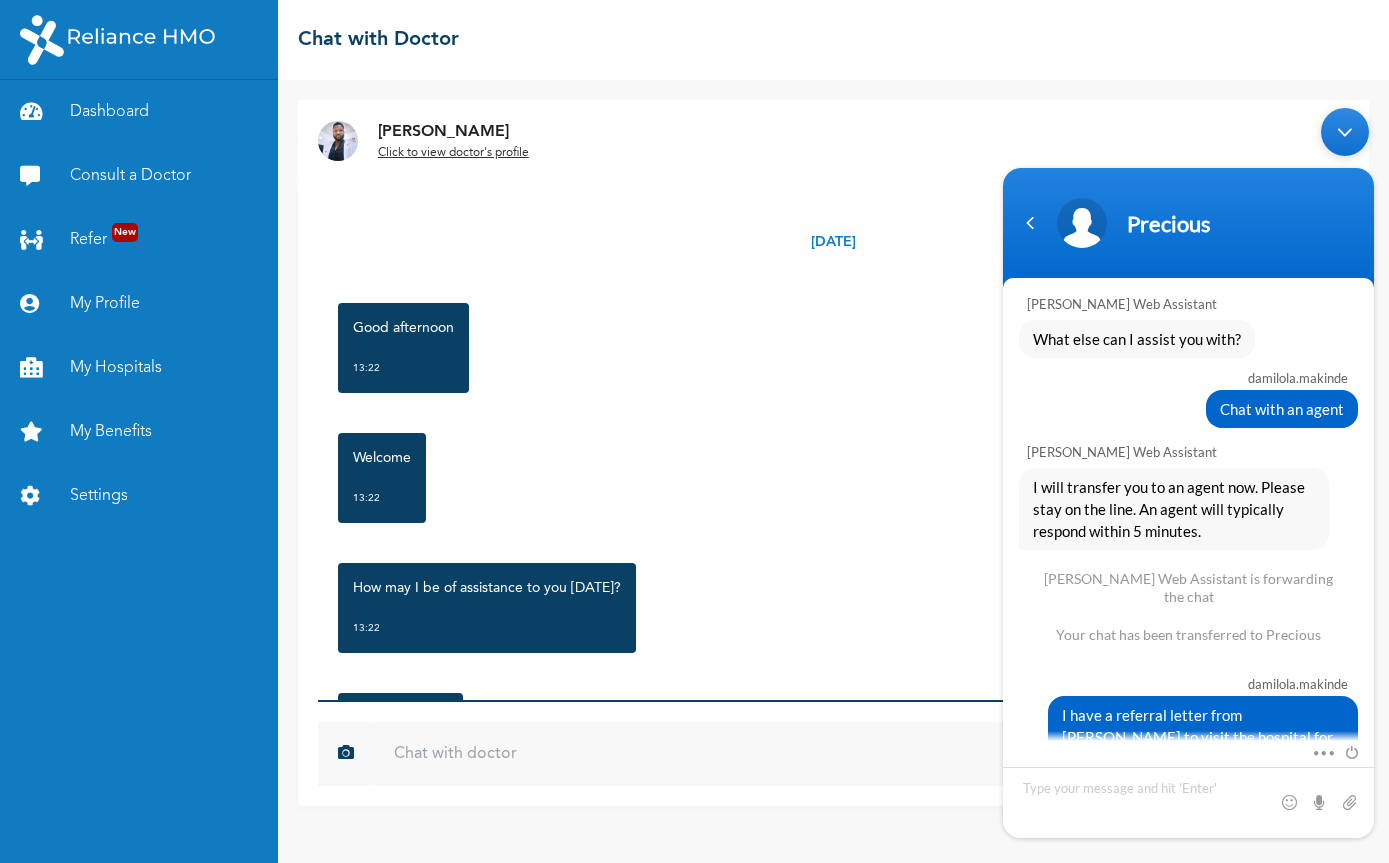 scroll, scrollTop: 2, scrollLeft: 0, axis: vertical 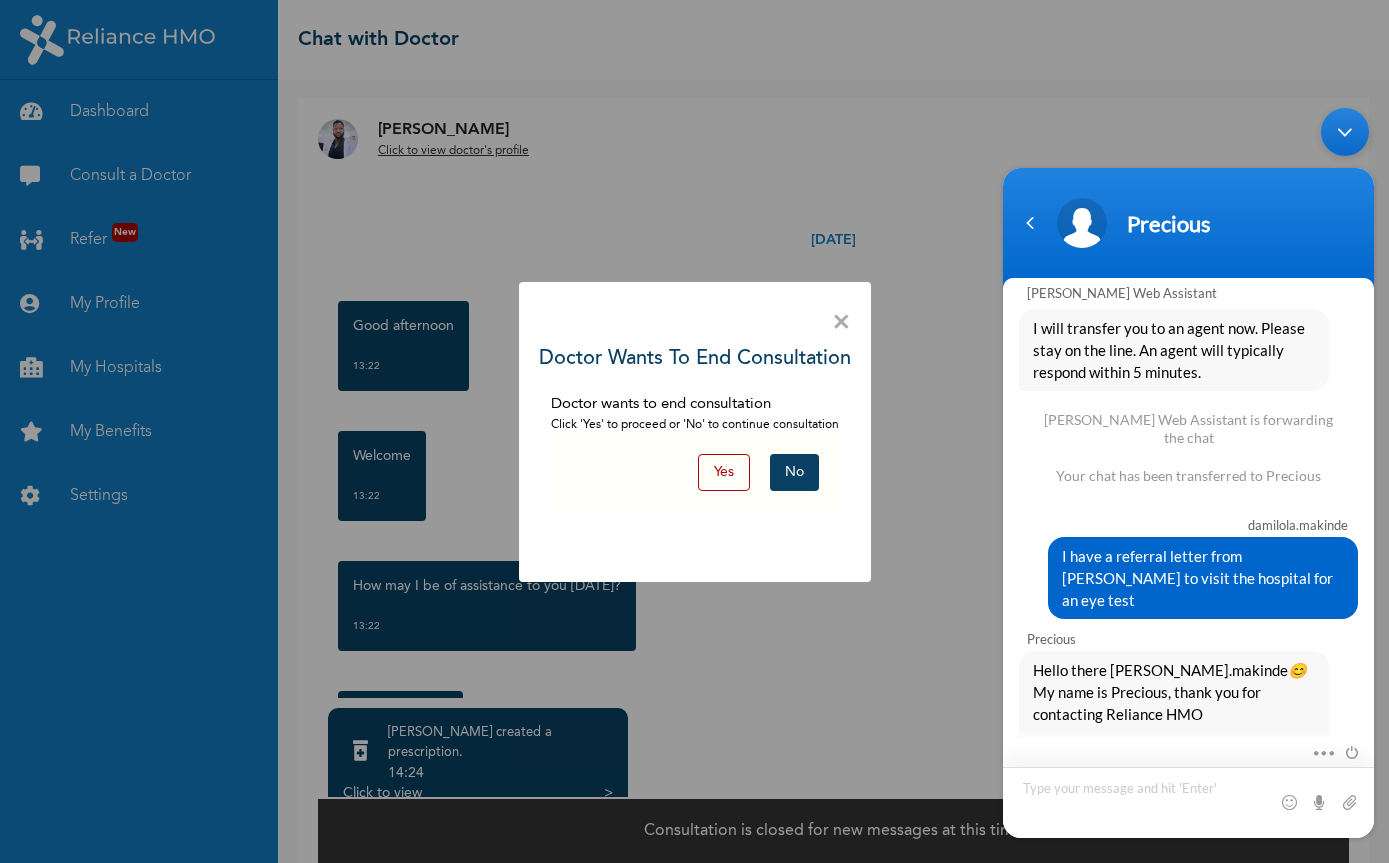 click at bounding box center [1188, 802] 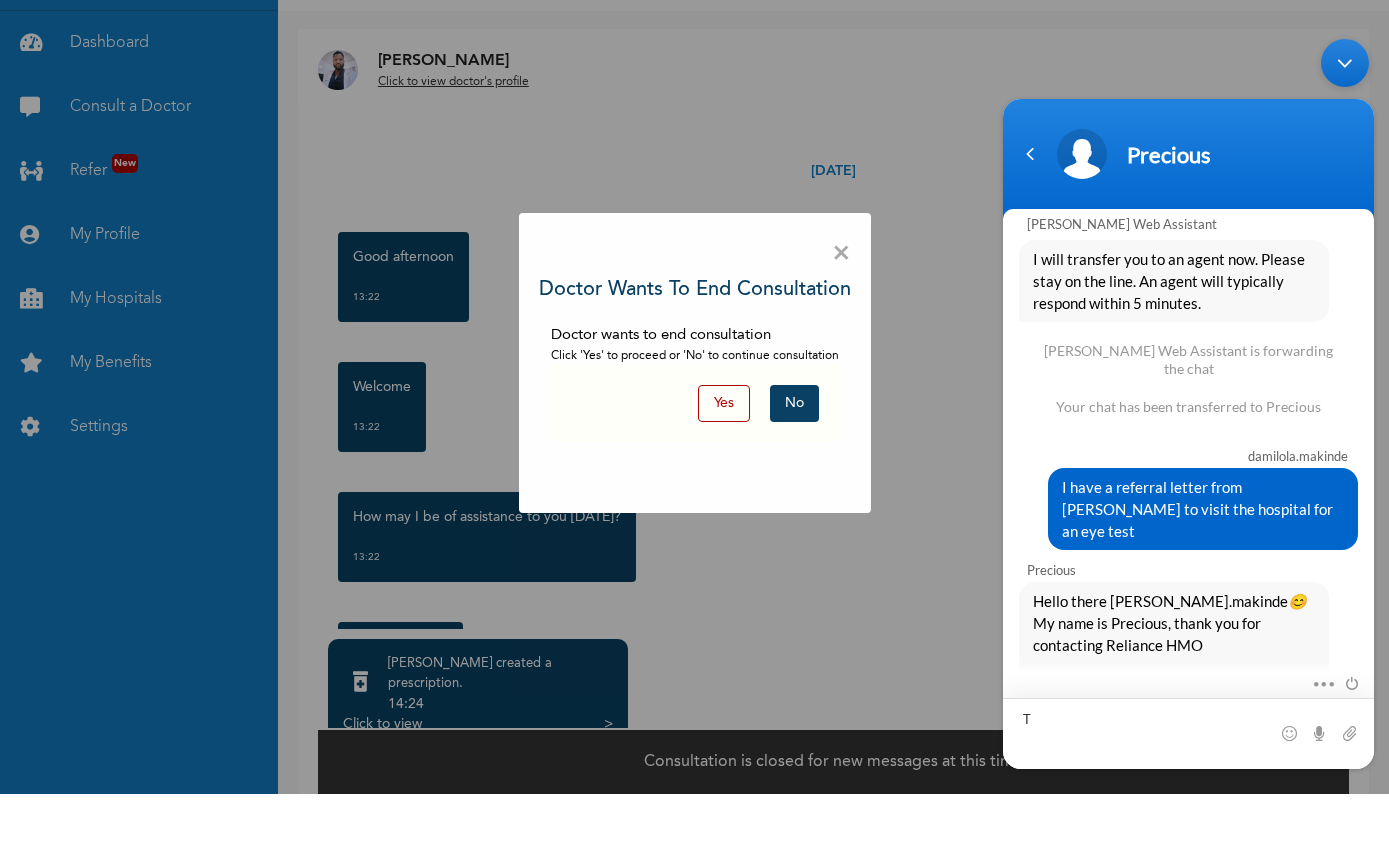 scroll, scrollTop: 1758, scrollLeft: 0, axis: vertical 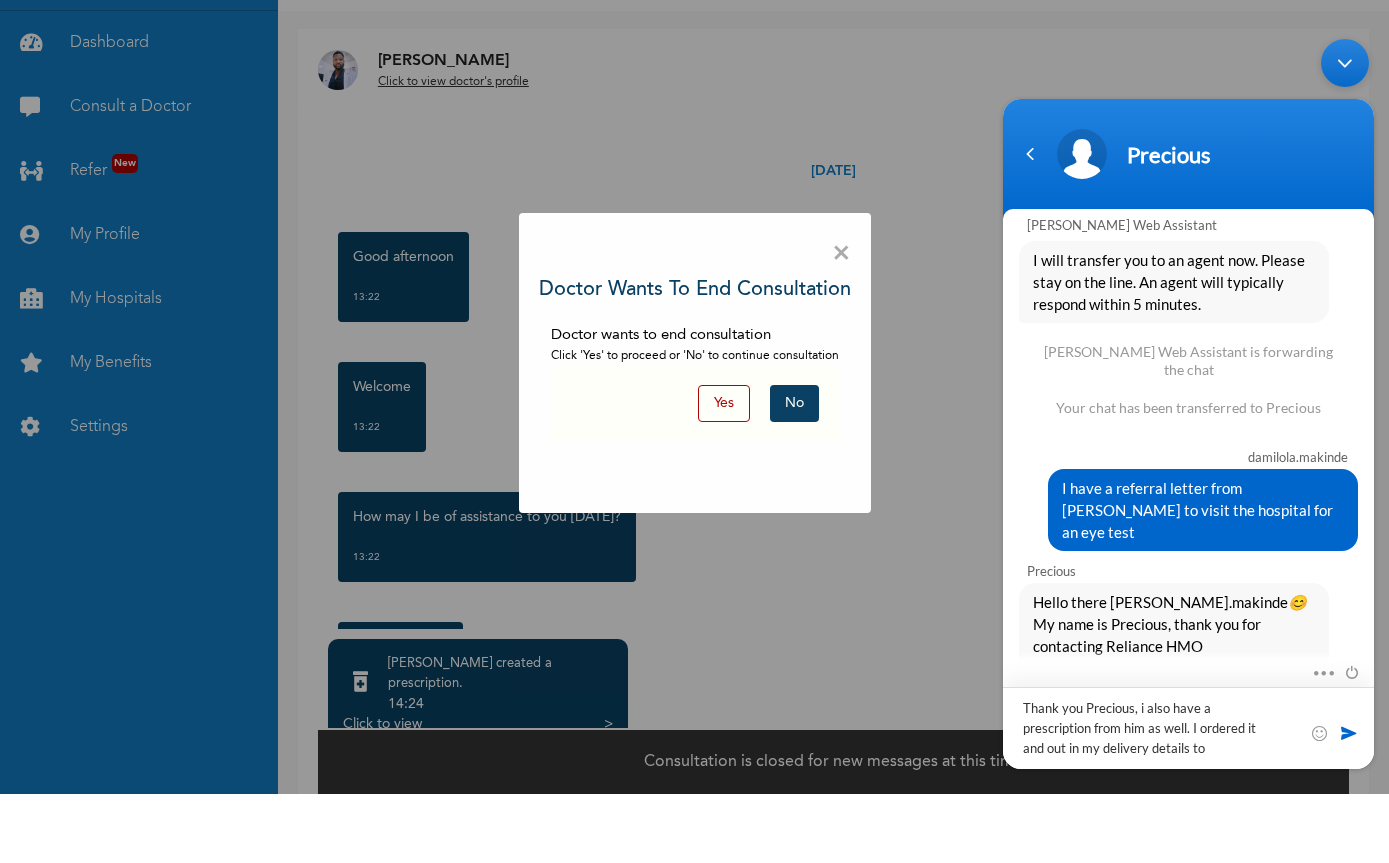 type on "Thank you Precious, i also have a prescription from him as well. I ordered it and out in my delivery details too" 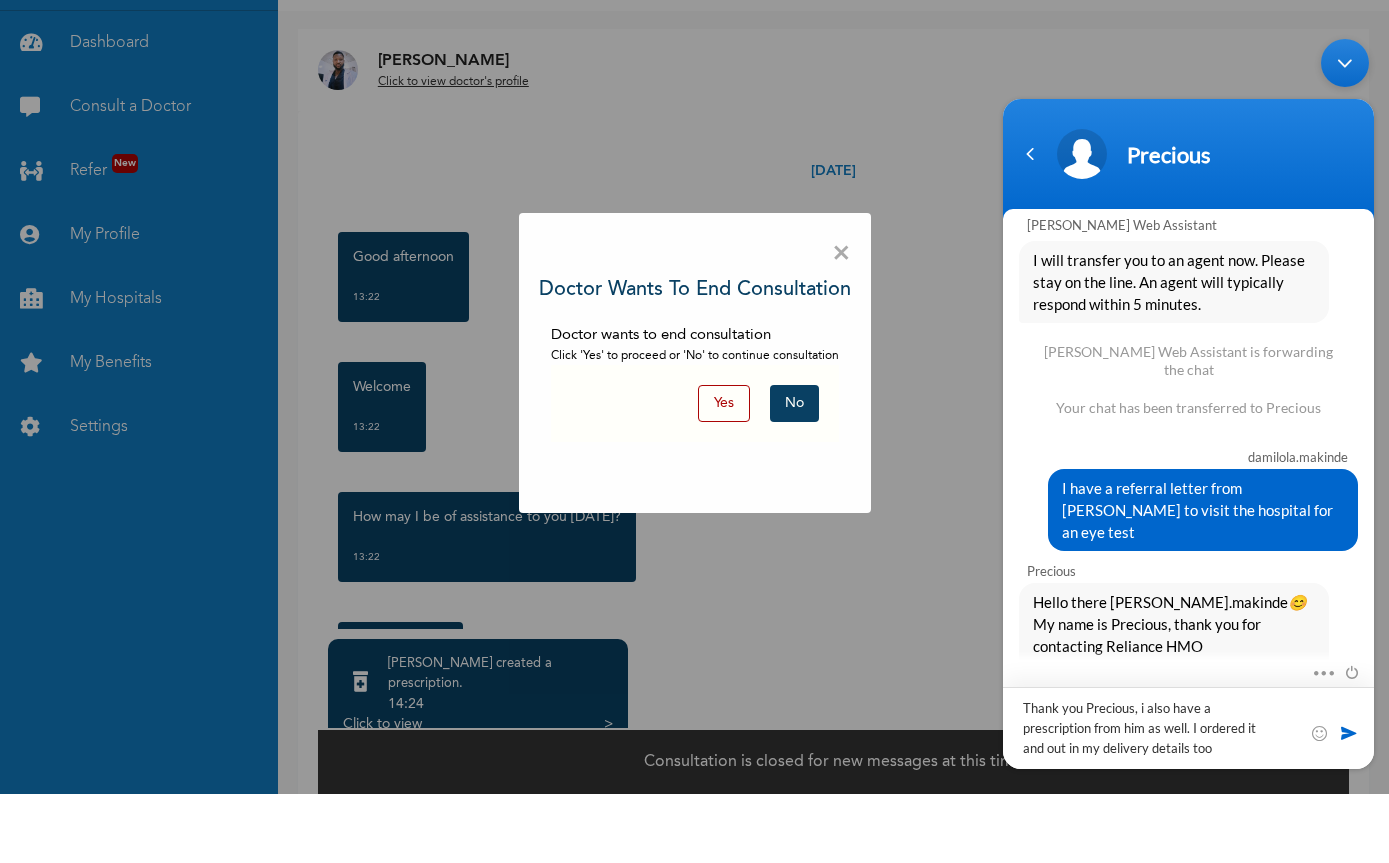 type 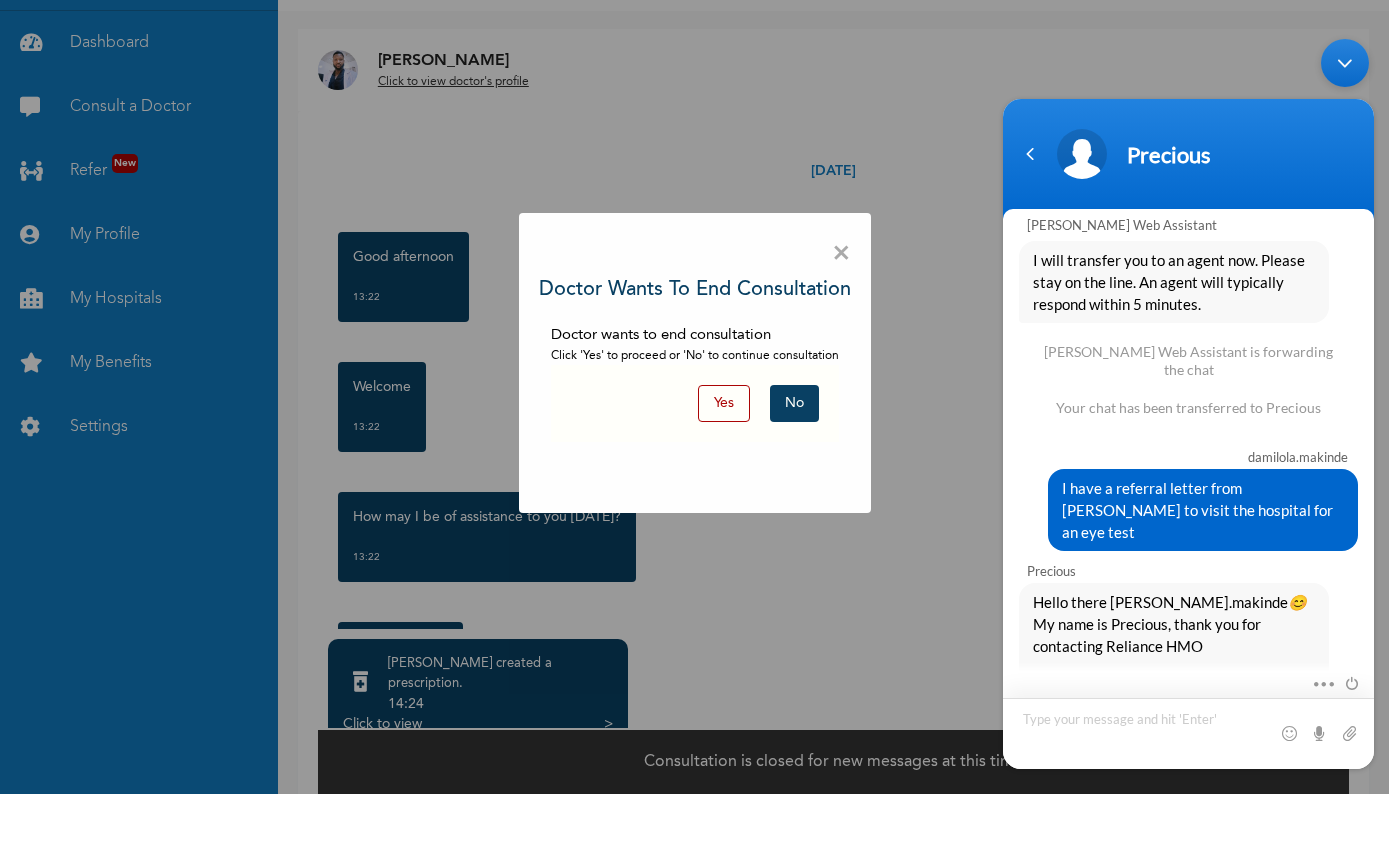 scroll, scrollTop: 1872, scrollLeft: 0, axis: vertical 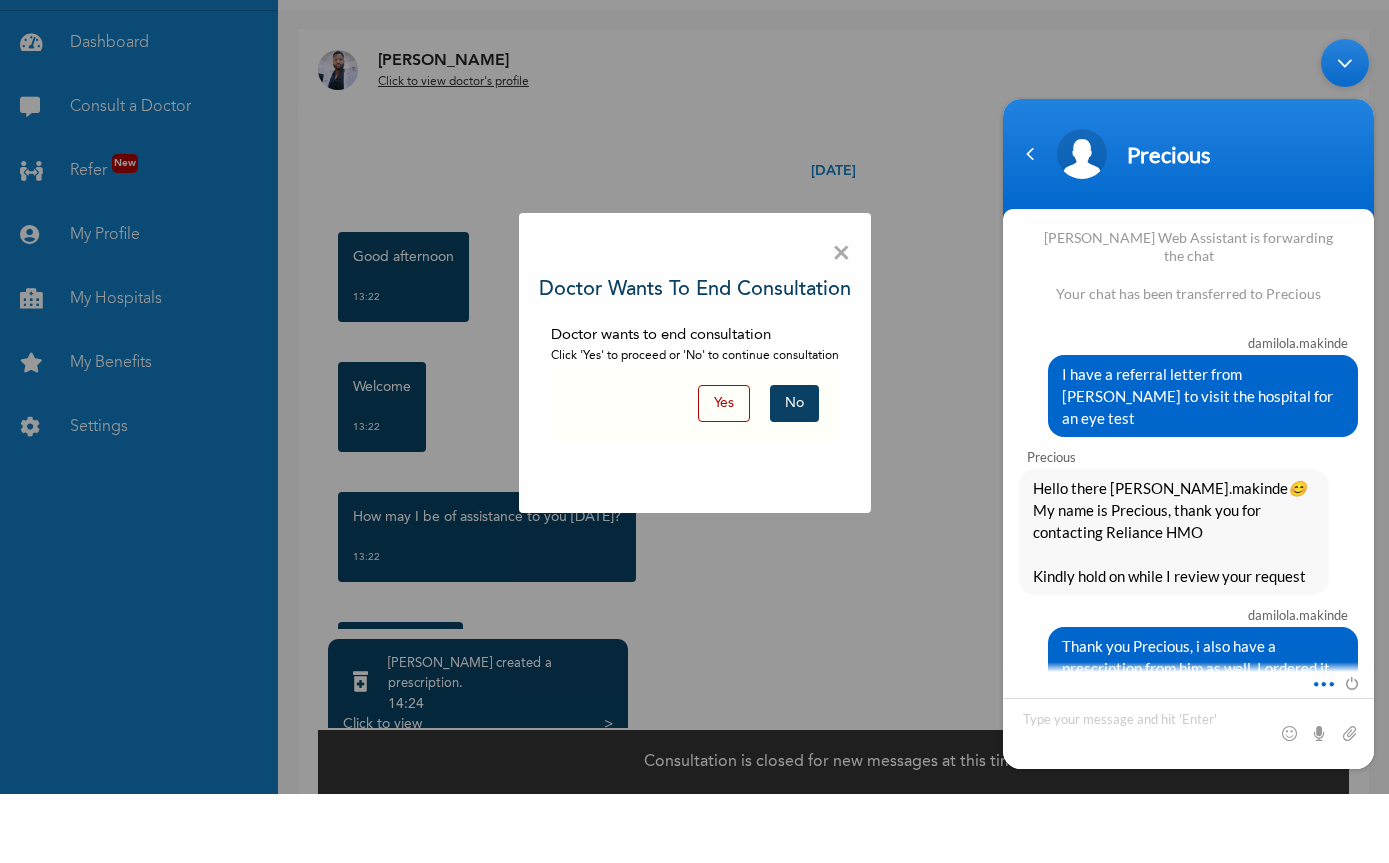 click at bounding box center [1318, 681] 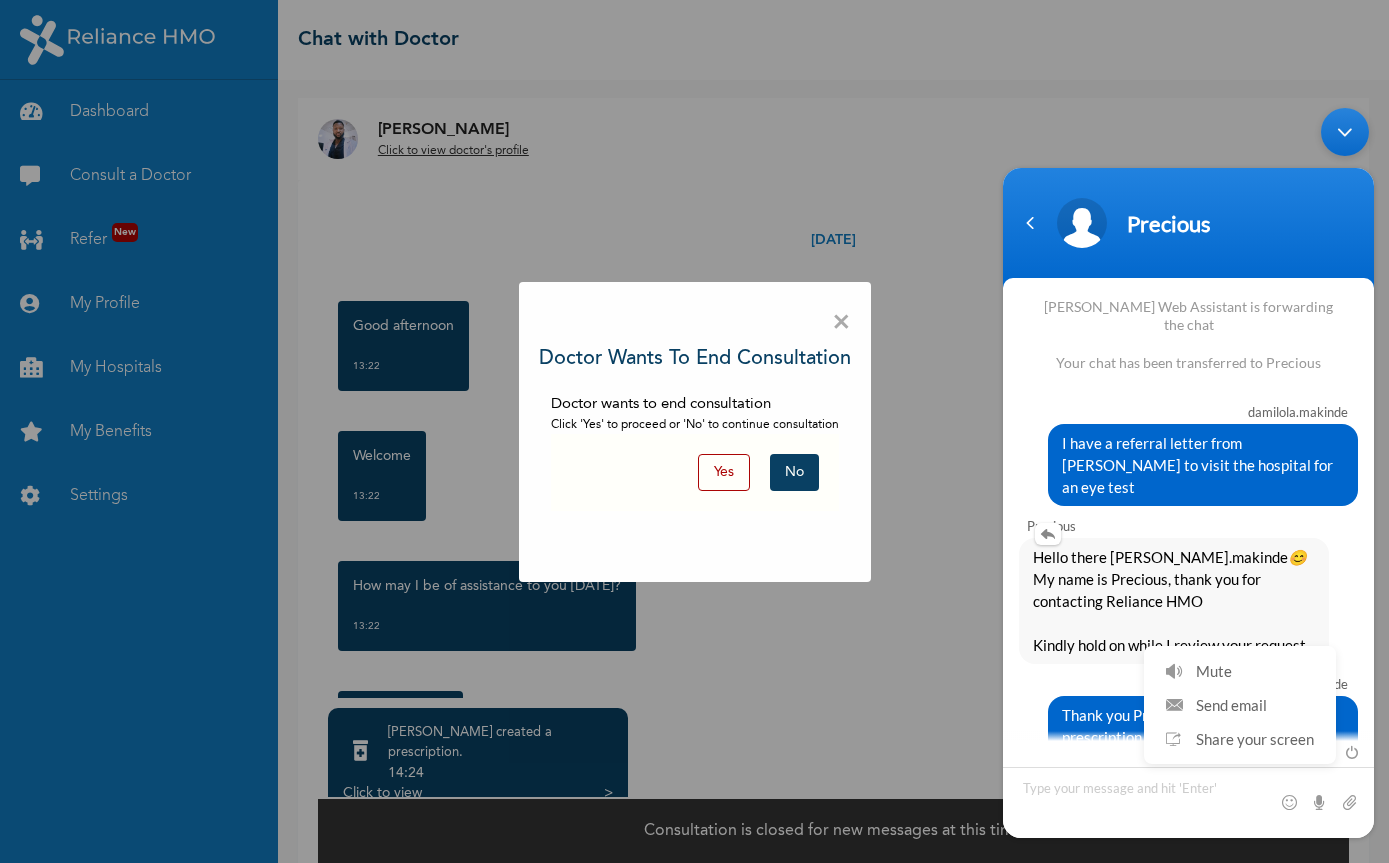 click on "Hello there [PERSON_NAME].[PERSON_NAME]  😊 My name is Precious, thank you for contacting Reliance HMO   Kindly hold on while I review your request" at bounding box center [1174, 601] 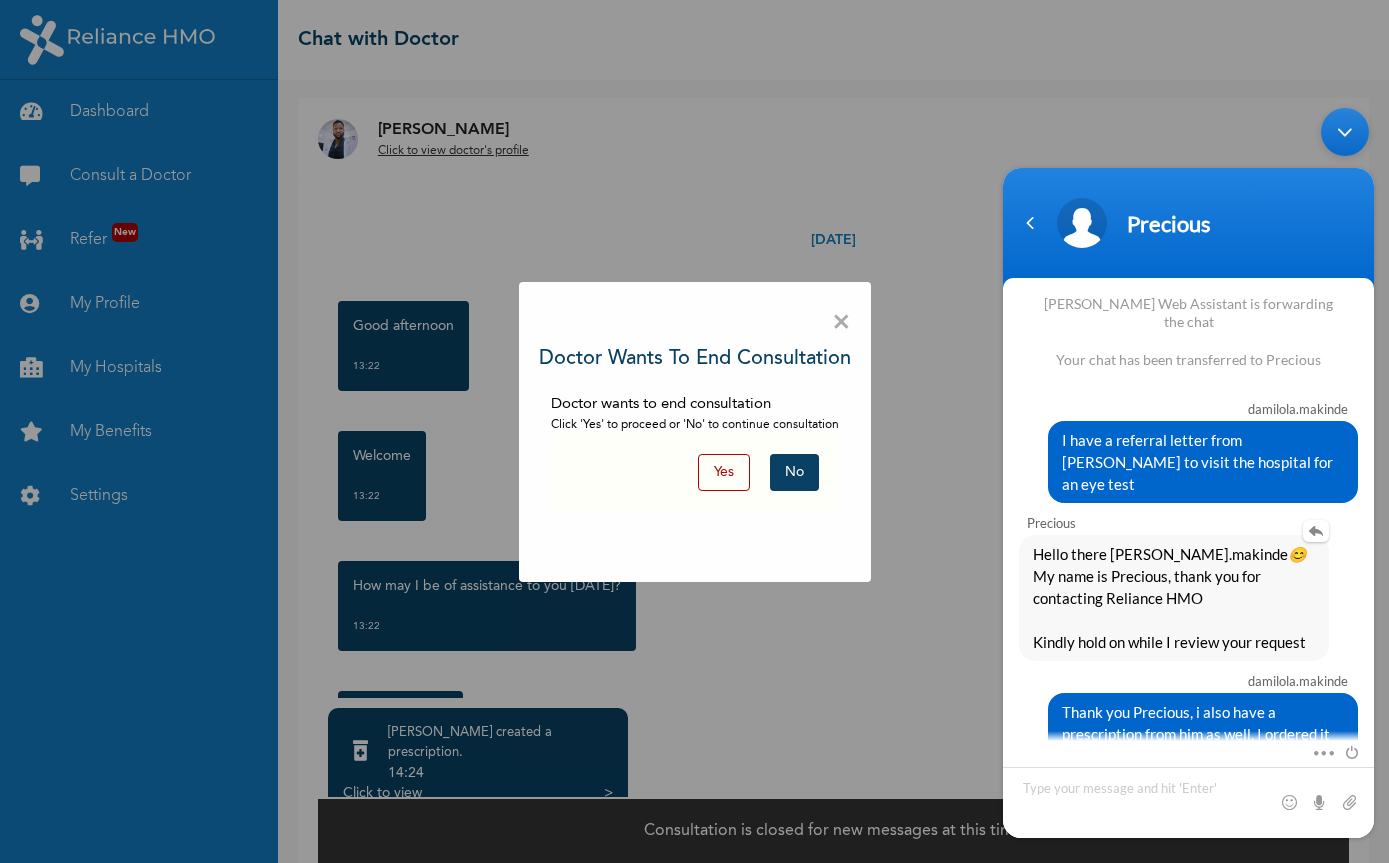 scroll, scrollTop: 1873, scrollLeft: 0, axis: vertical 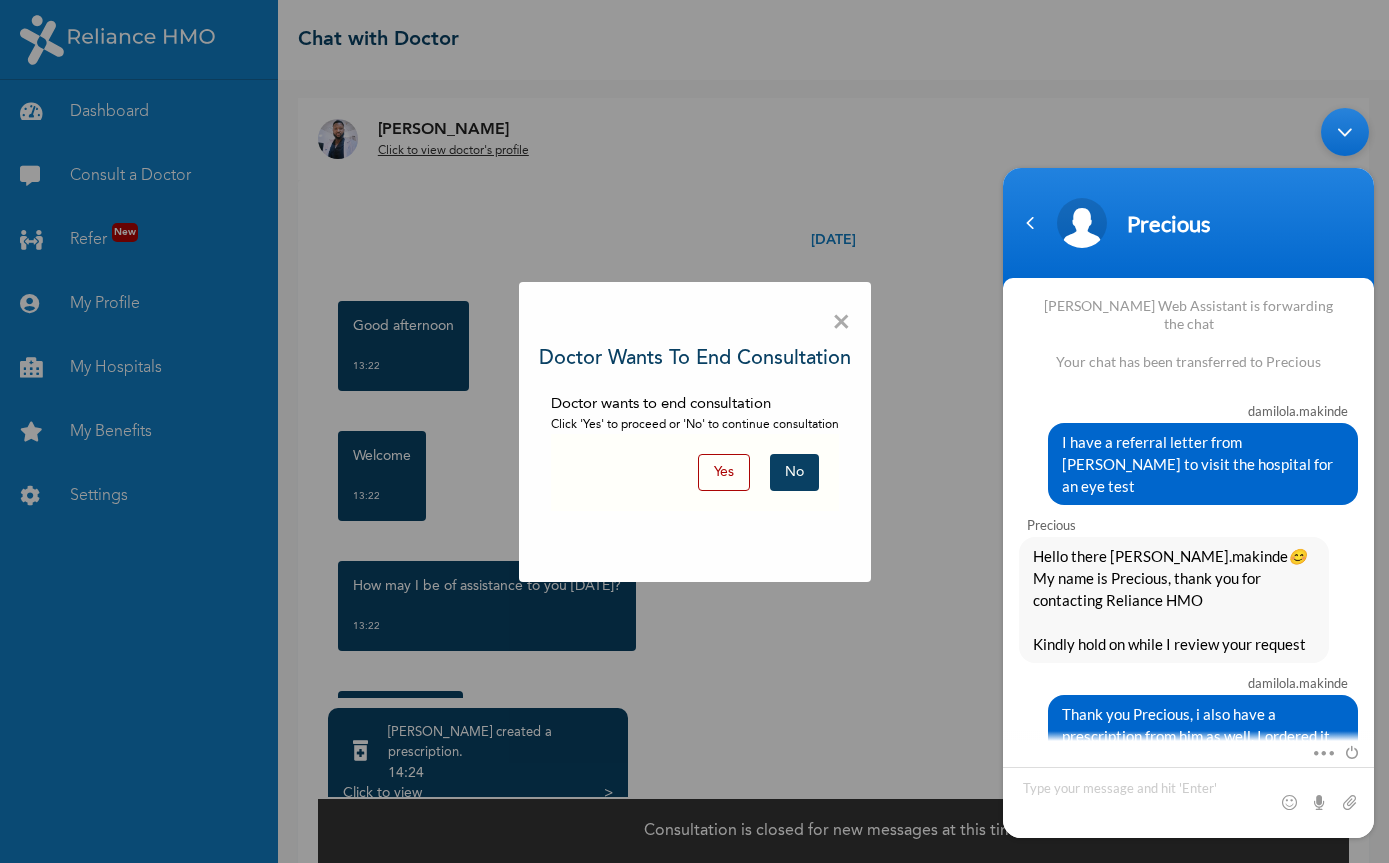 click at bounding box center (1345, 132) 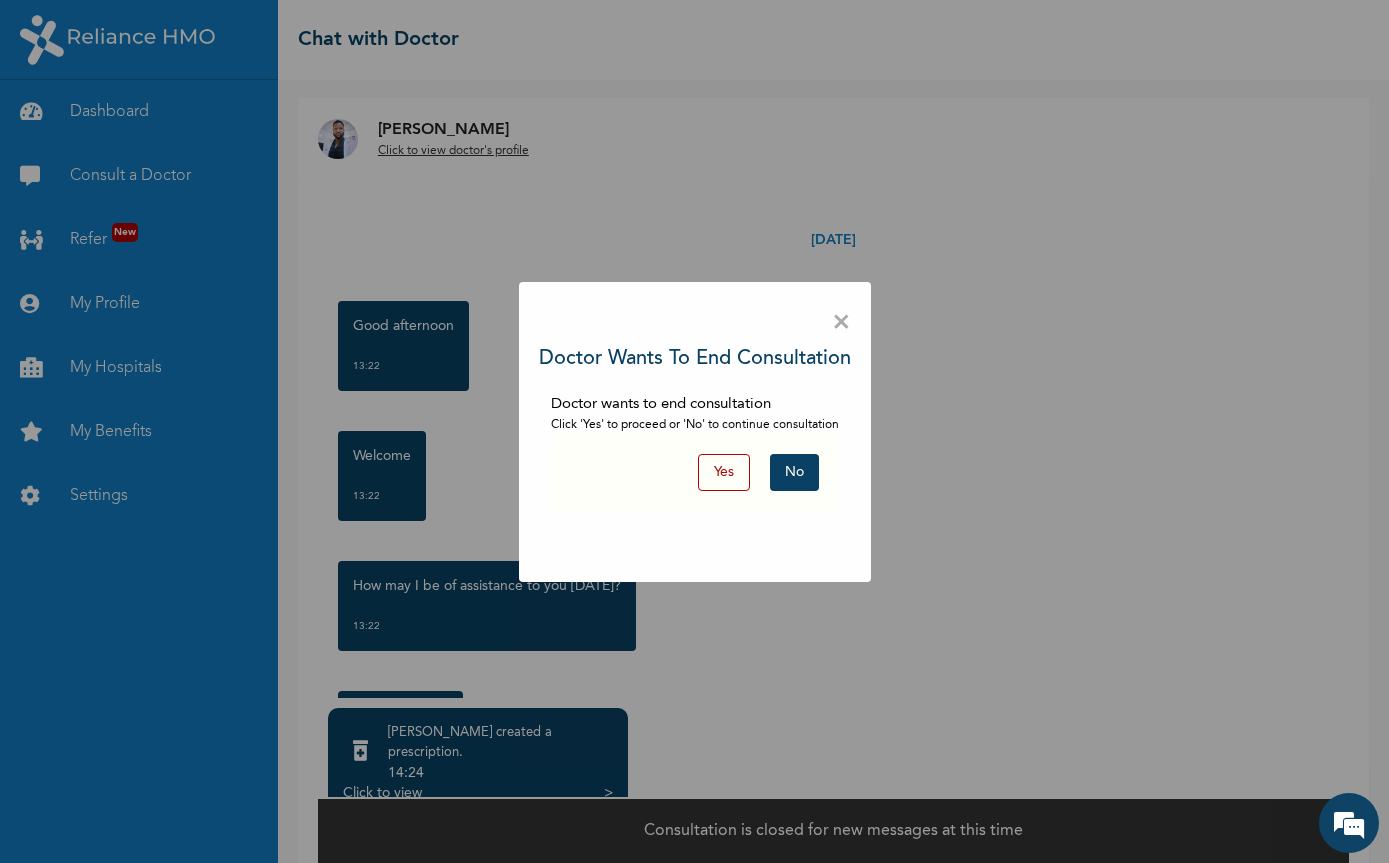 click on "No" at bounding box center (794, 472) 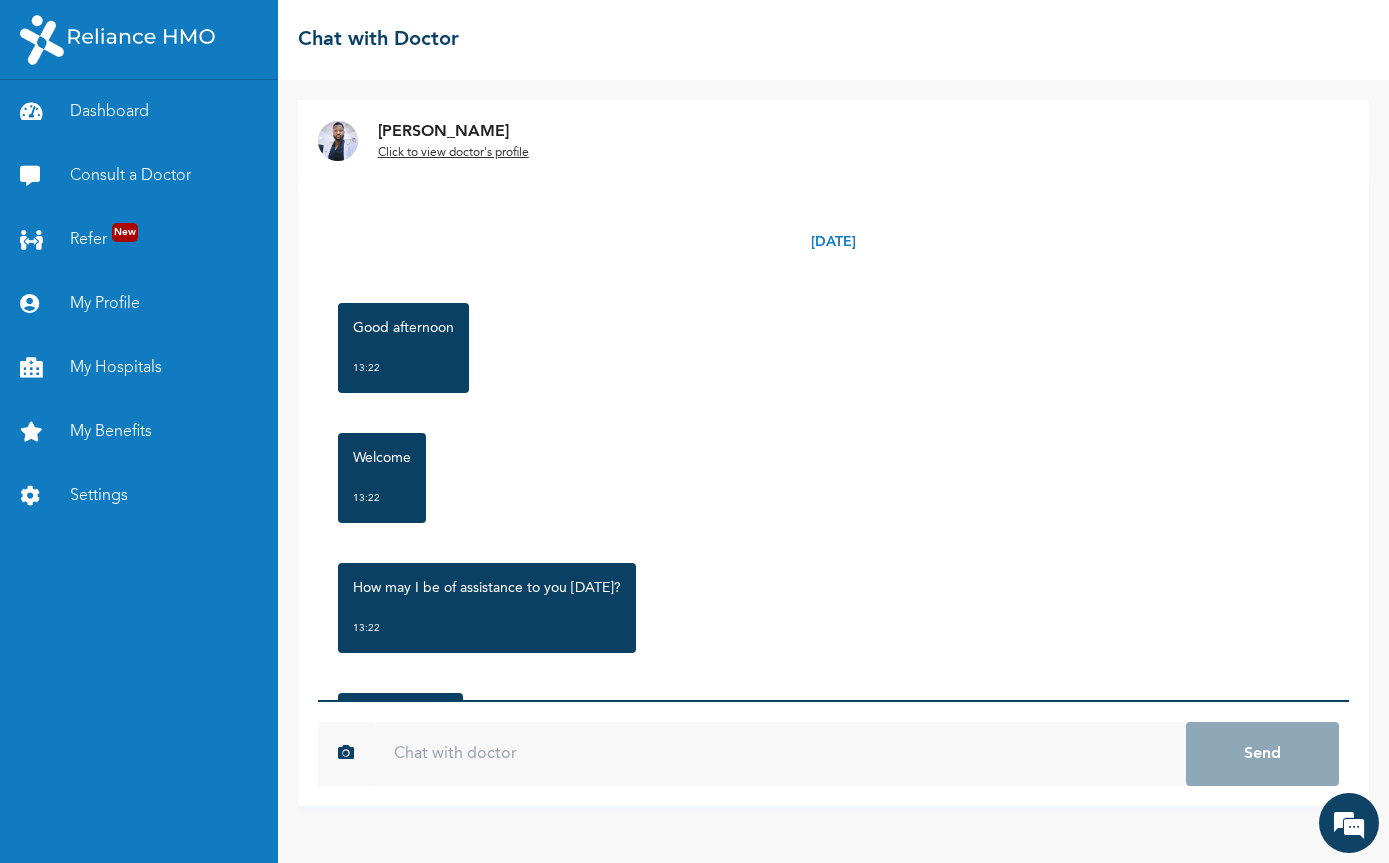 scroll, scrollTop: 2, scrollLeft: 0, axis: vertical 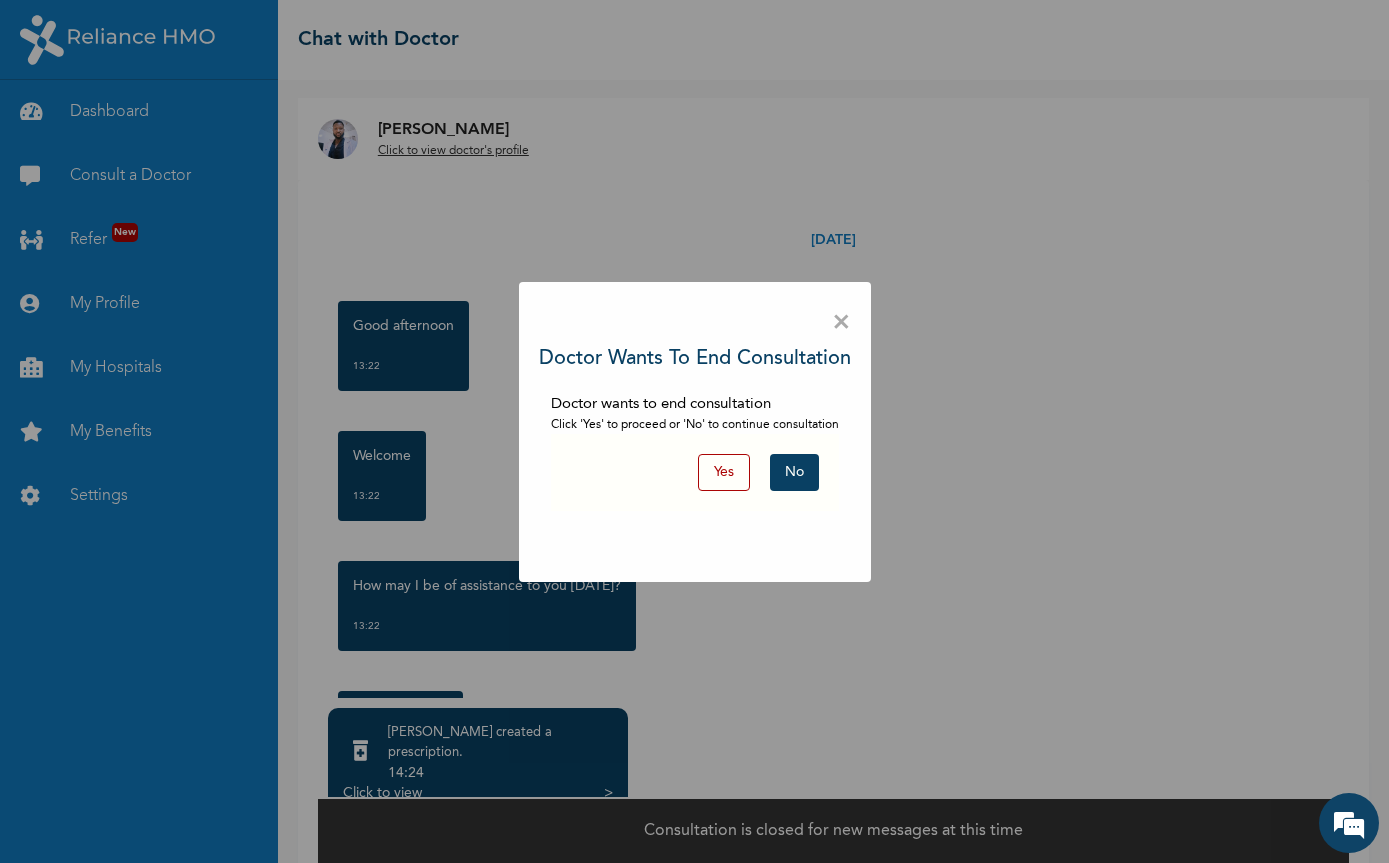 click on "No" at bounding box center (794, 472) 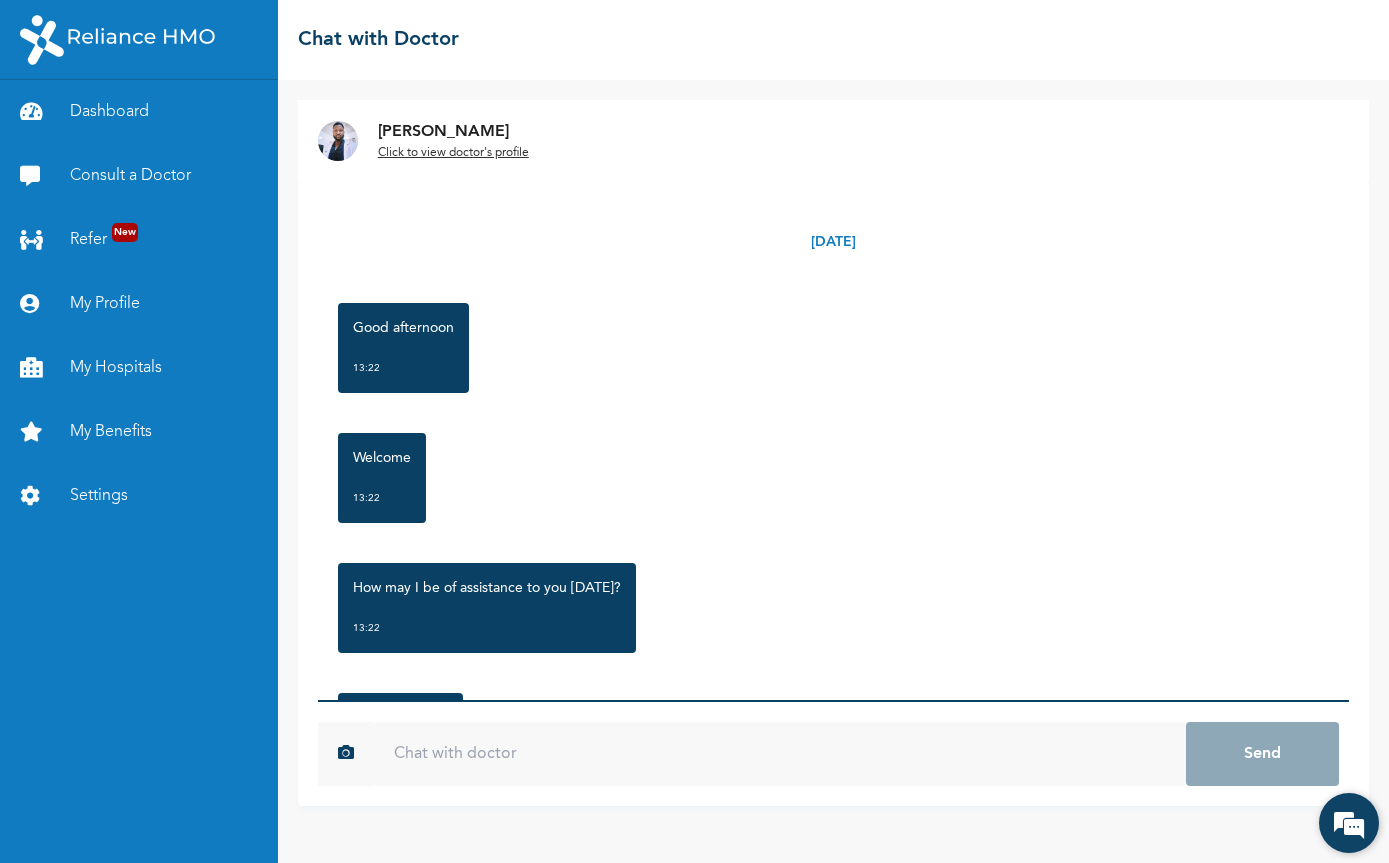 click at bounding box center [1349, 823] 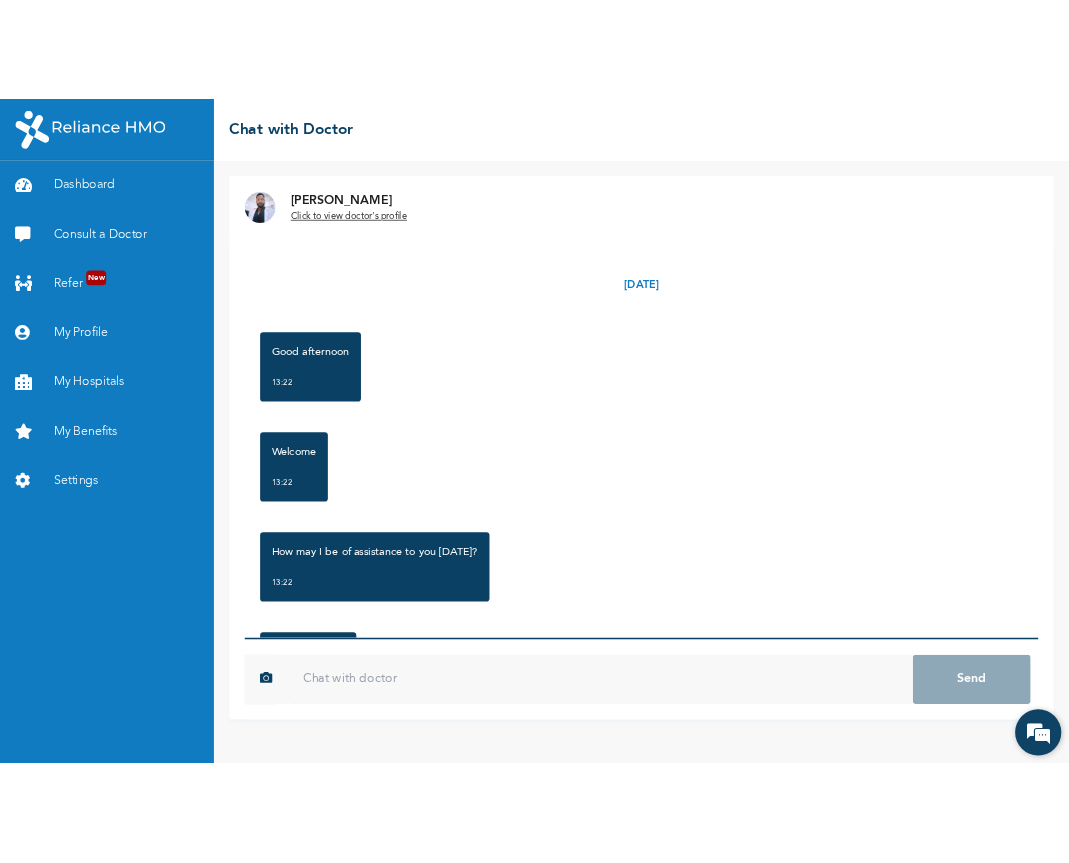 scroll, scrollTop: 2, scrollLeft: 0, axis: vertical 